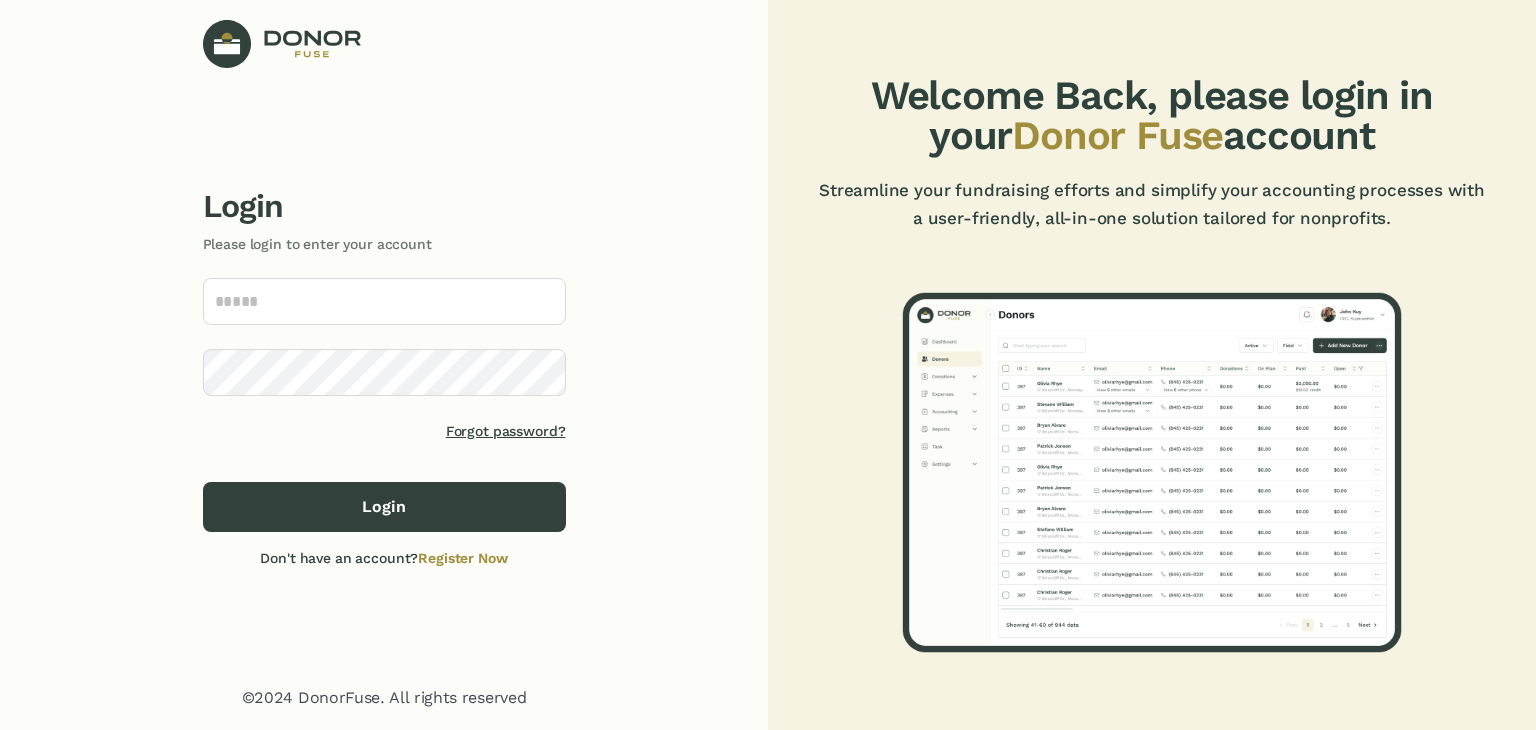 scroll, scrollTop: 0, scrollLeft: 0, axis: both 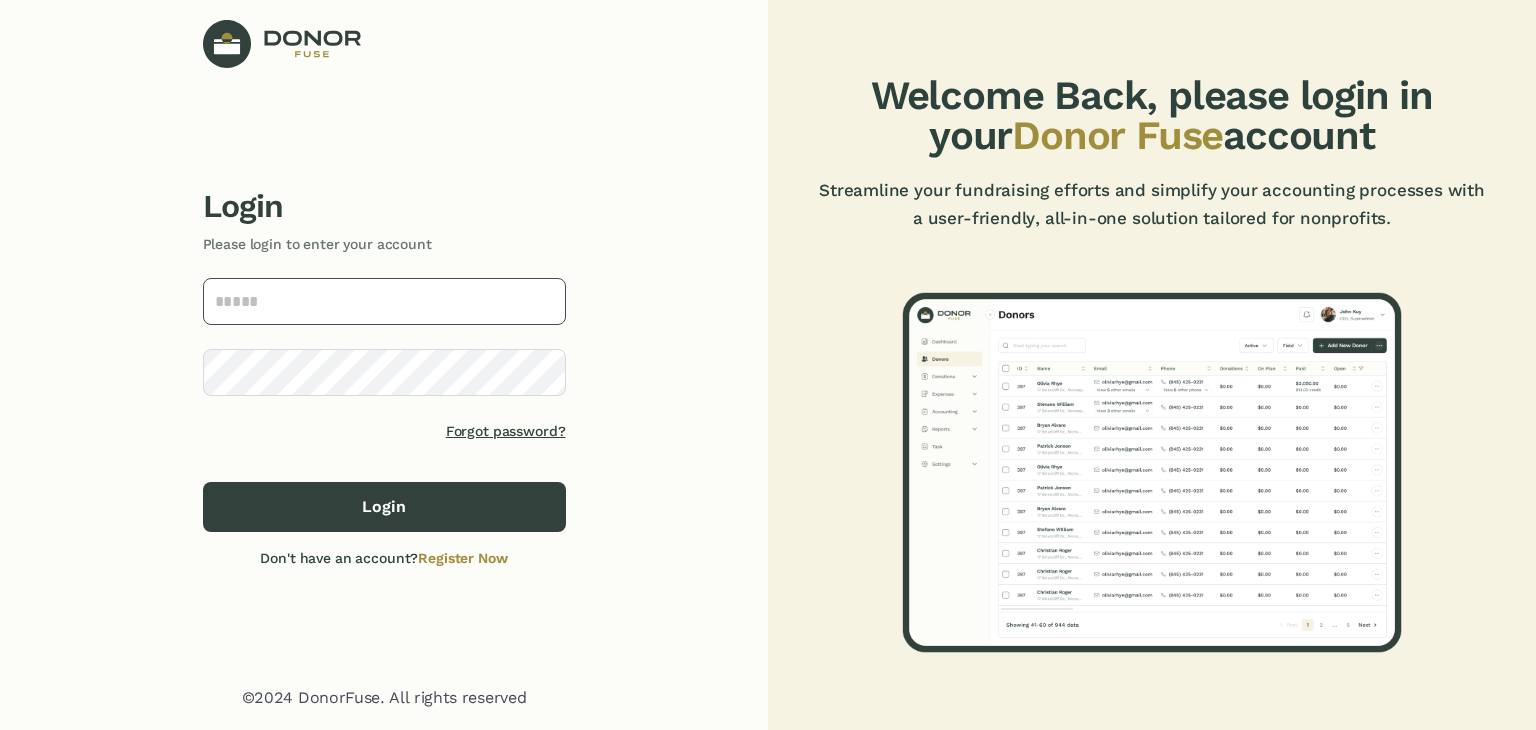 type on "**********" 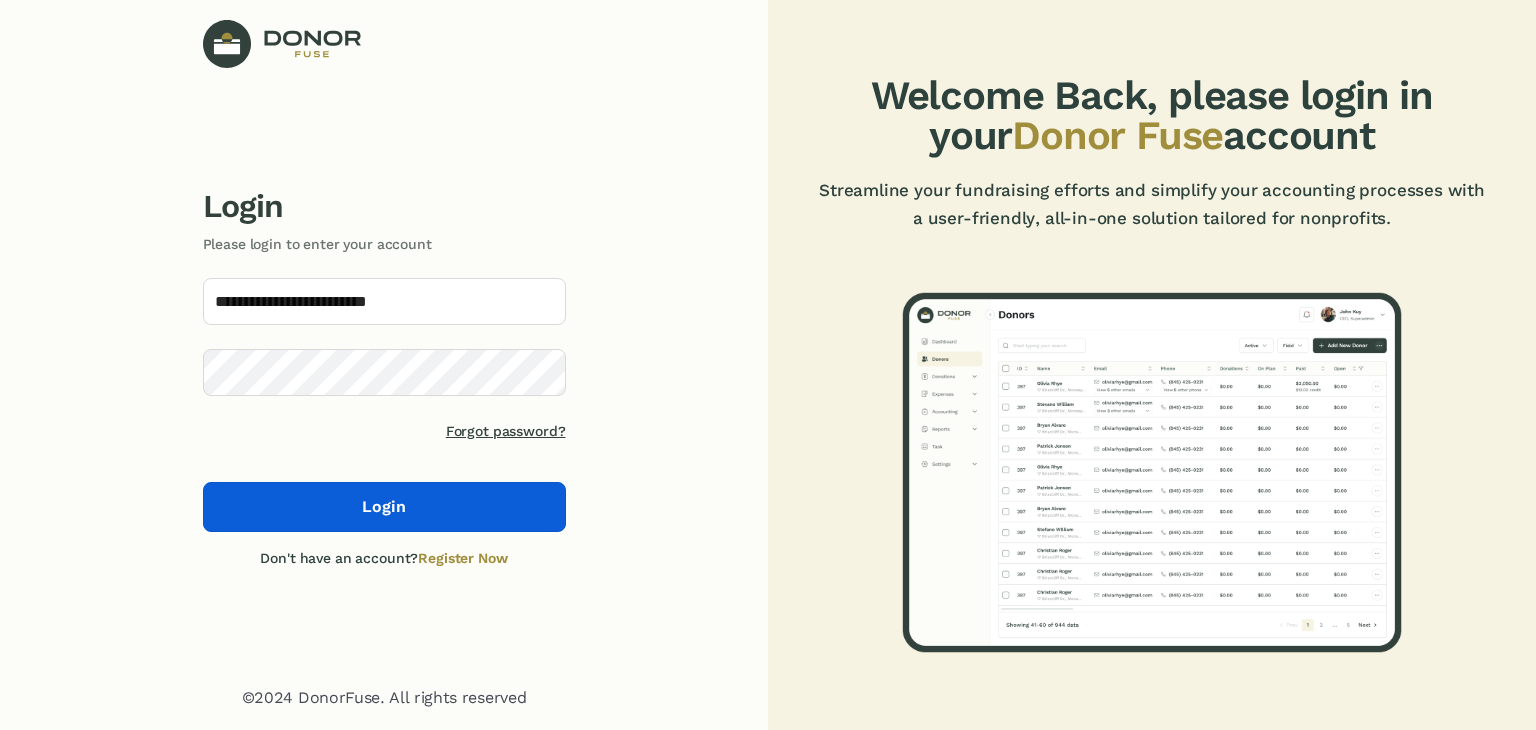 click on "Login" 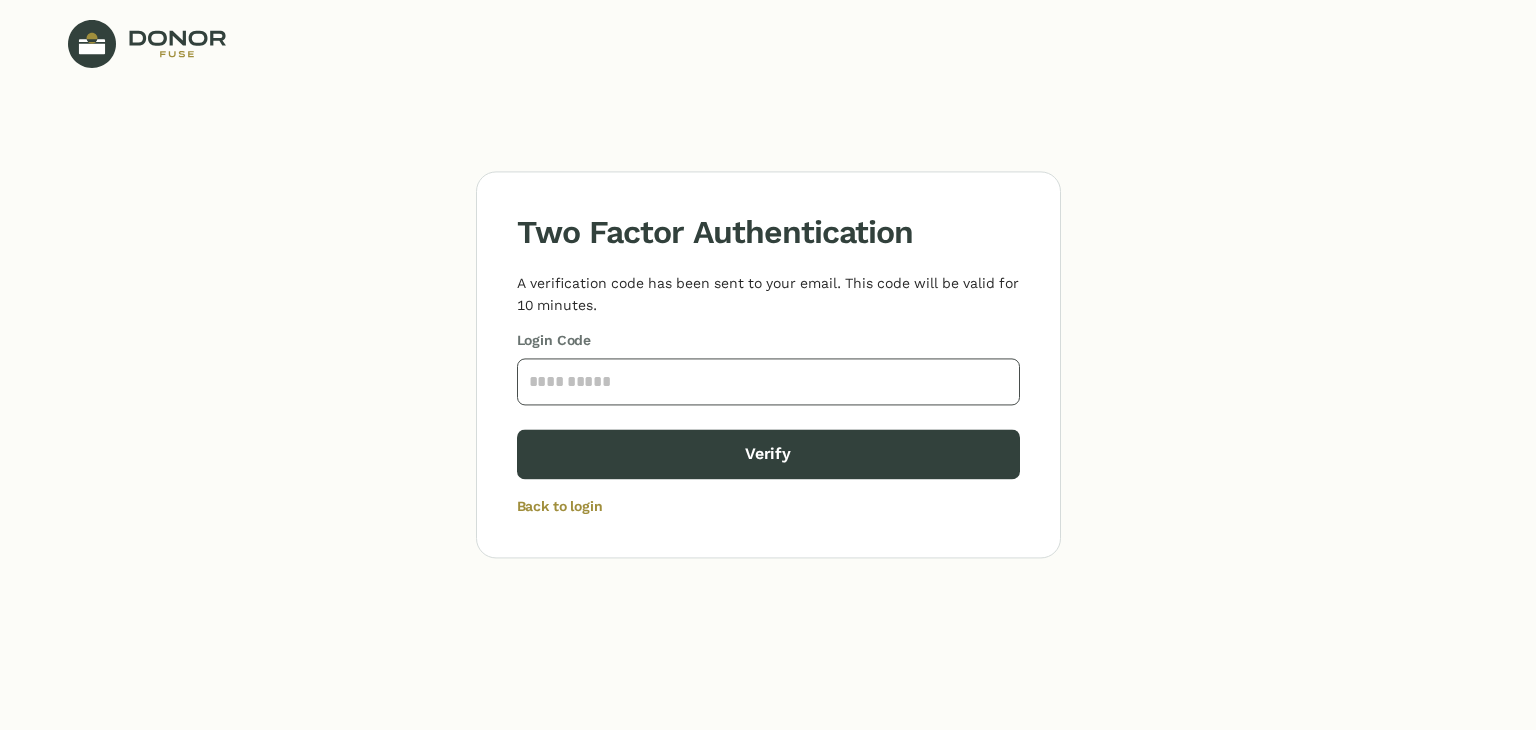 paste on "****" 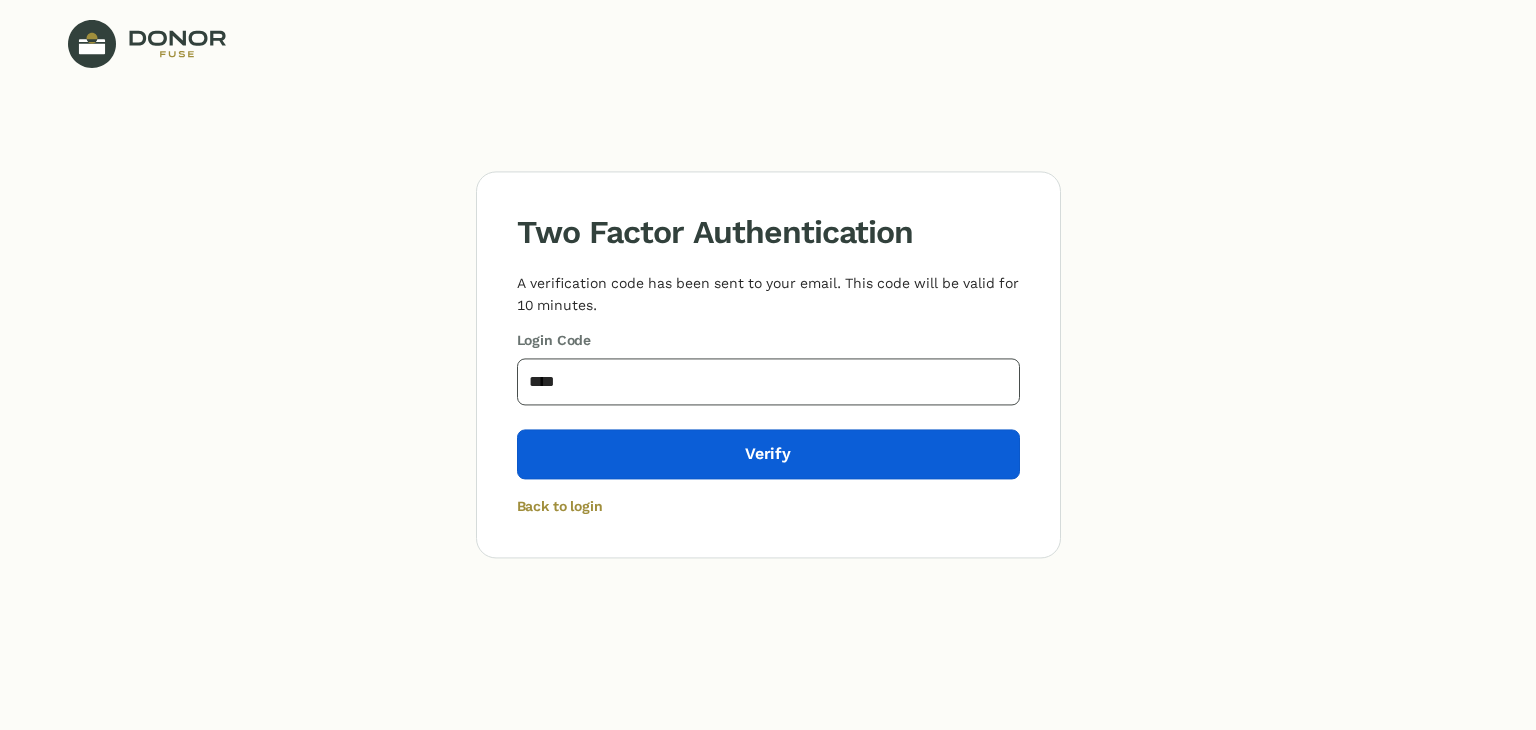 type on "****" 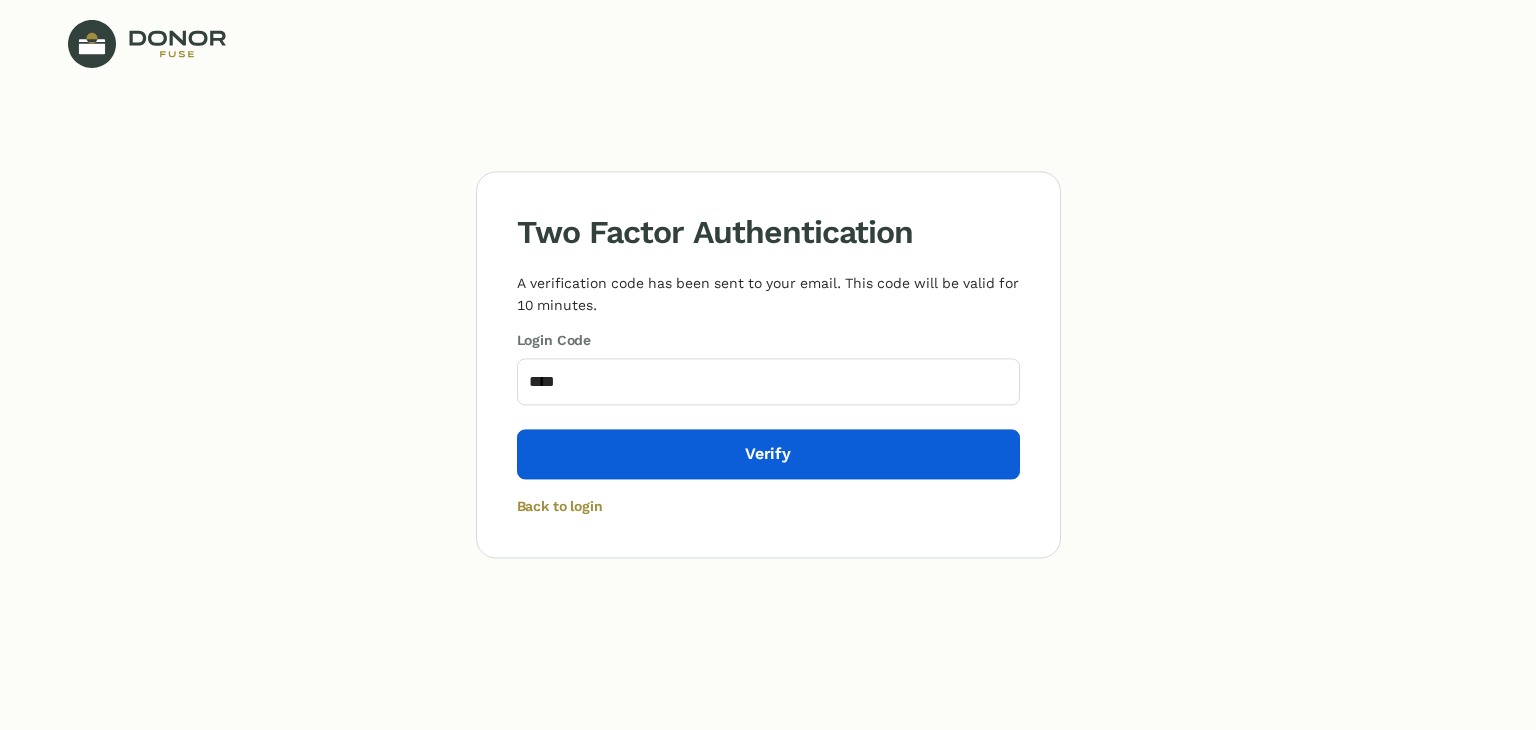 click on "Verify" 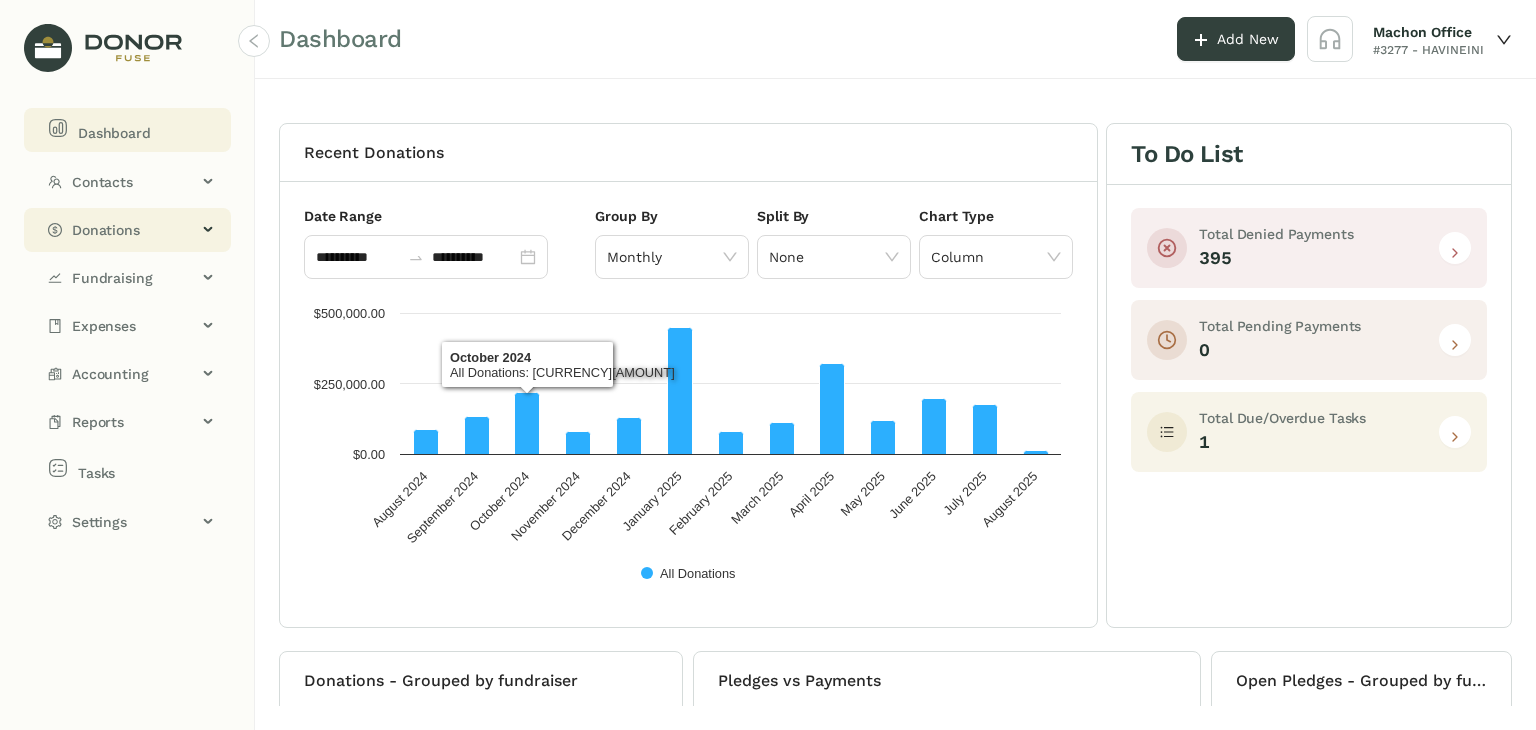 click on "Donations" 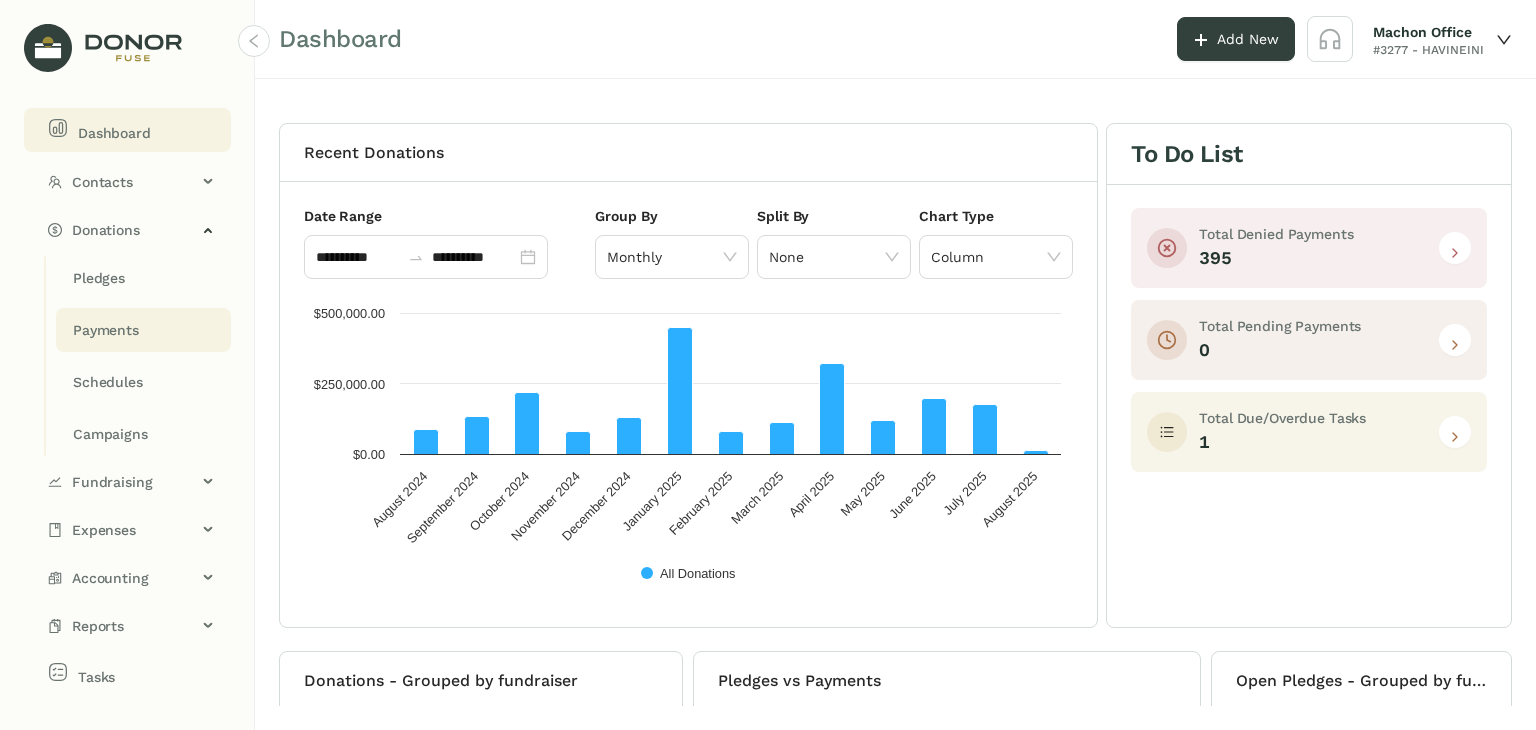 click on "Payments" 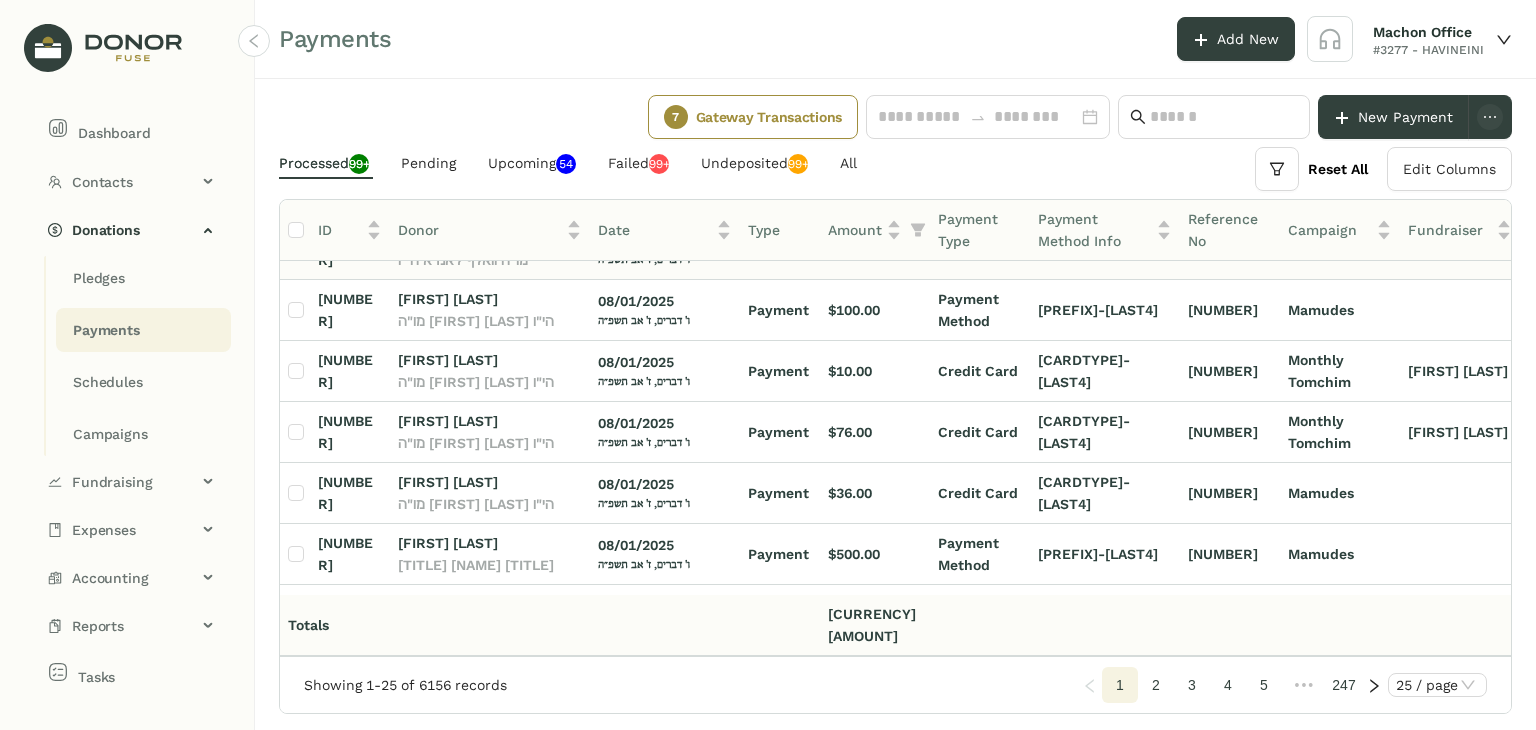 scroll, scrollTop: 1100, scrollLeft: 0, axis: vertical 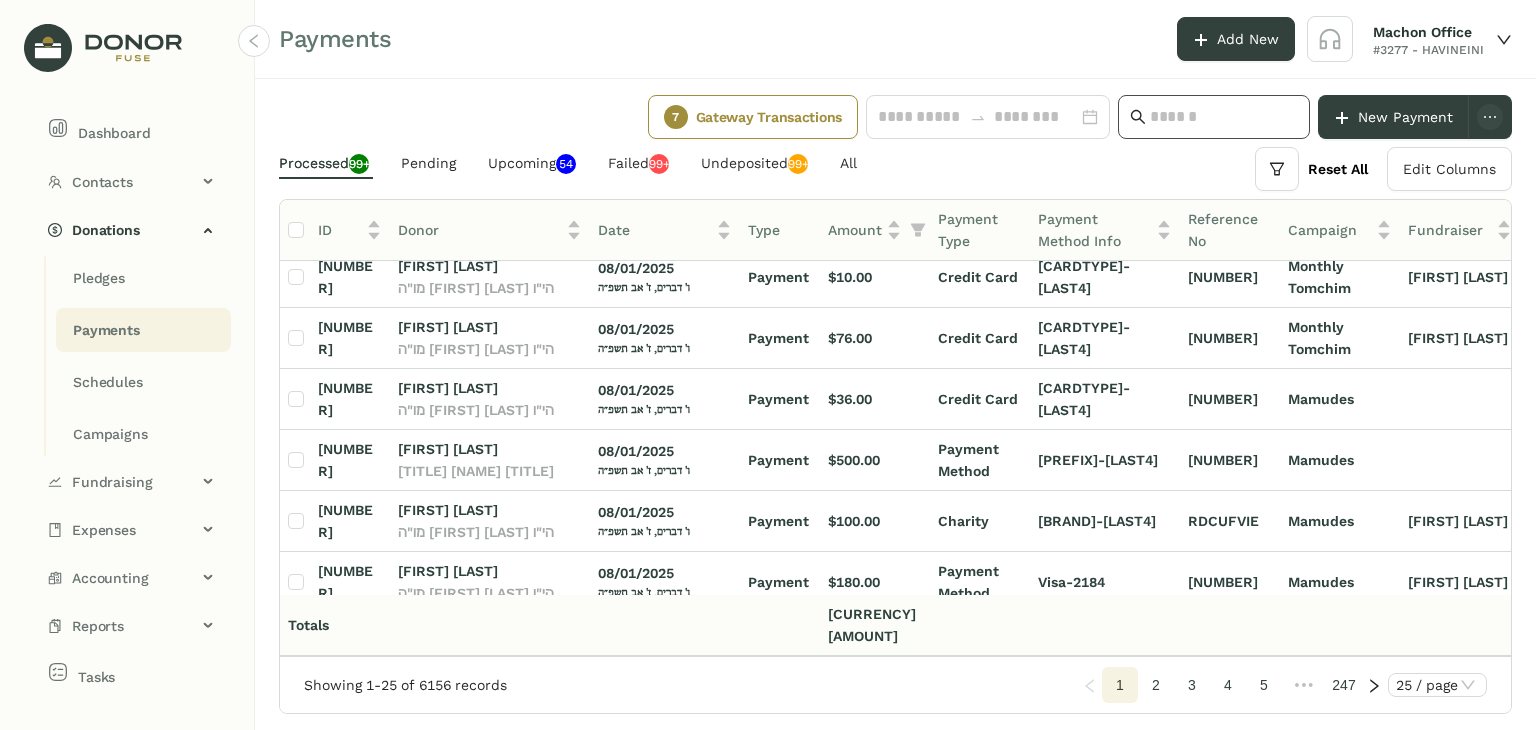 click 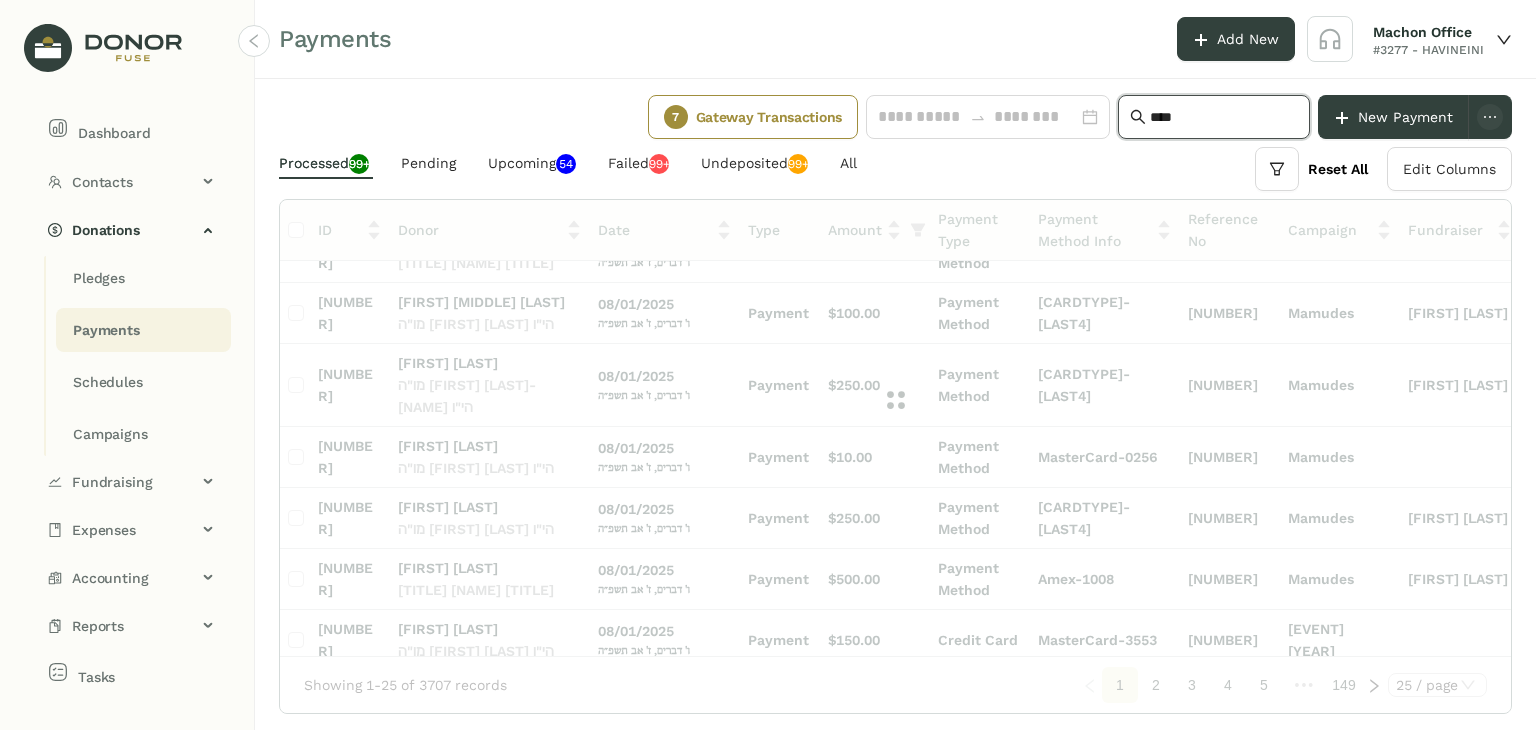 scroll, scrollTop: 0, scrollLeft: 0, axis: both 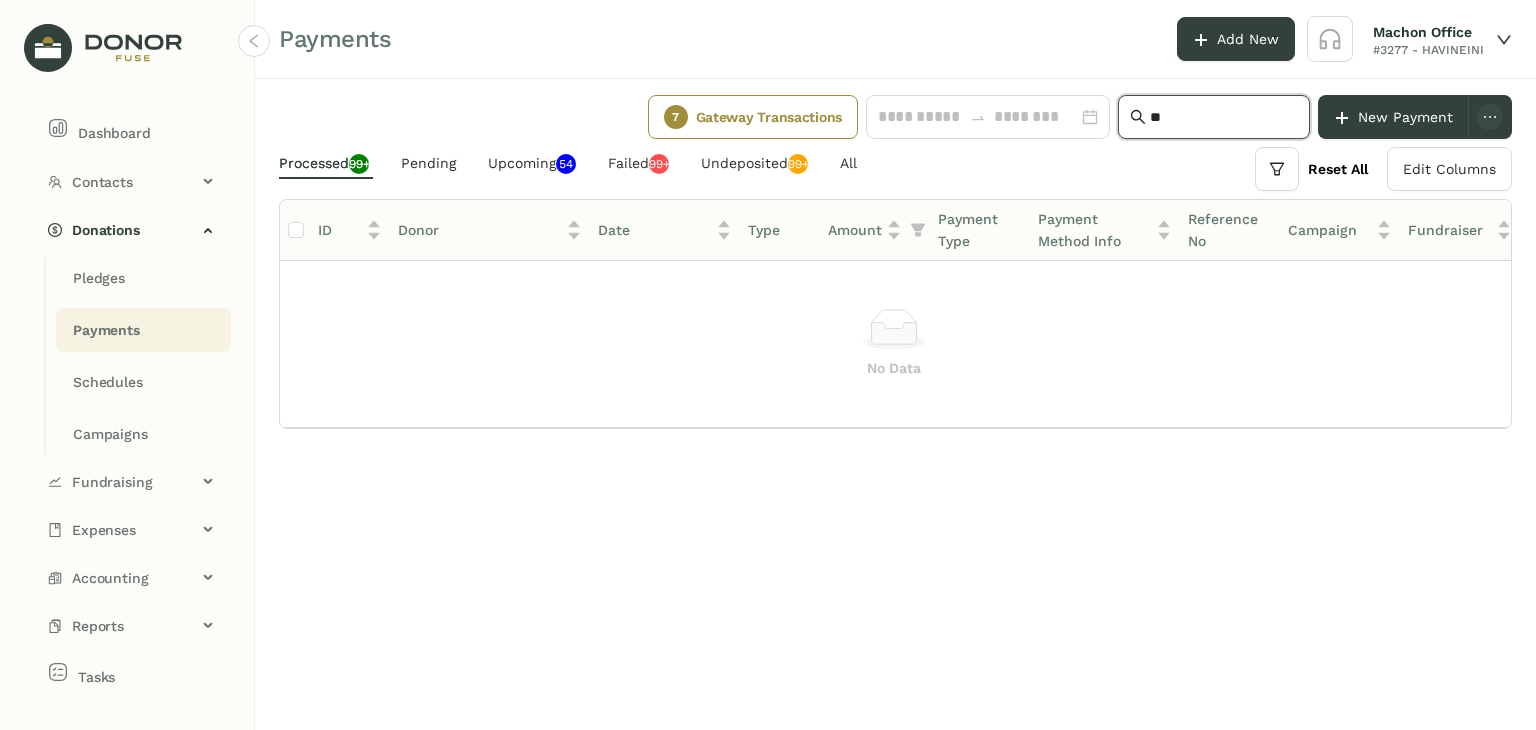 type on "*" 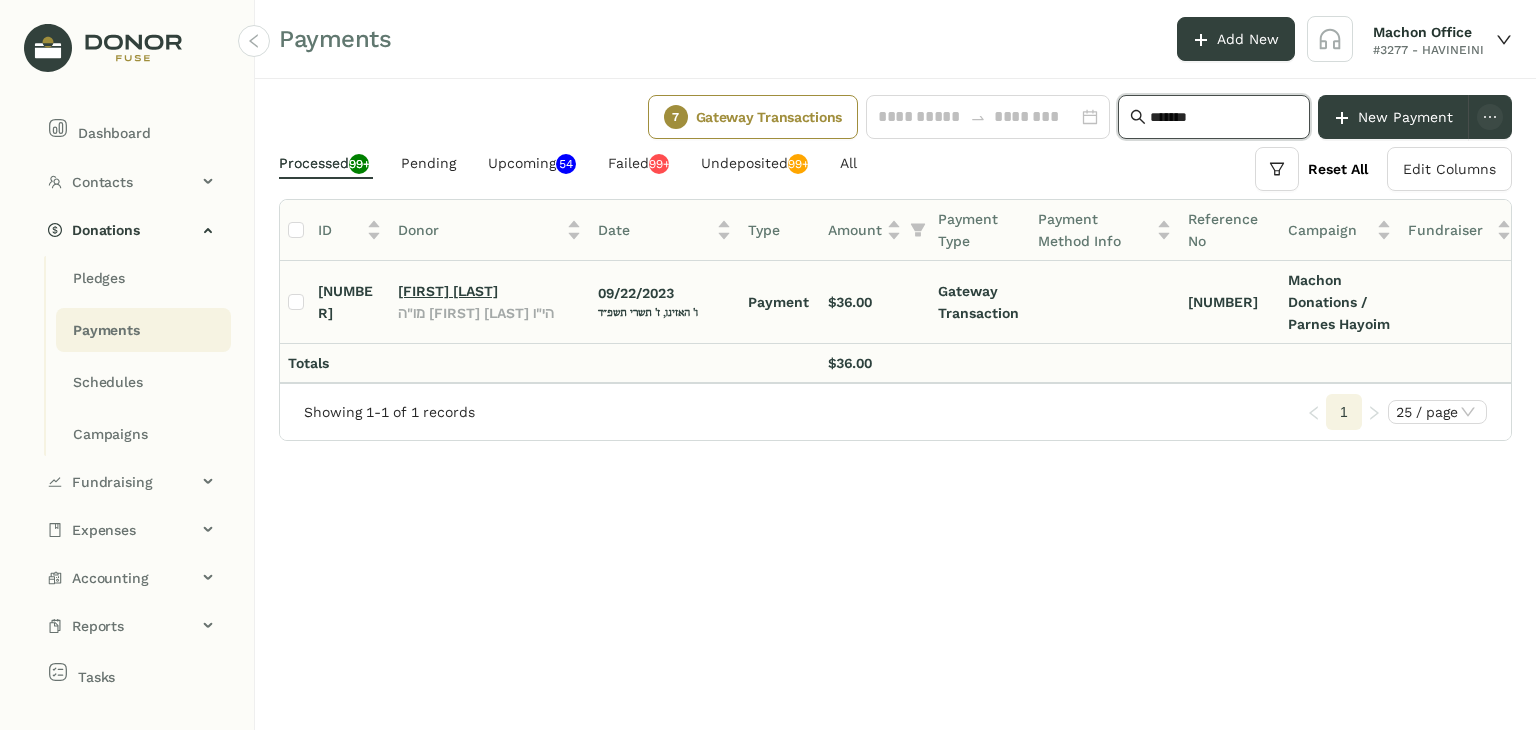 type on "*******" 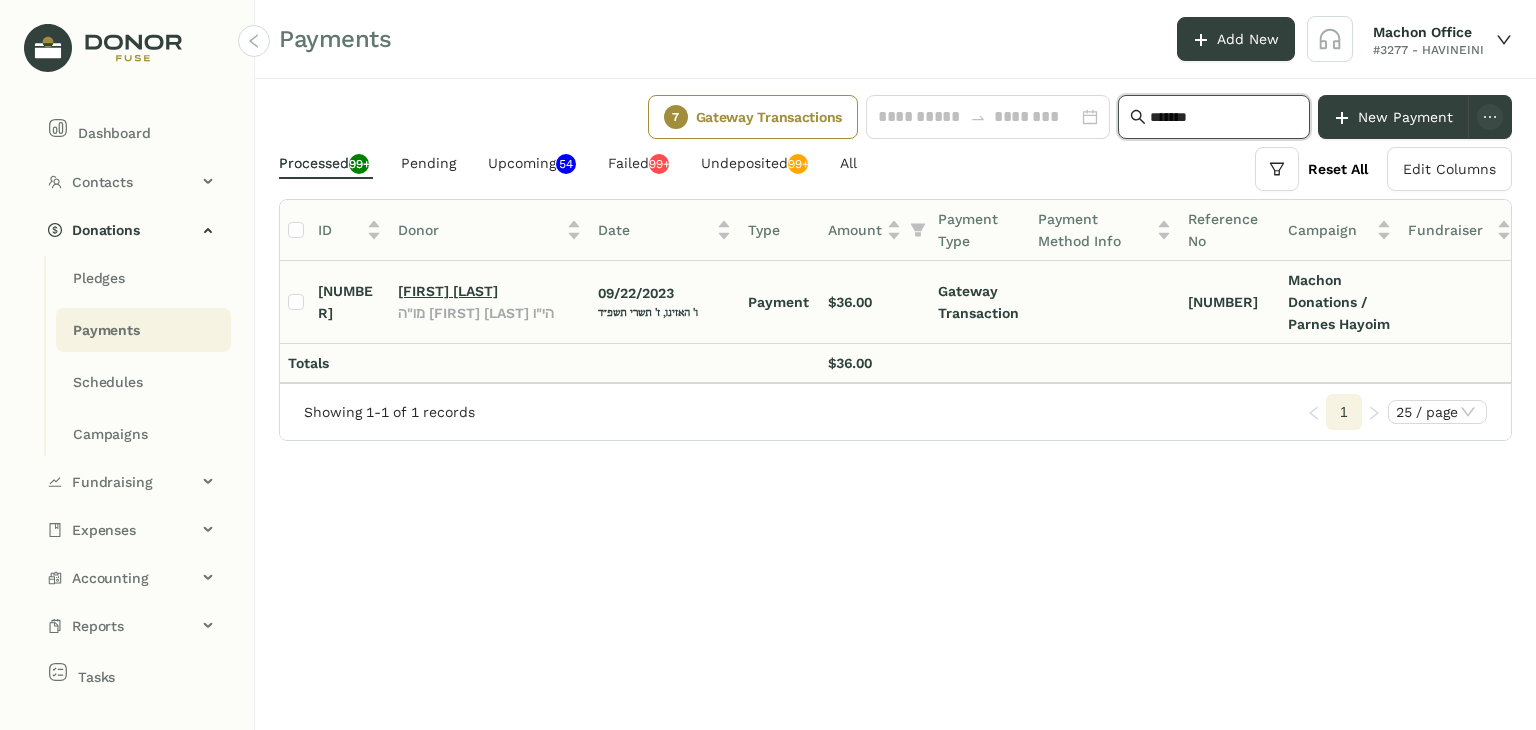 click on "[FIRST] [LAST]" 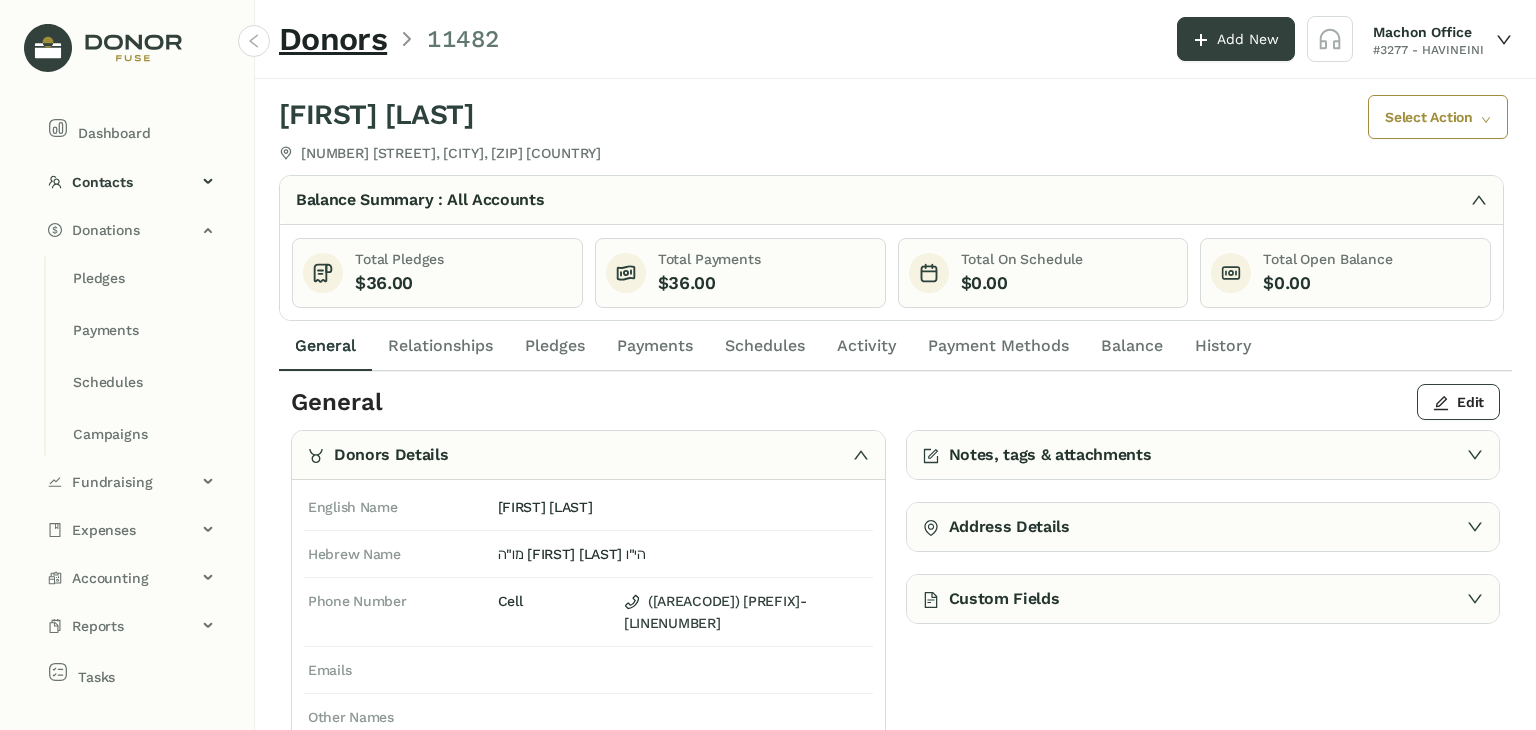 scroll, scrollTop: 31, scrollLeft: 0, axis: vertical 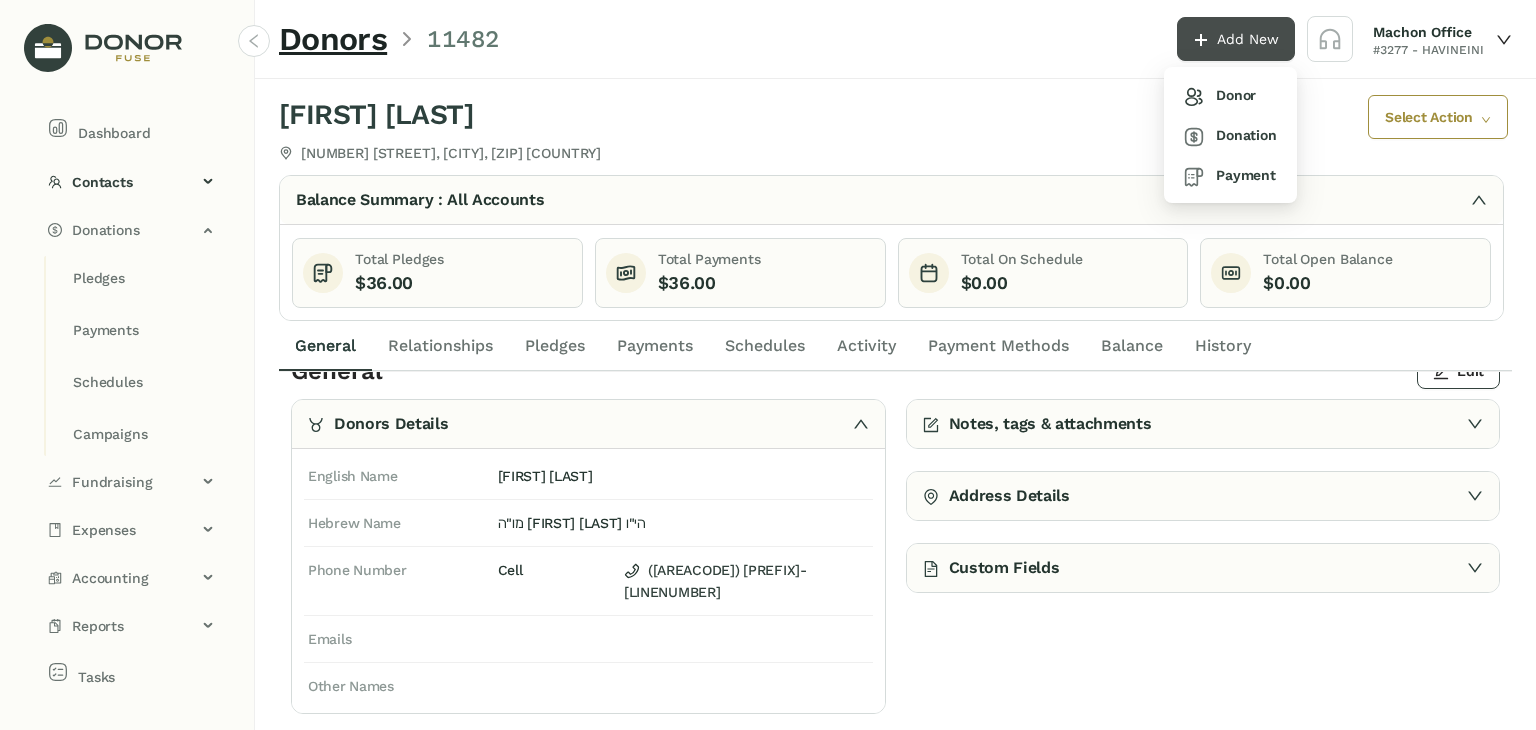 click on "Add New" 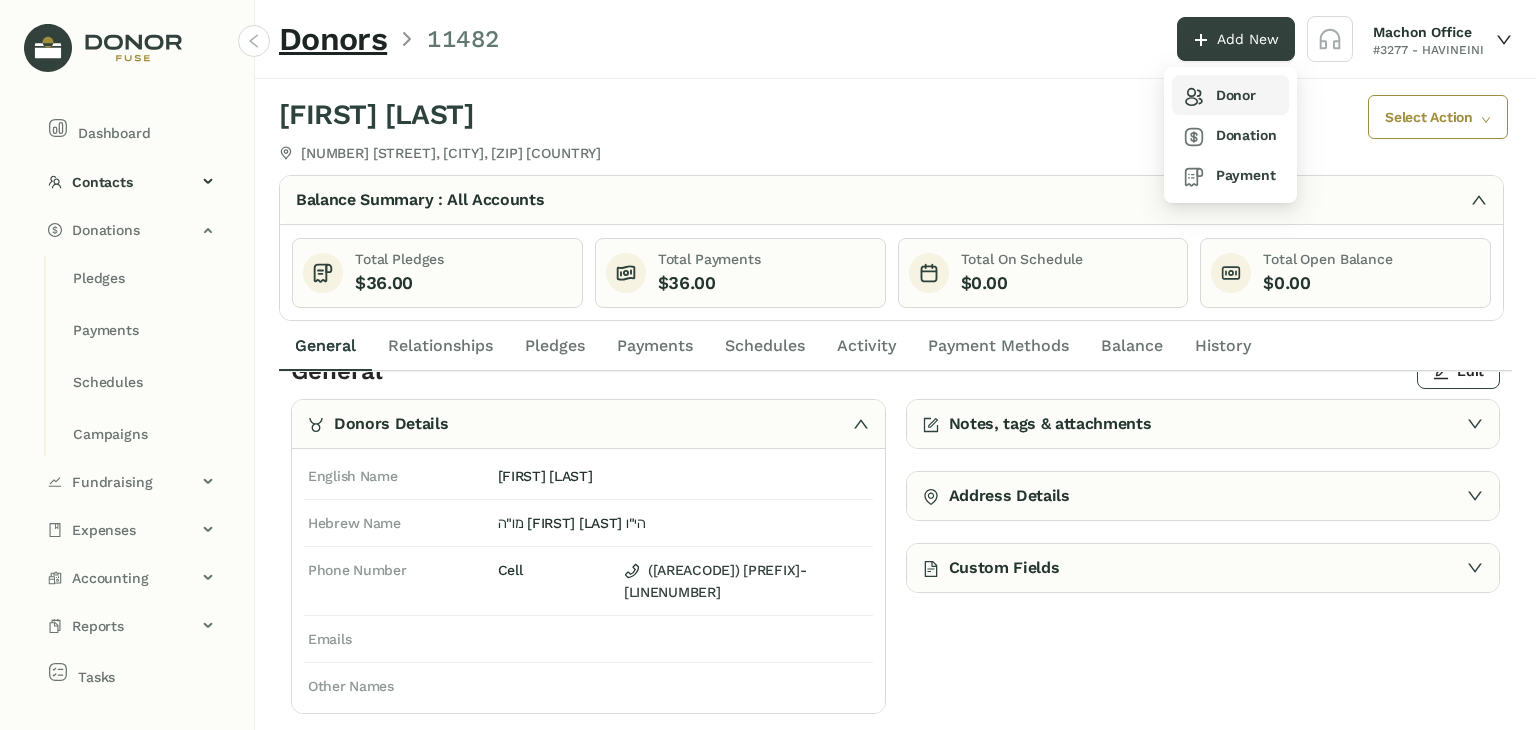 click on "Donor" at bounding box center (1220, 95) 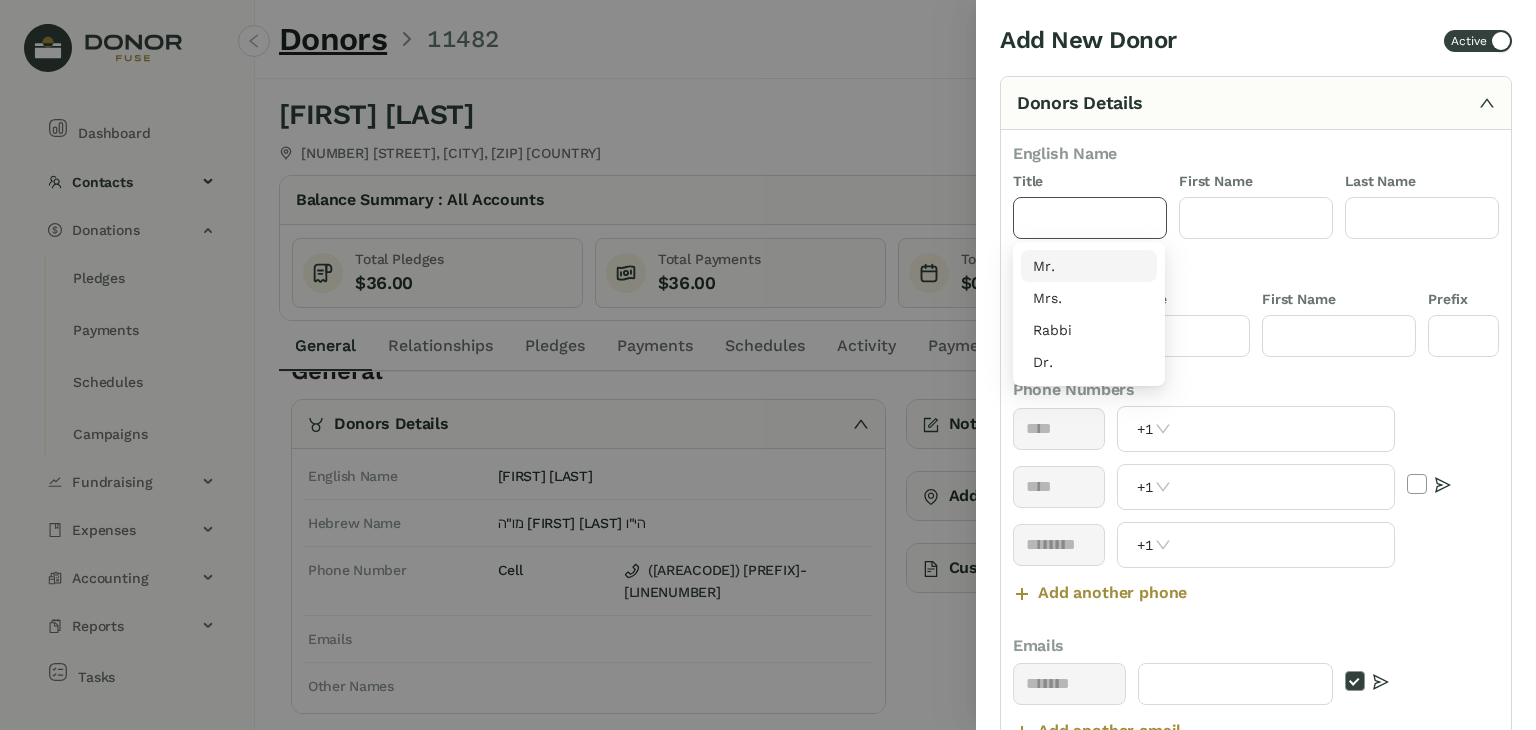 click 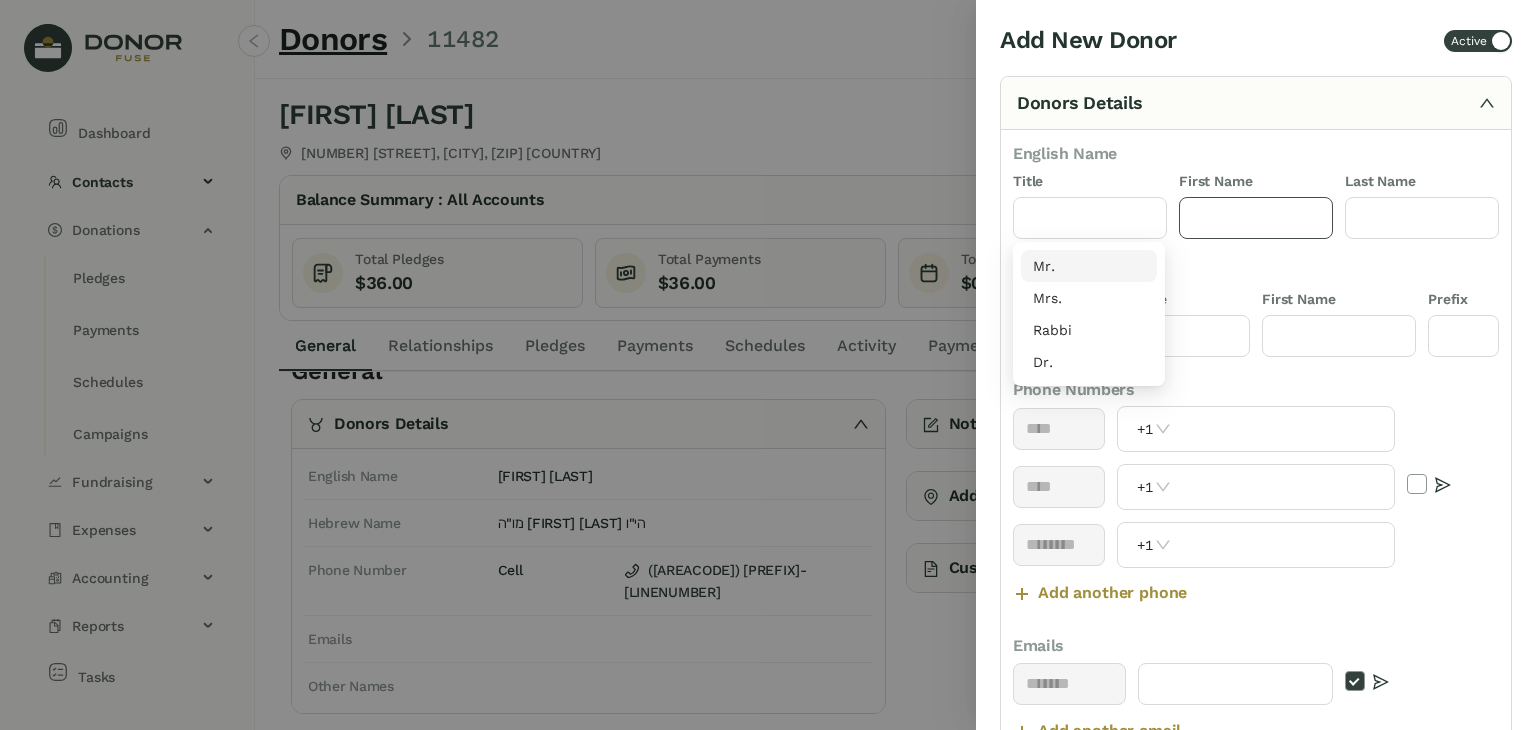 click 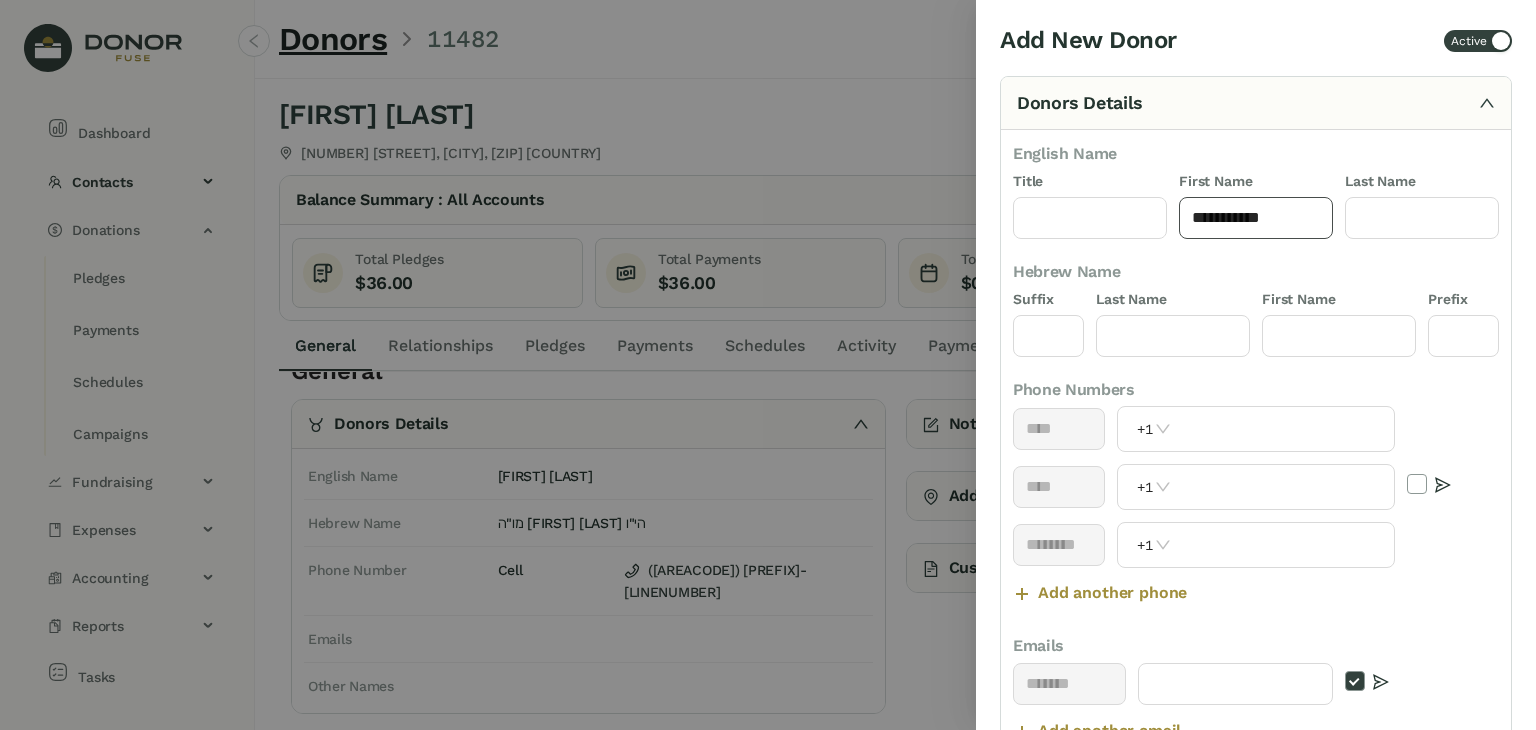 click on "**********" 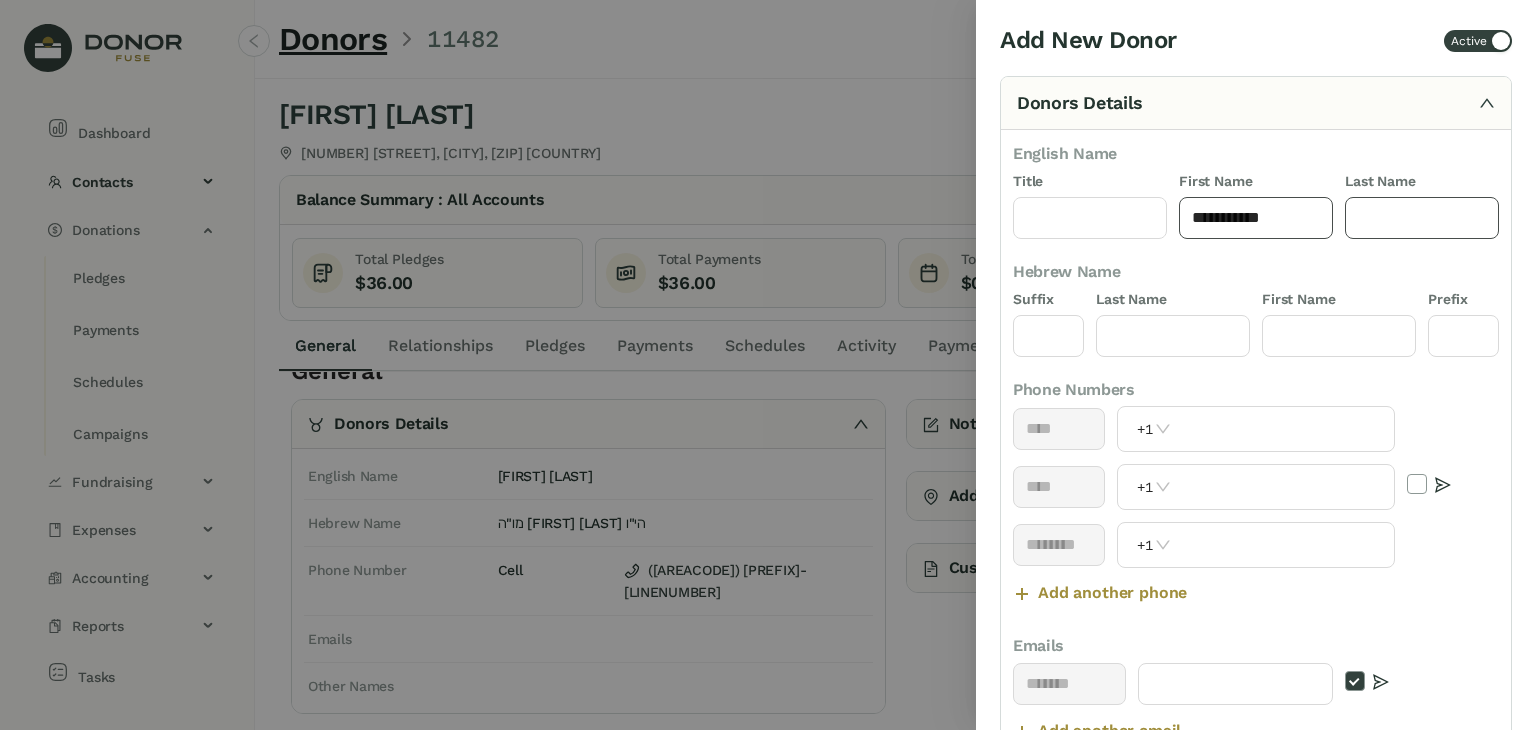 type on "**********" 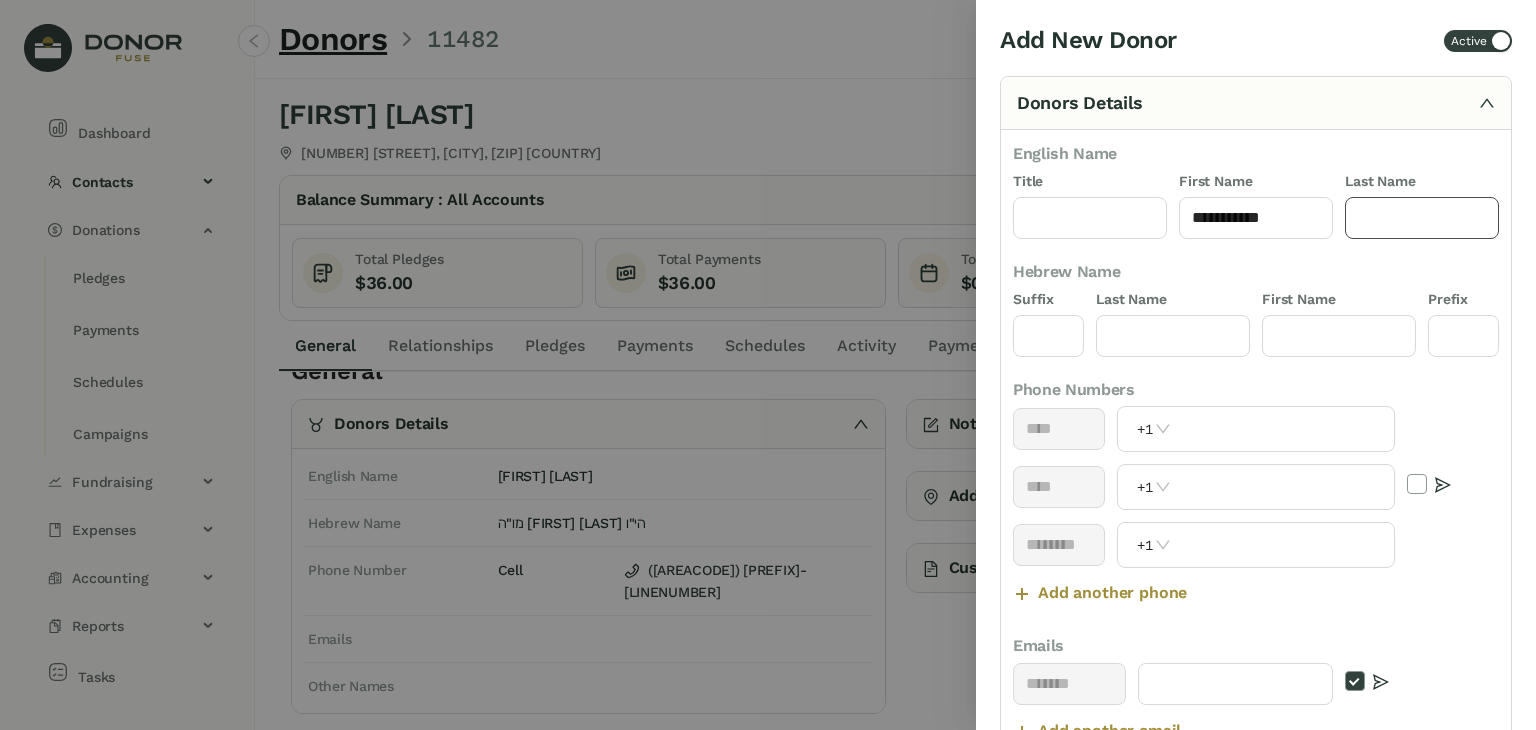 click 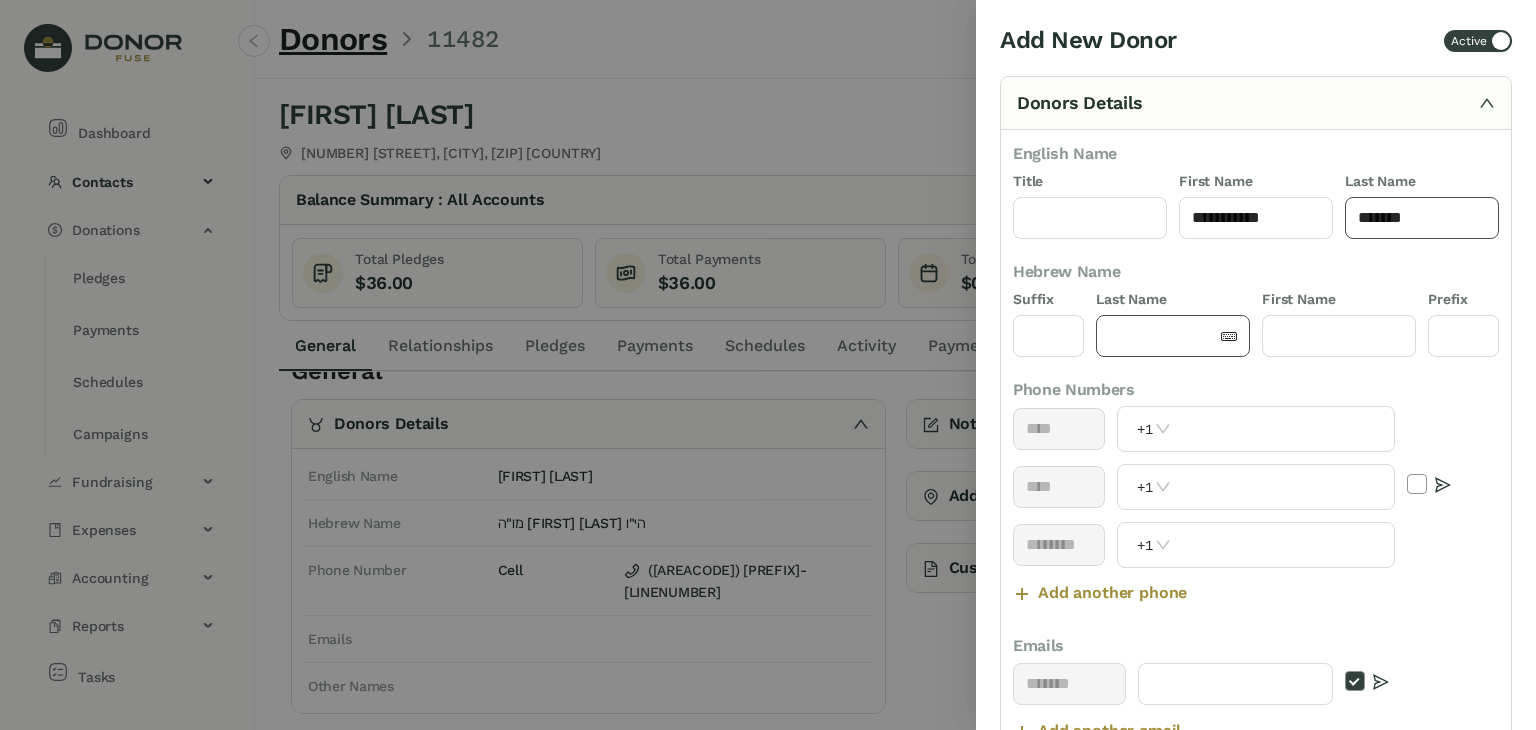 type on "*******" 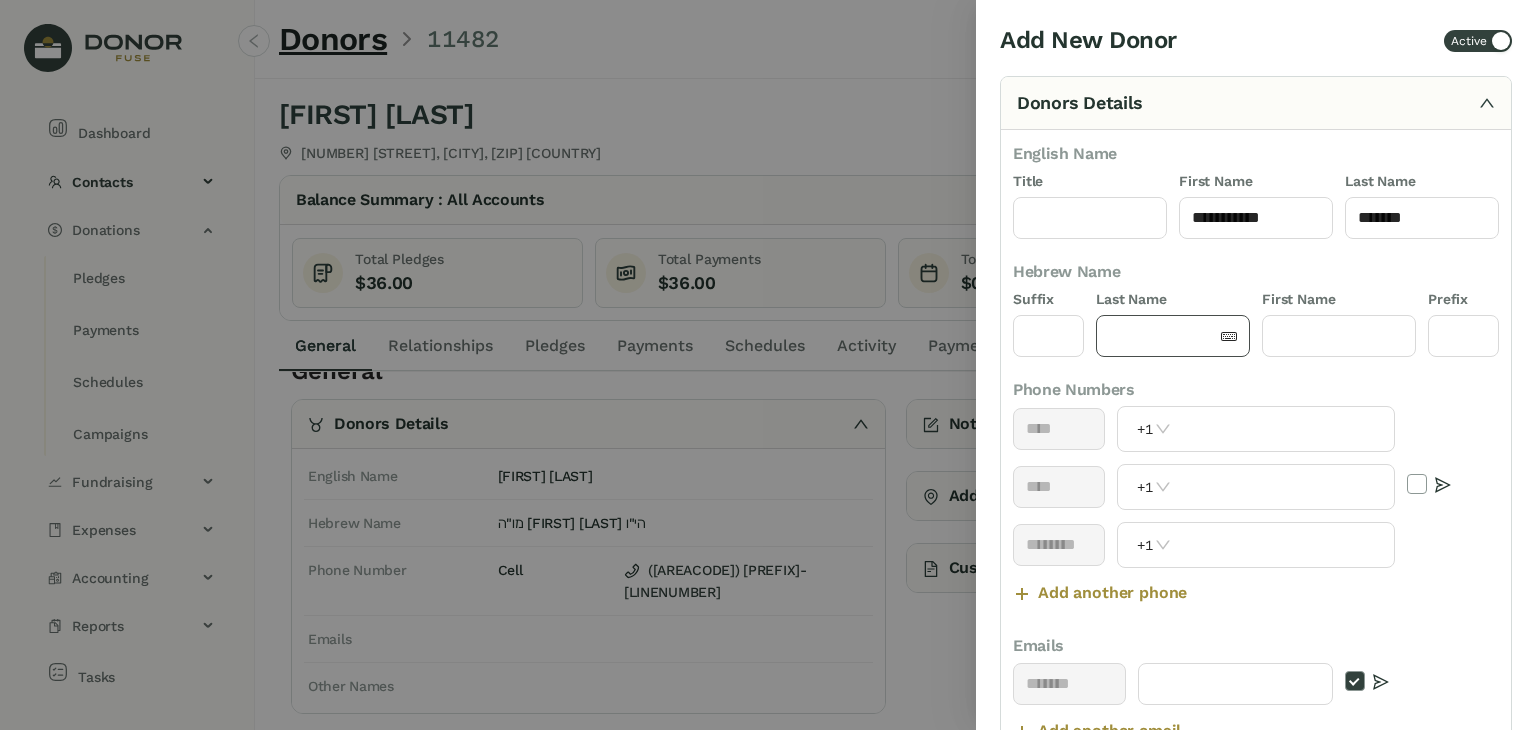click 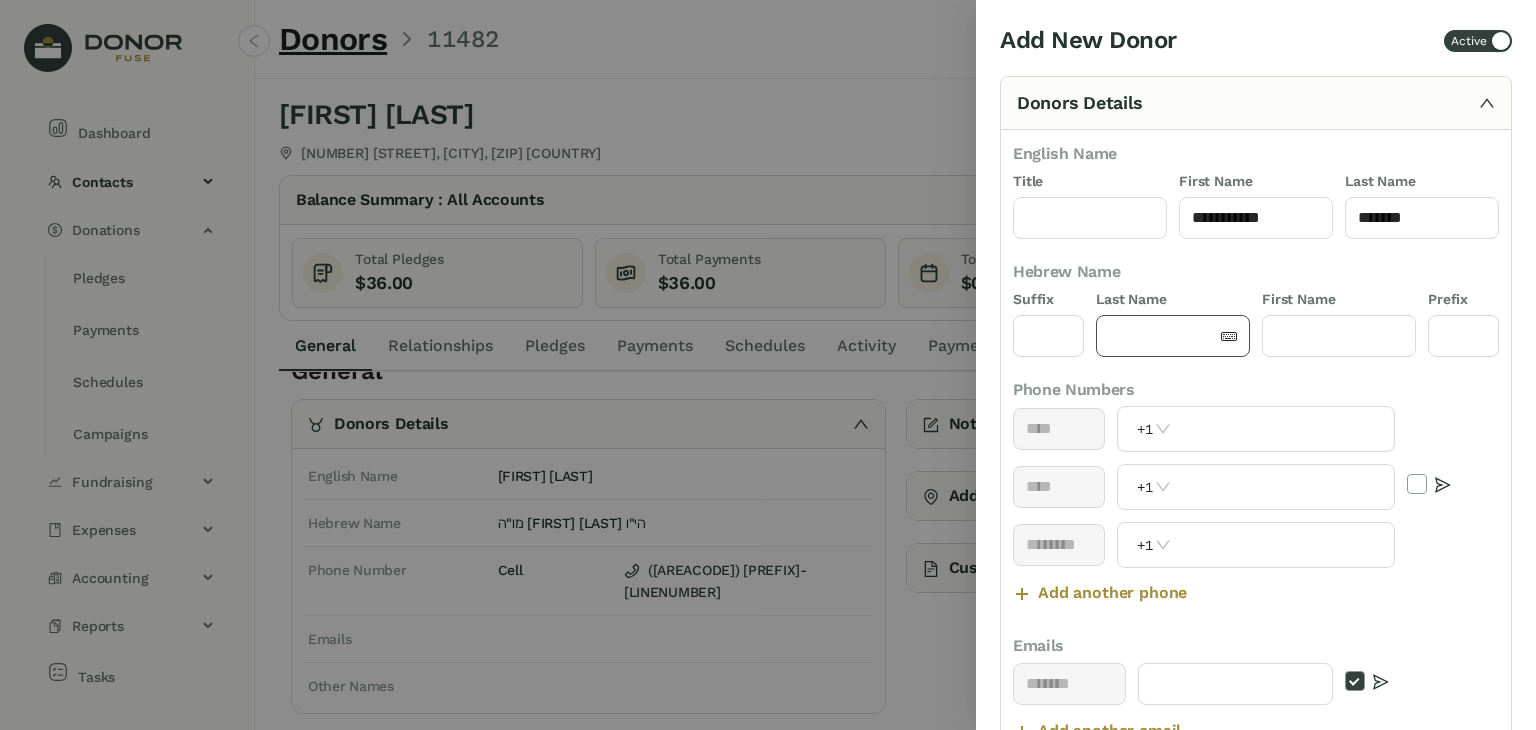 click 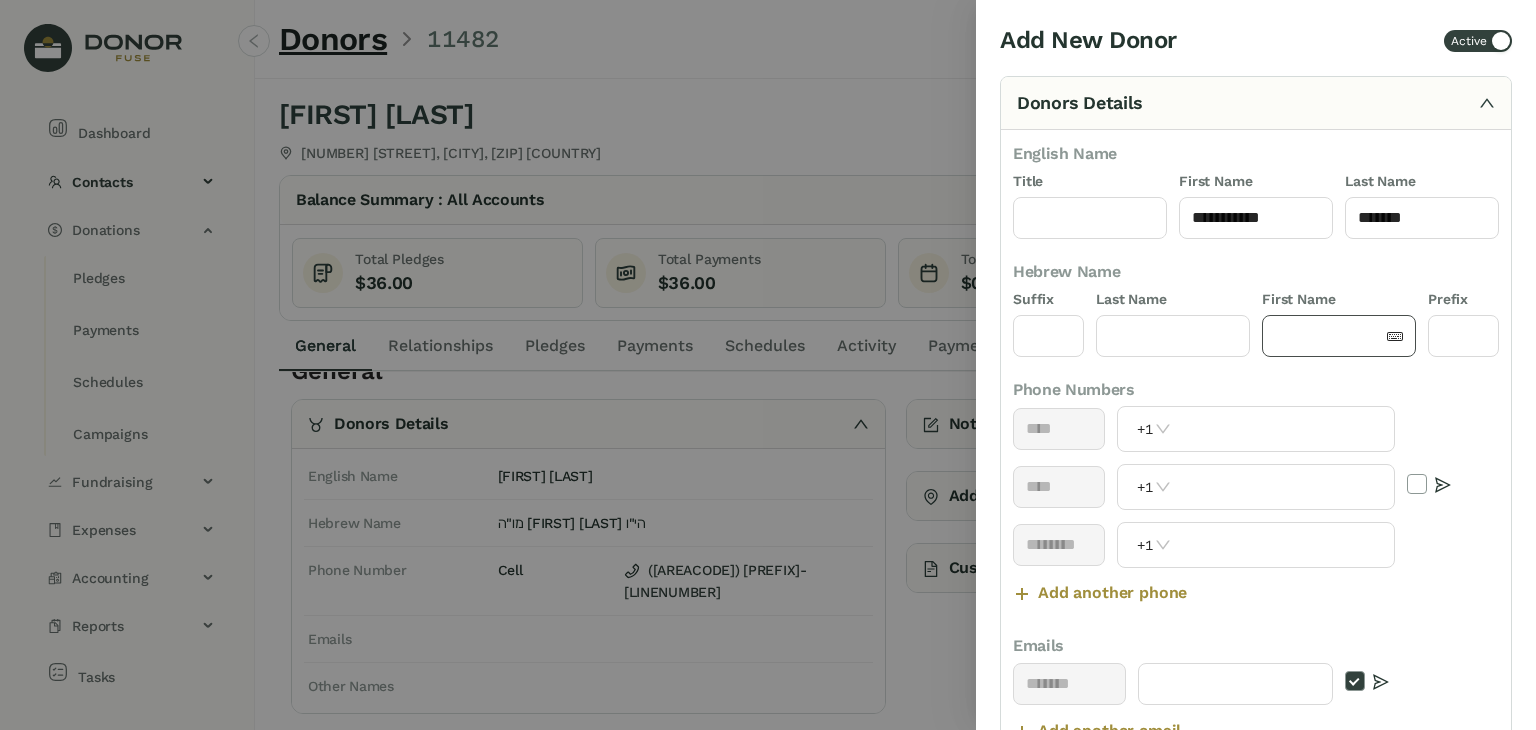 click 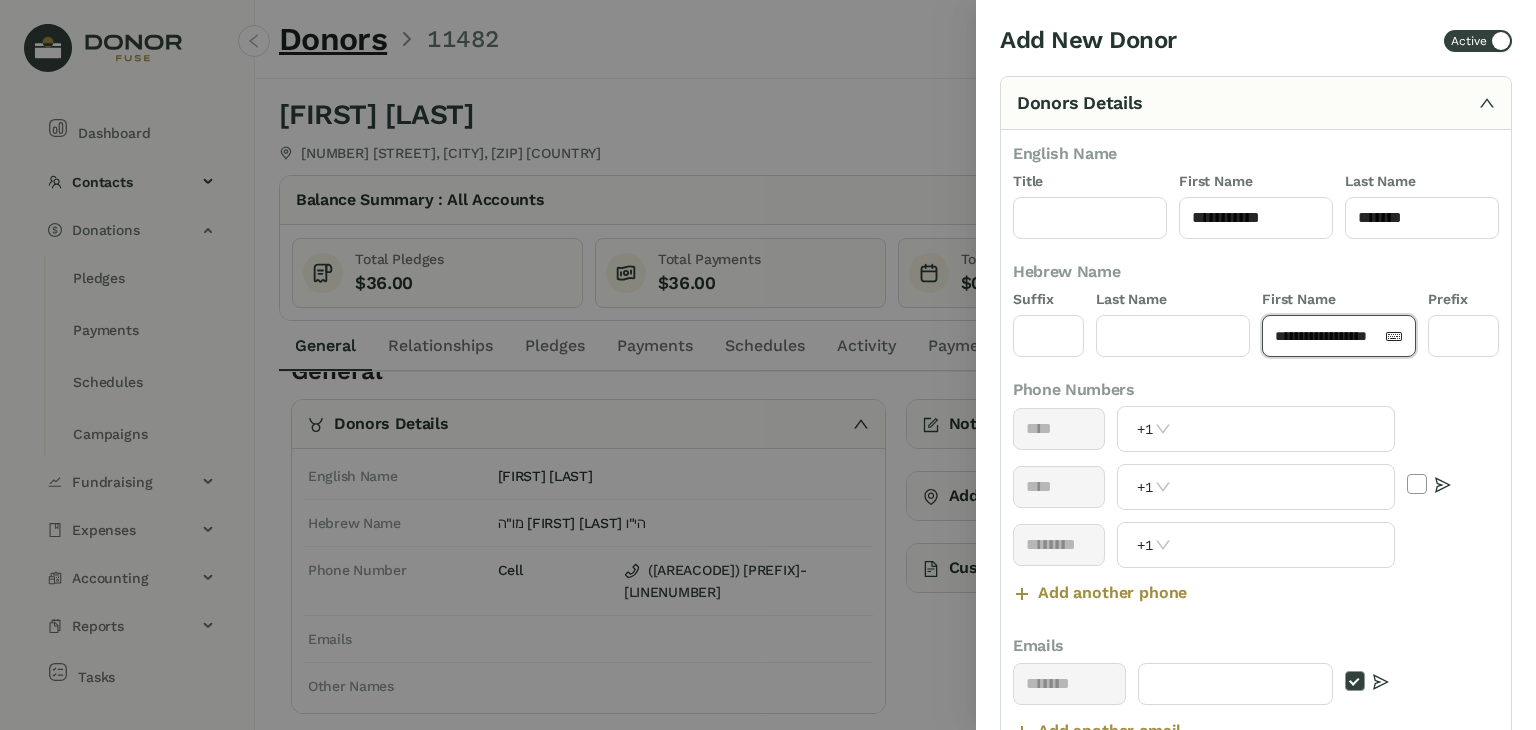 scroll, scrollTop: 0, scrollLeft: 18, axis: horizontal 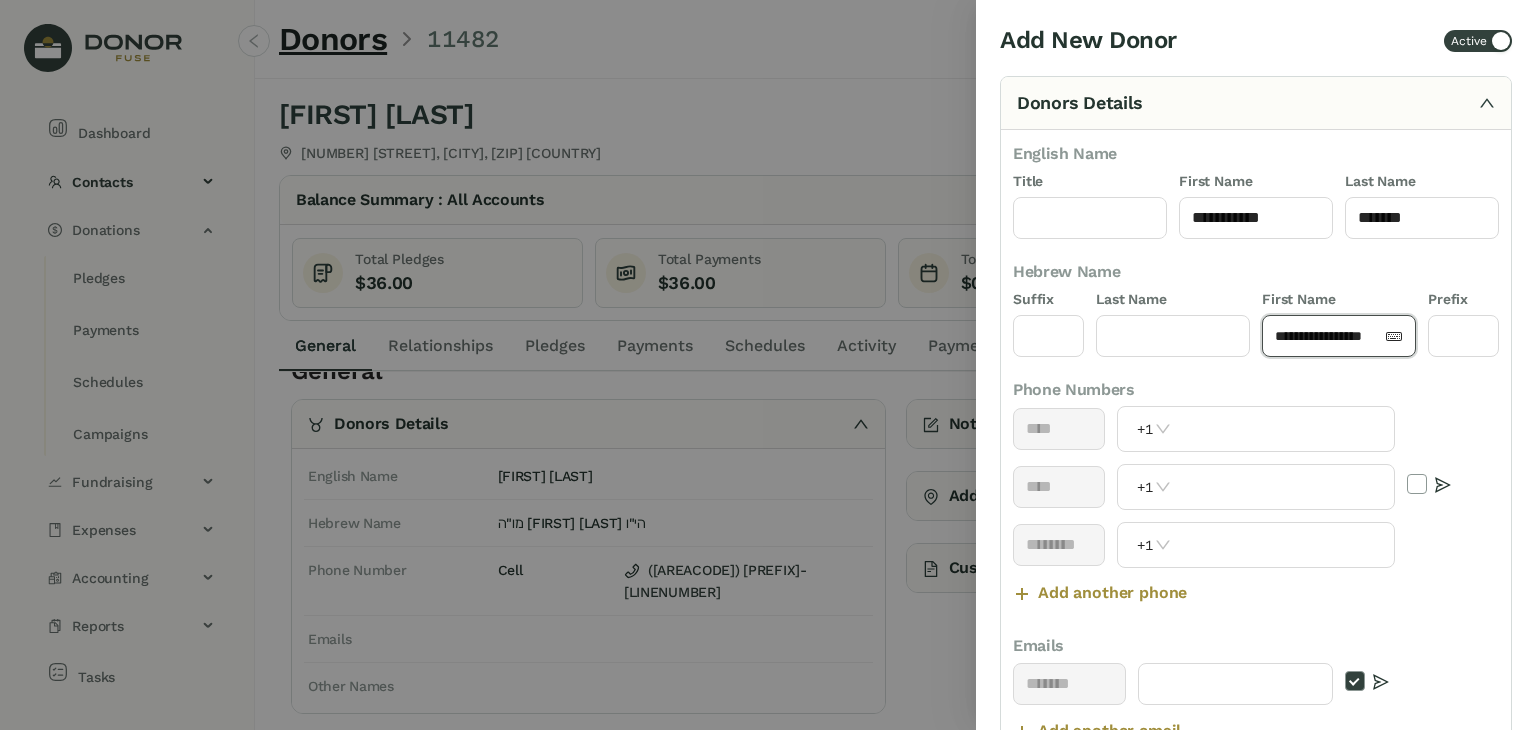 drag, startPoint x: 1310, startPoint y: 338, endPoint x: 1273, endPoint y: 339, distance: 37.01351 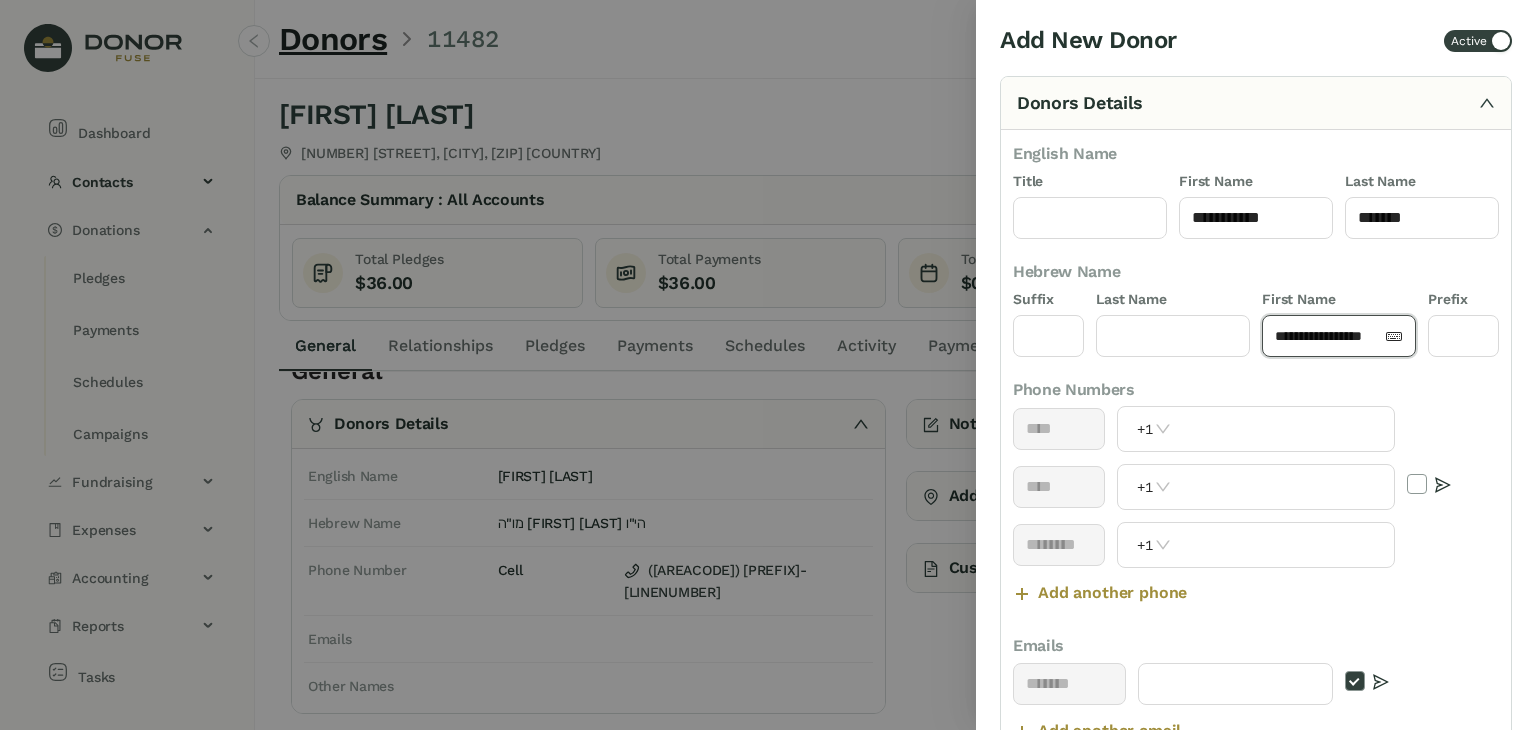 type on "**********" 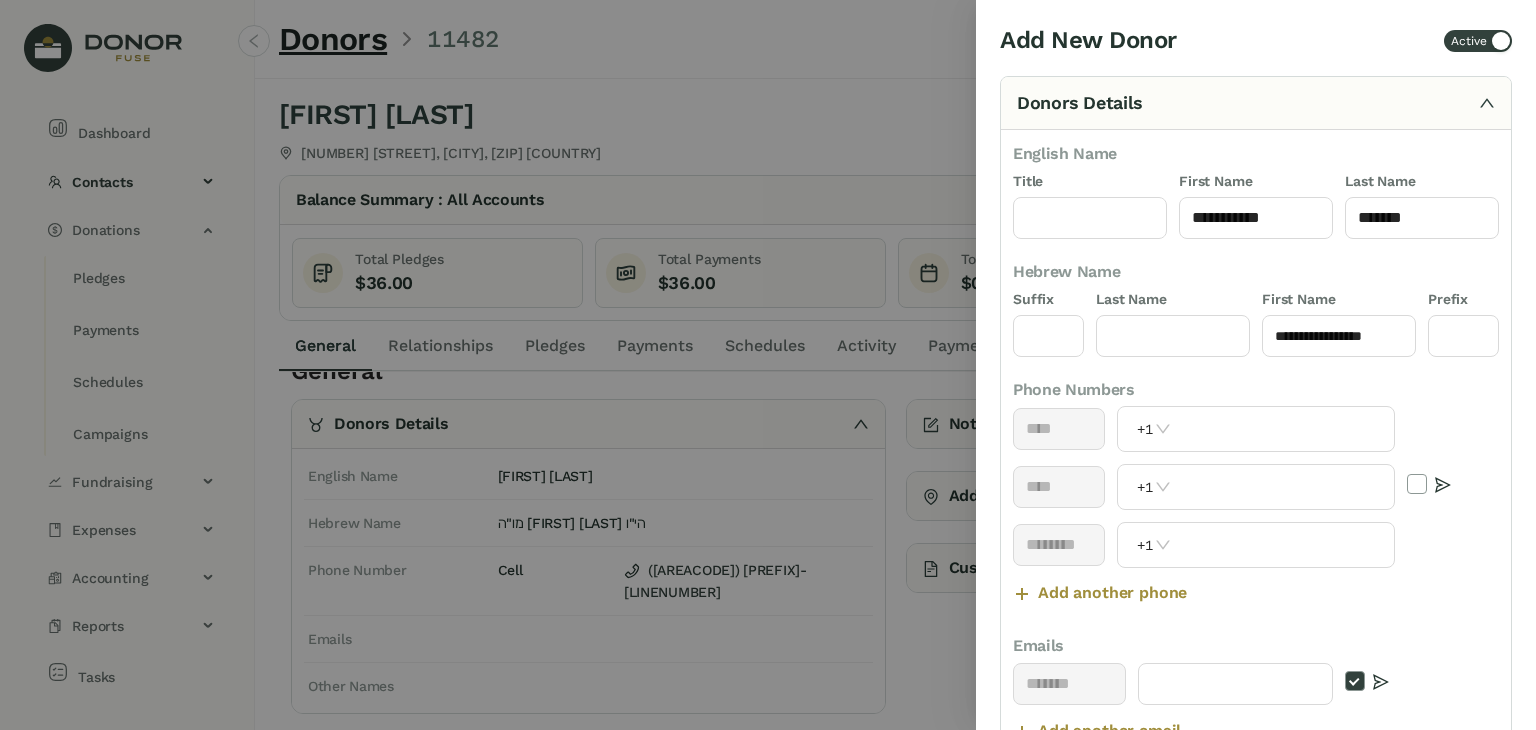 drag, startPoint x: 1273, startPoint y: 339, endPoint x: 1252, endPoint y: 380, distance: 46.06517 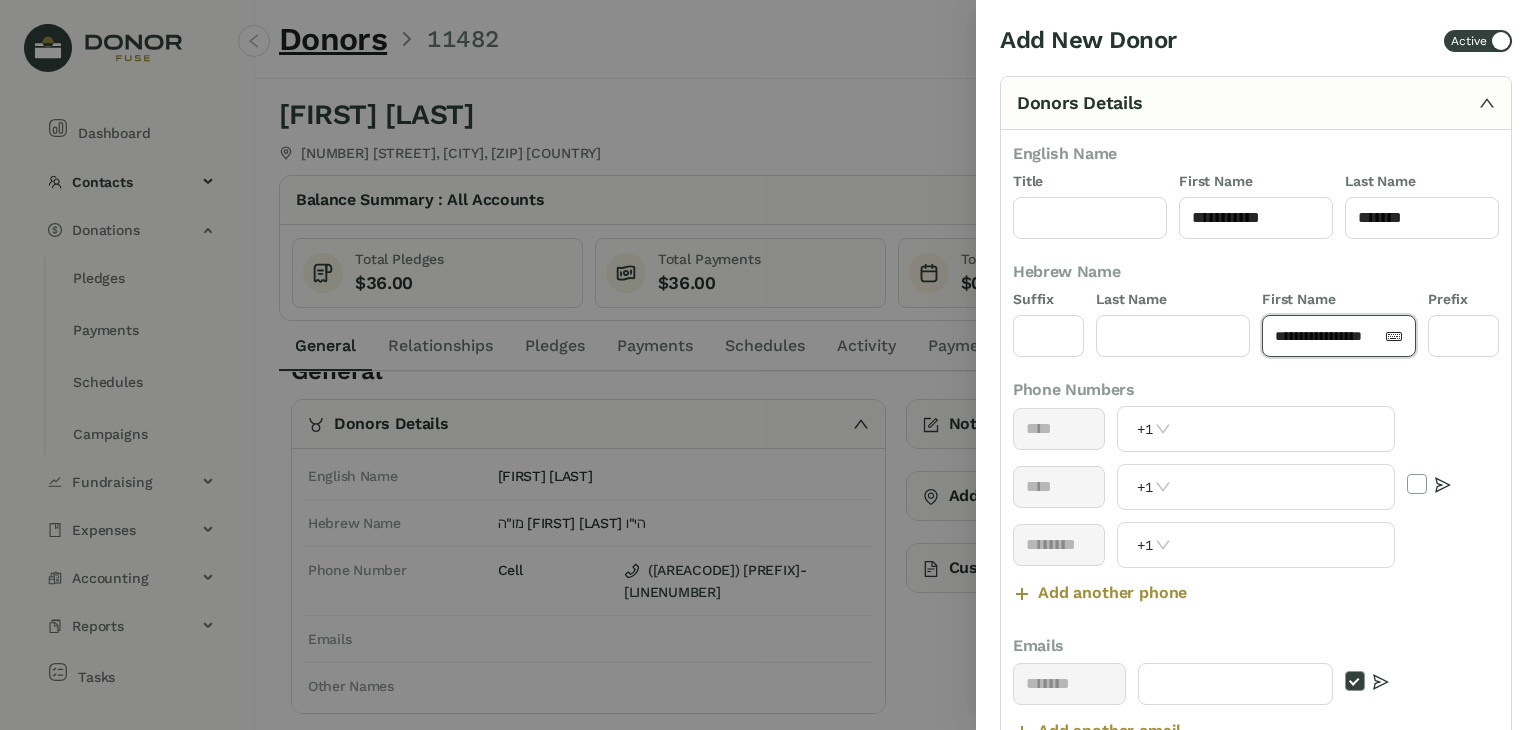 drag, startPoint x: 1308, startPoint y: 338, endPoint x: 1269, endPoint y: 338, distance: 39 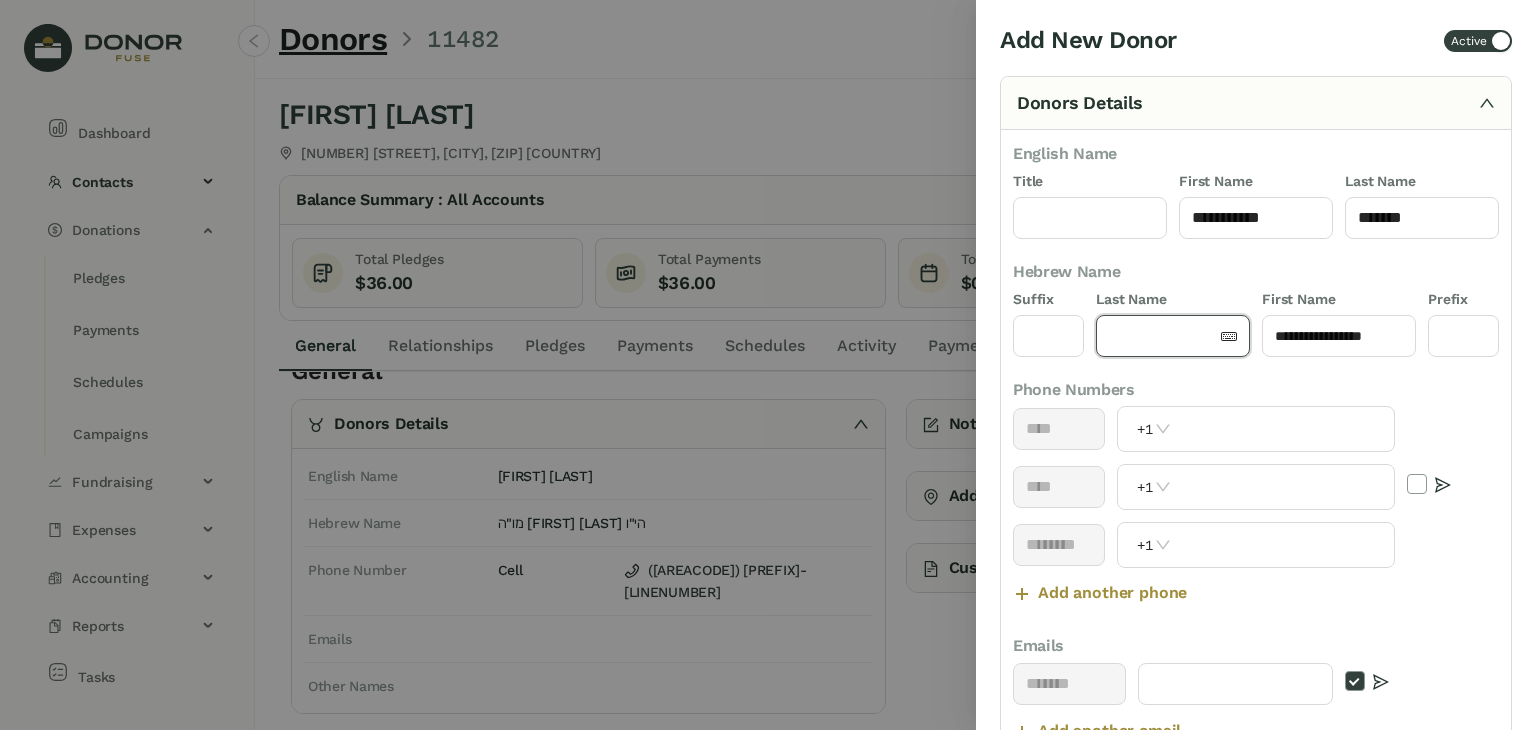 click 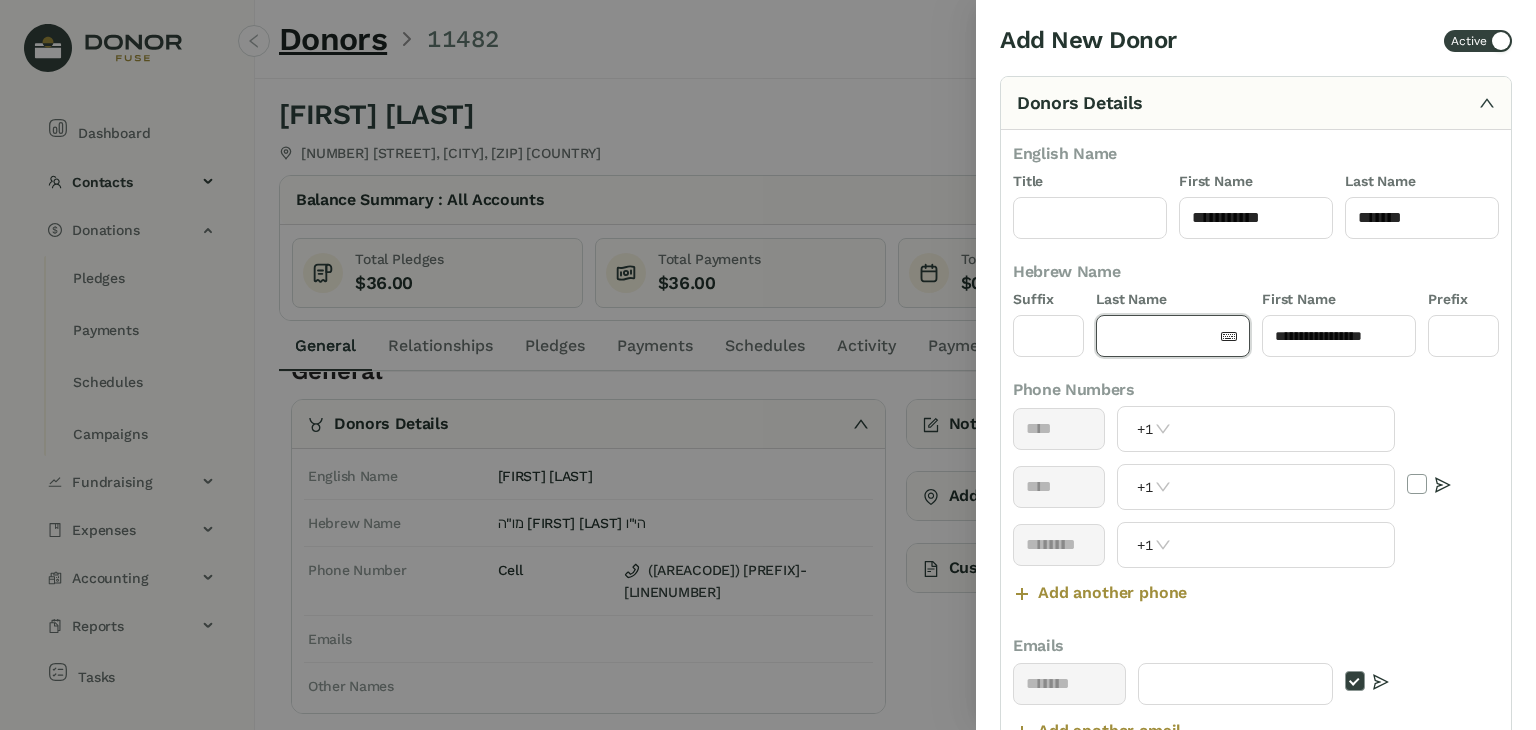paste on "******" 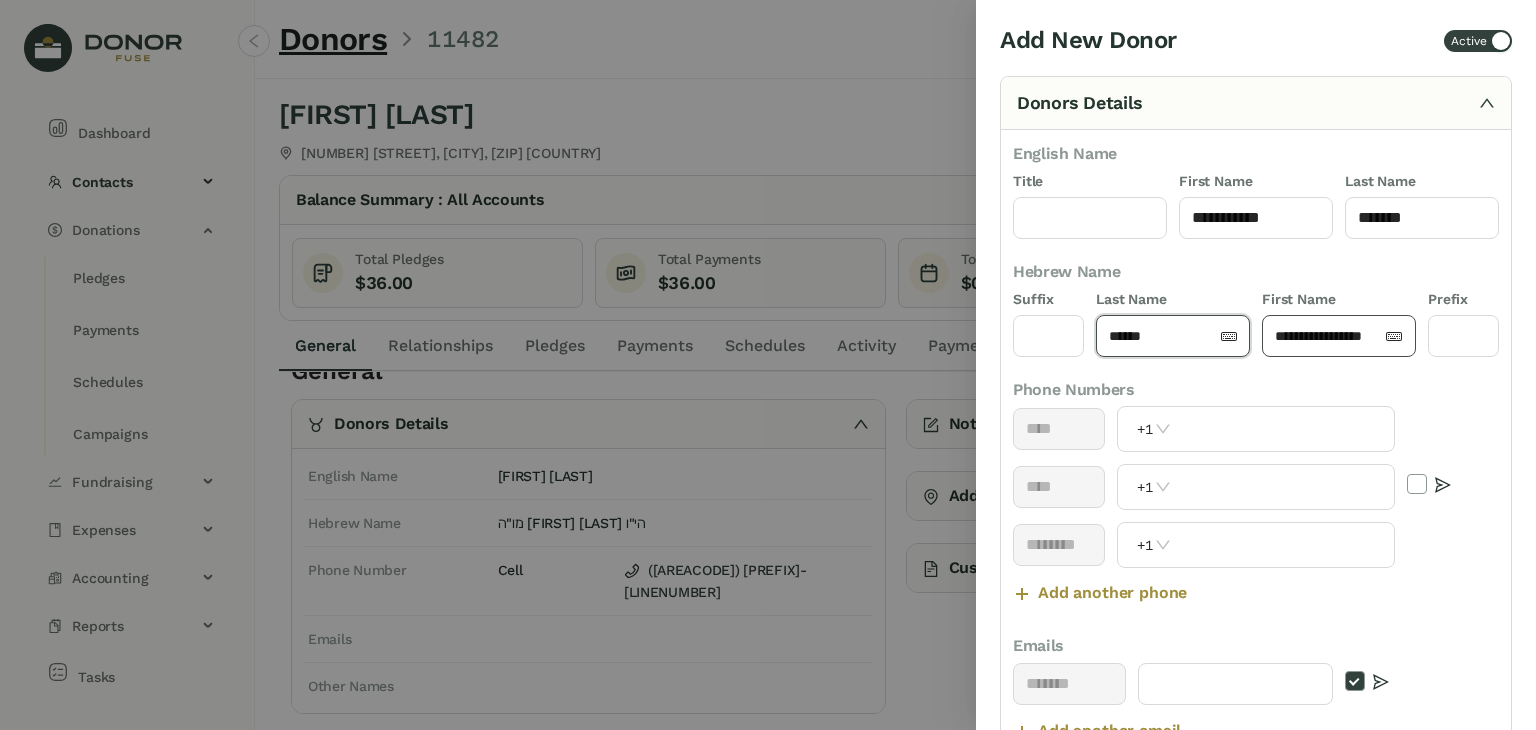 type on "******" 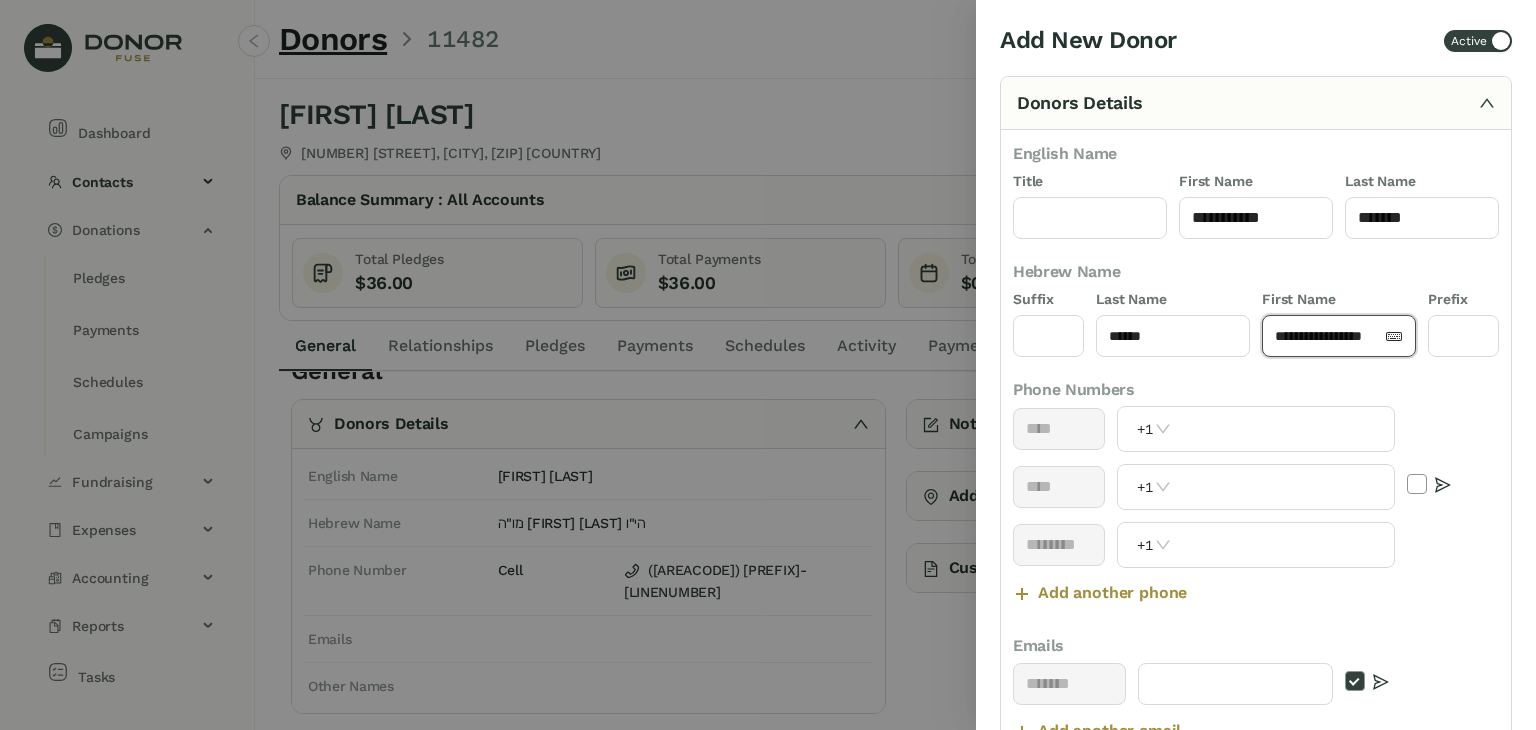 drag, startPoint x: 1308, startPoint y: 337, endPoint x: 1261, endPoint y: 348, distance: 48.270073 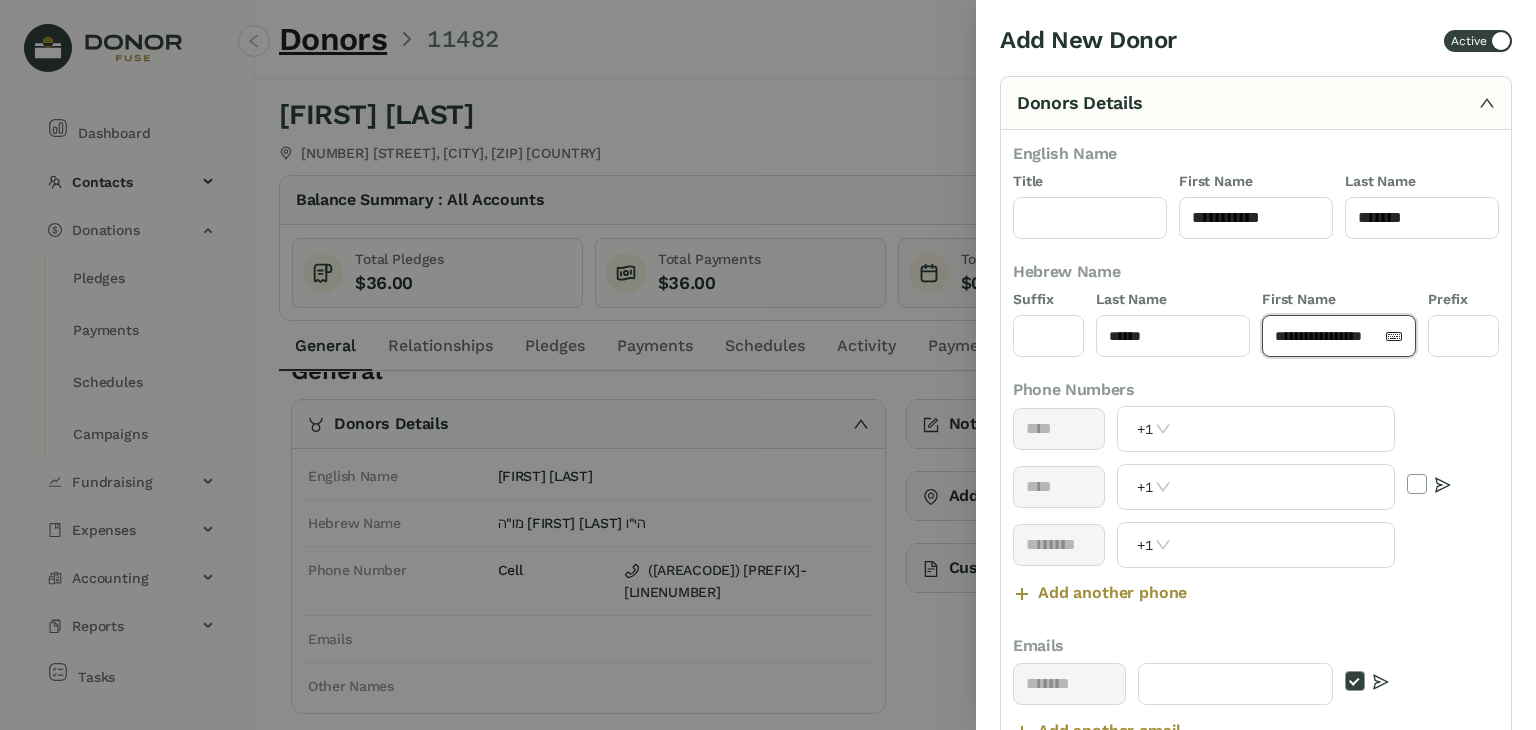 click on "**********" 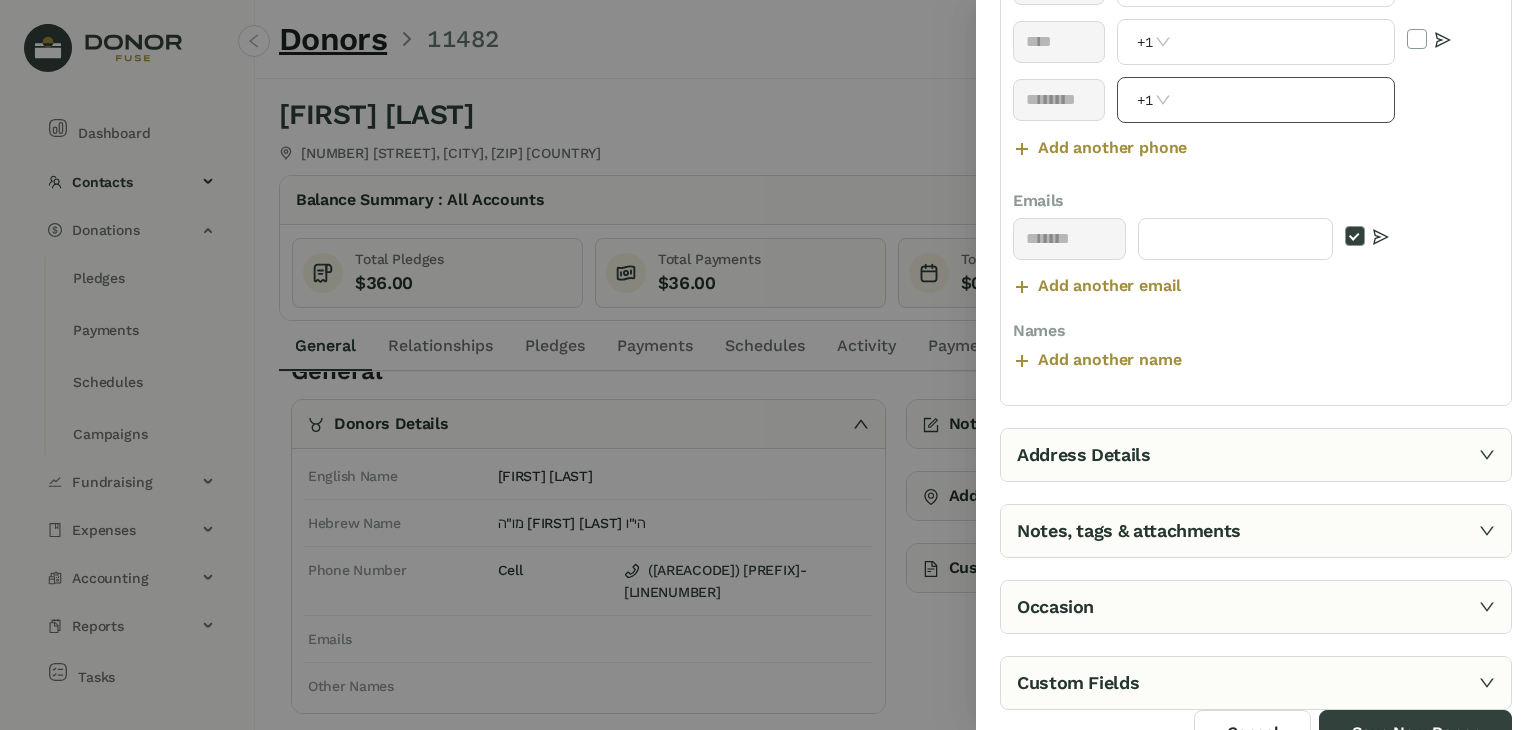 scroll, scrollTop: 466, scrollLeft: 0, axis: vertical 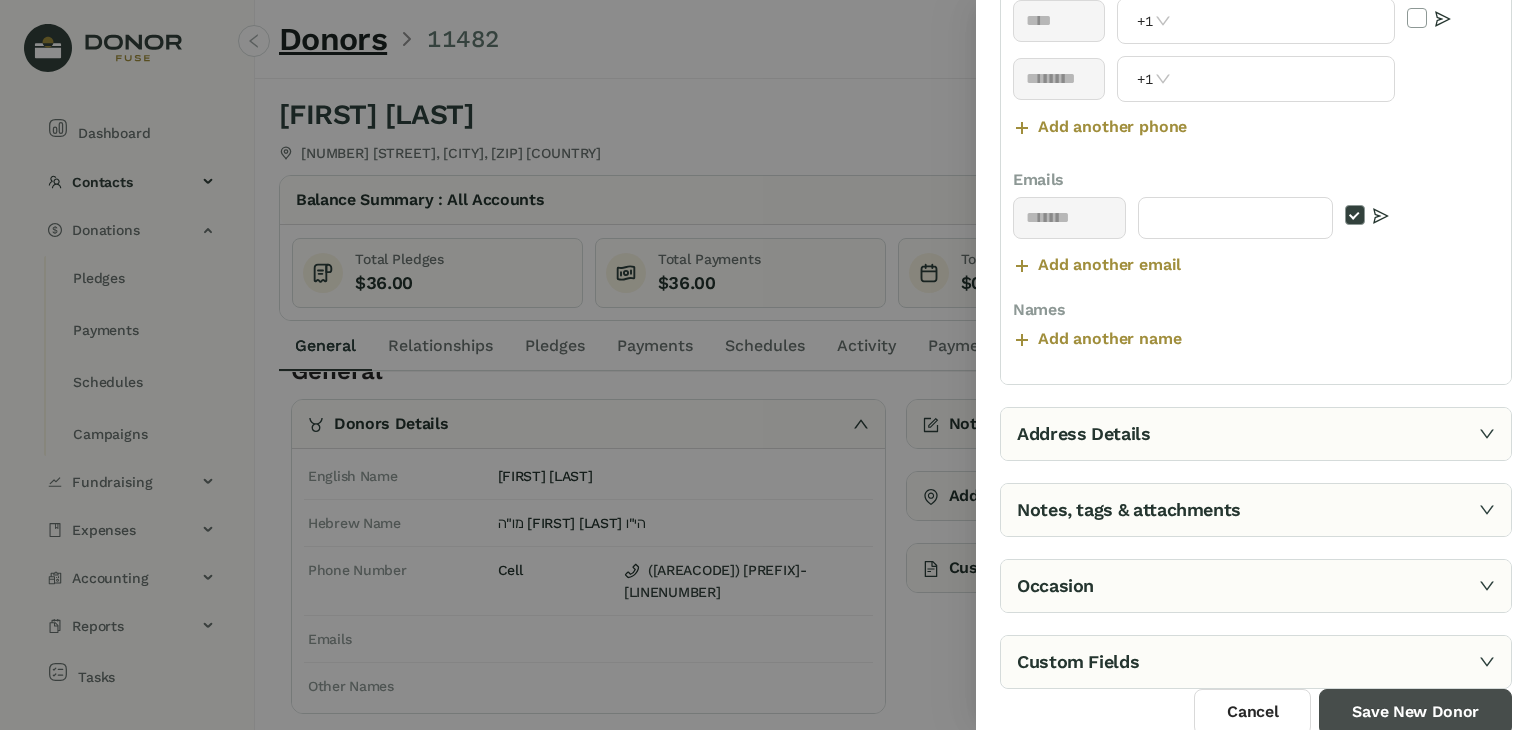type on "**********" 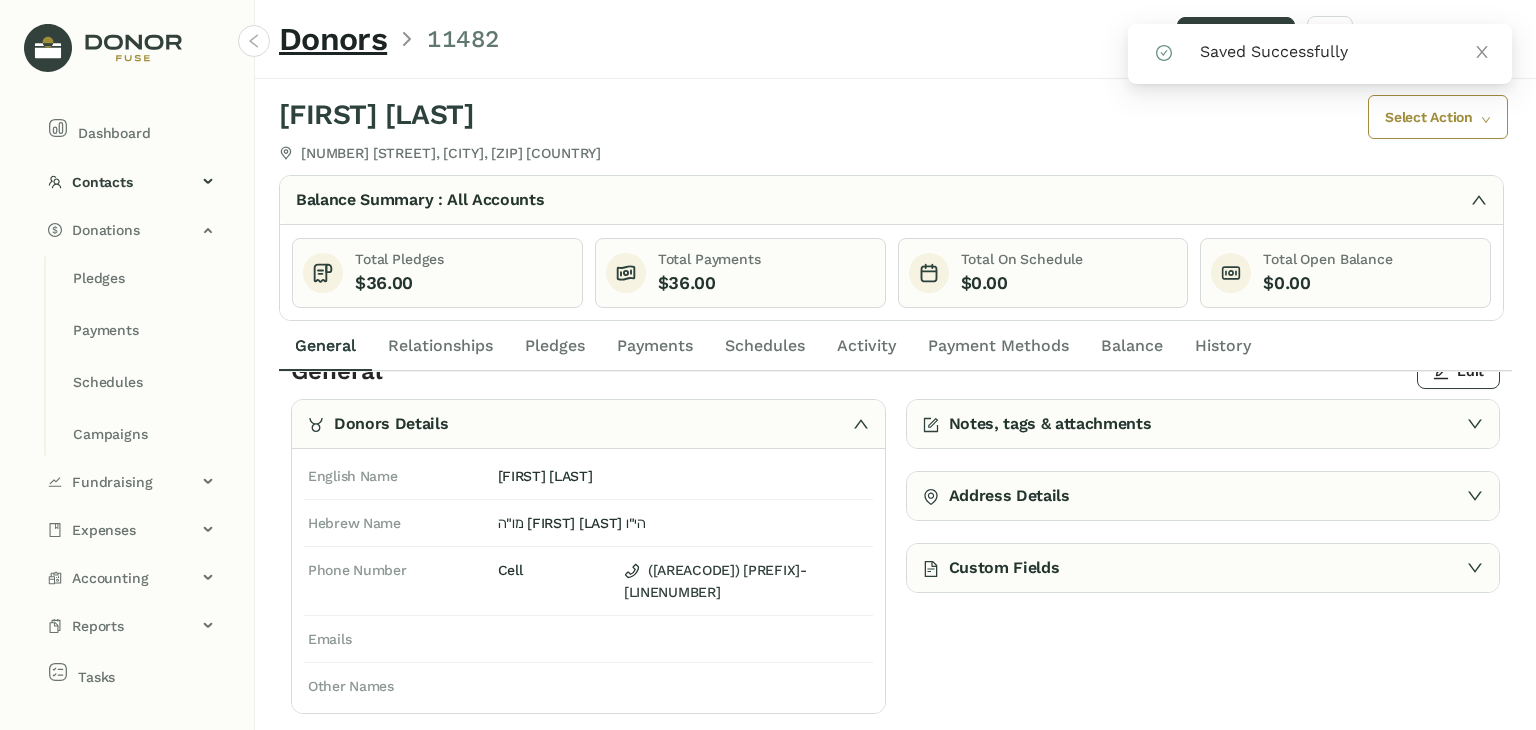 click on "[BRAND] - [NAME] [NUMBER] - [NAME]" 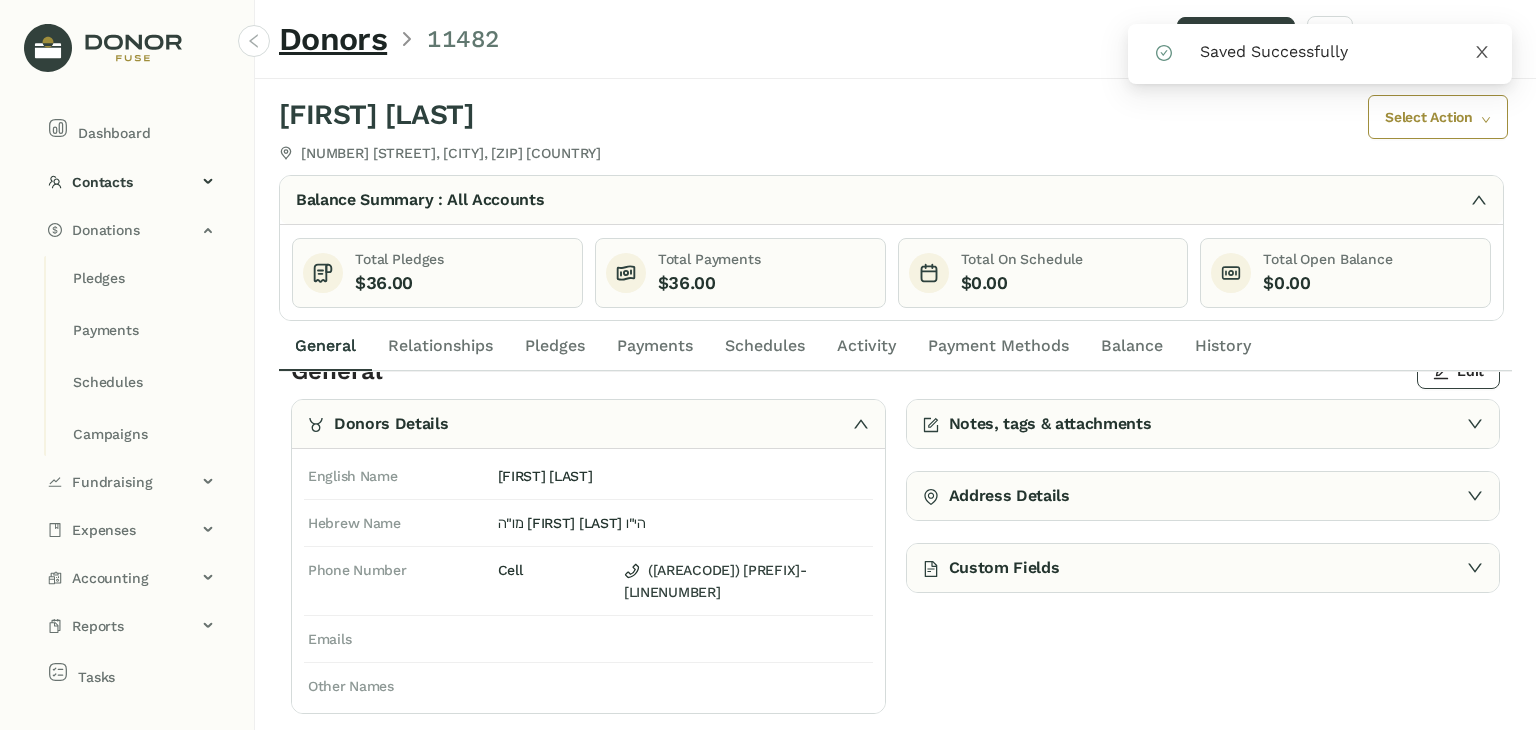 click 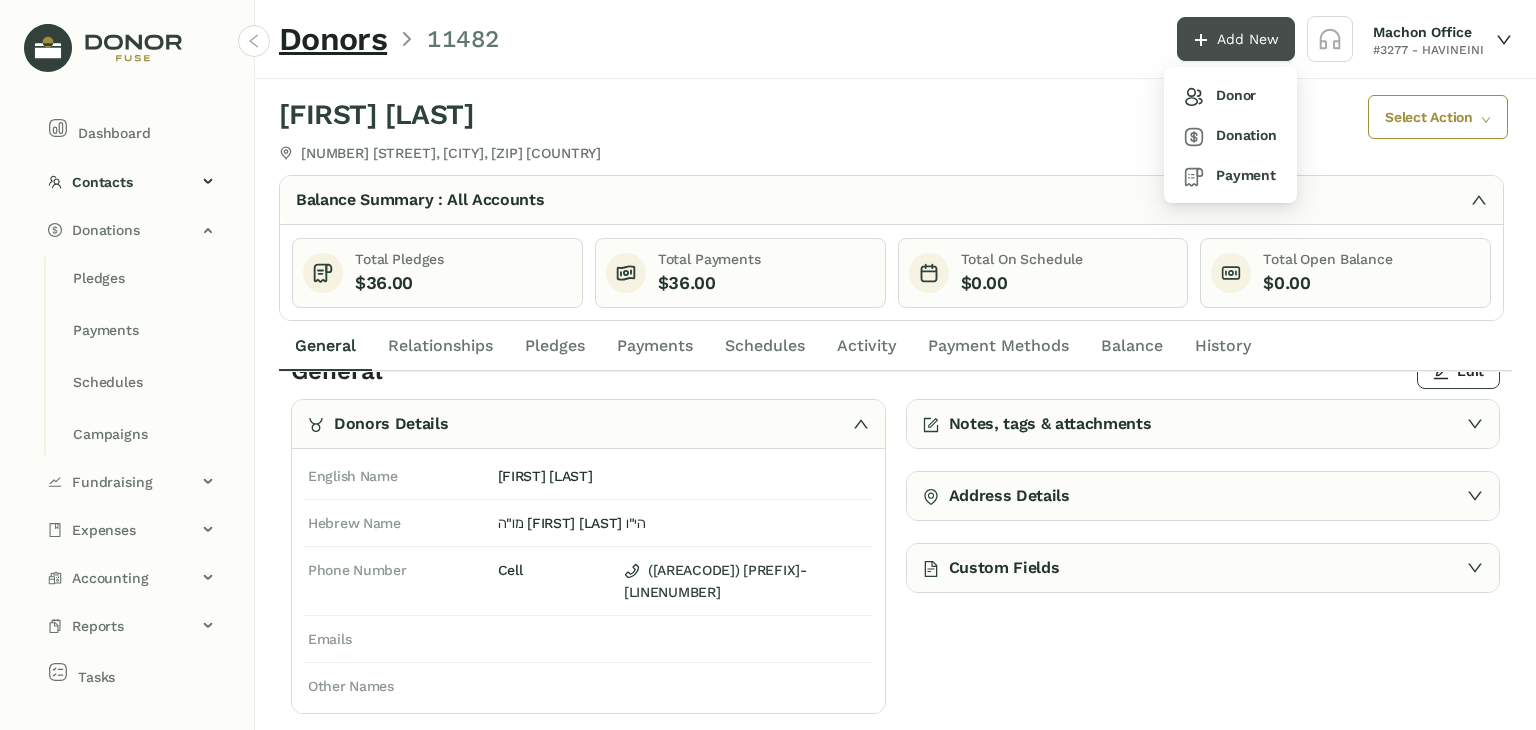 click on "Add New" 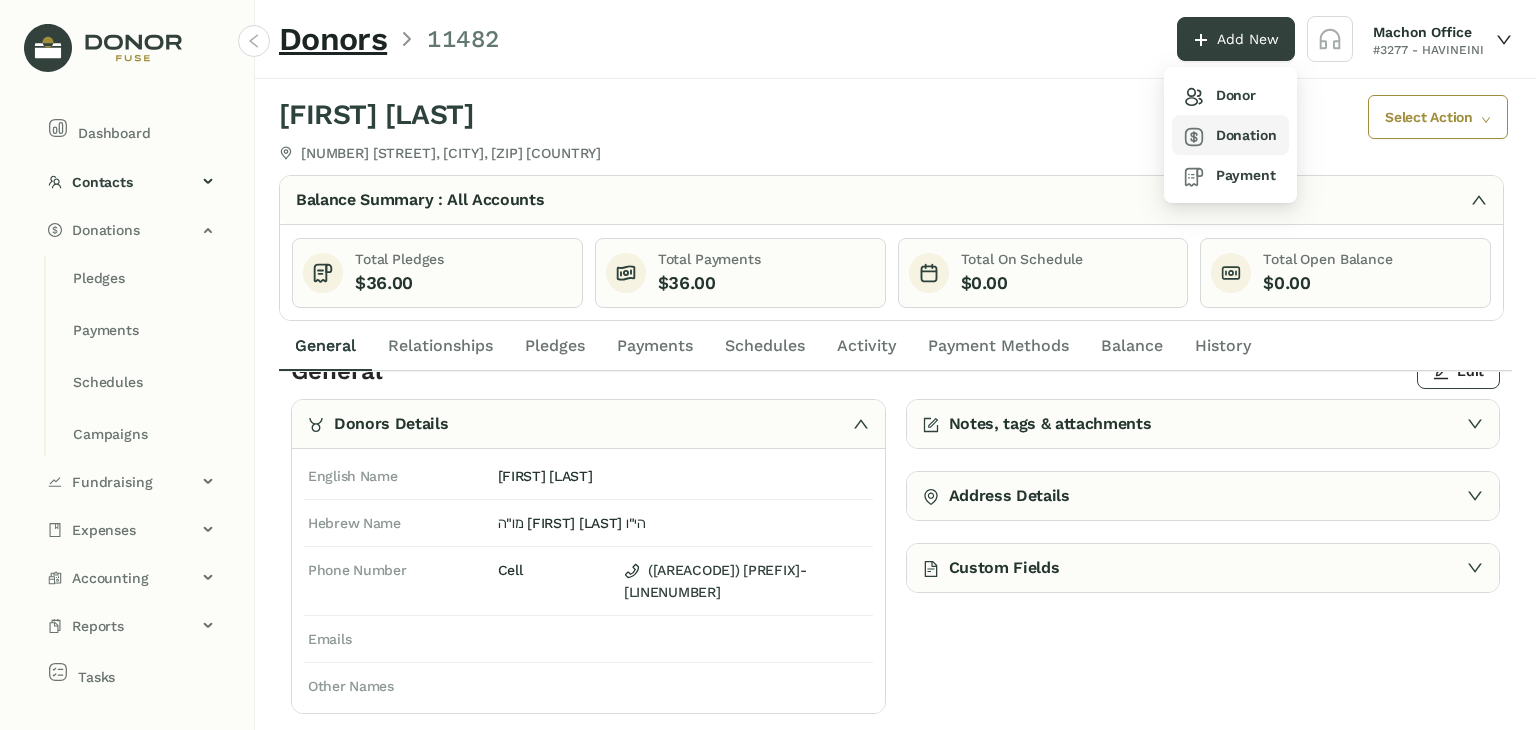 click on "Donation" at bounding box center (1230, 135) 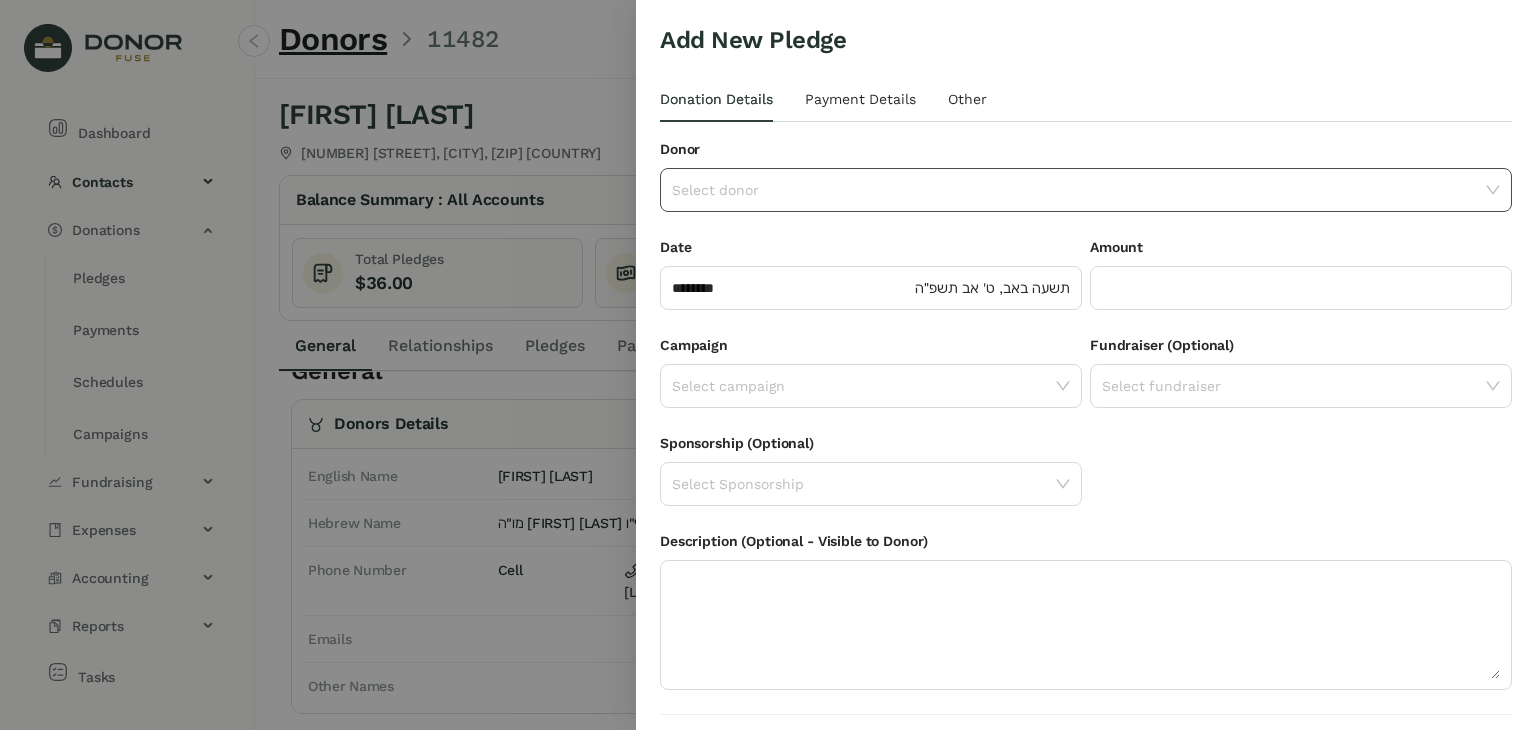click 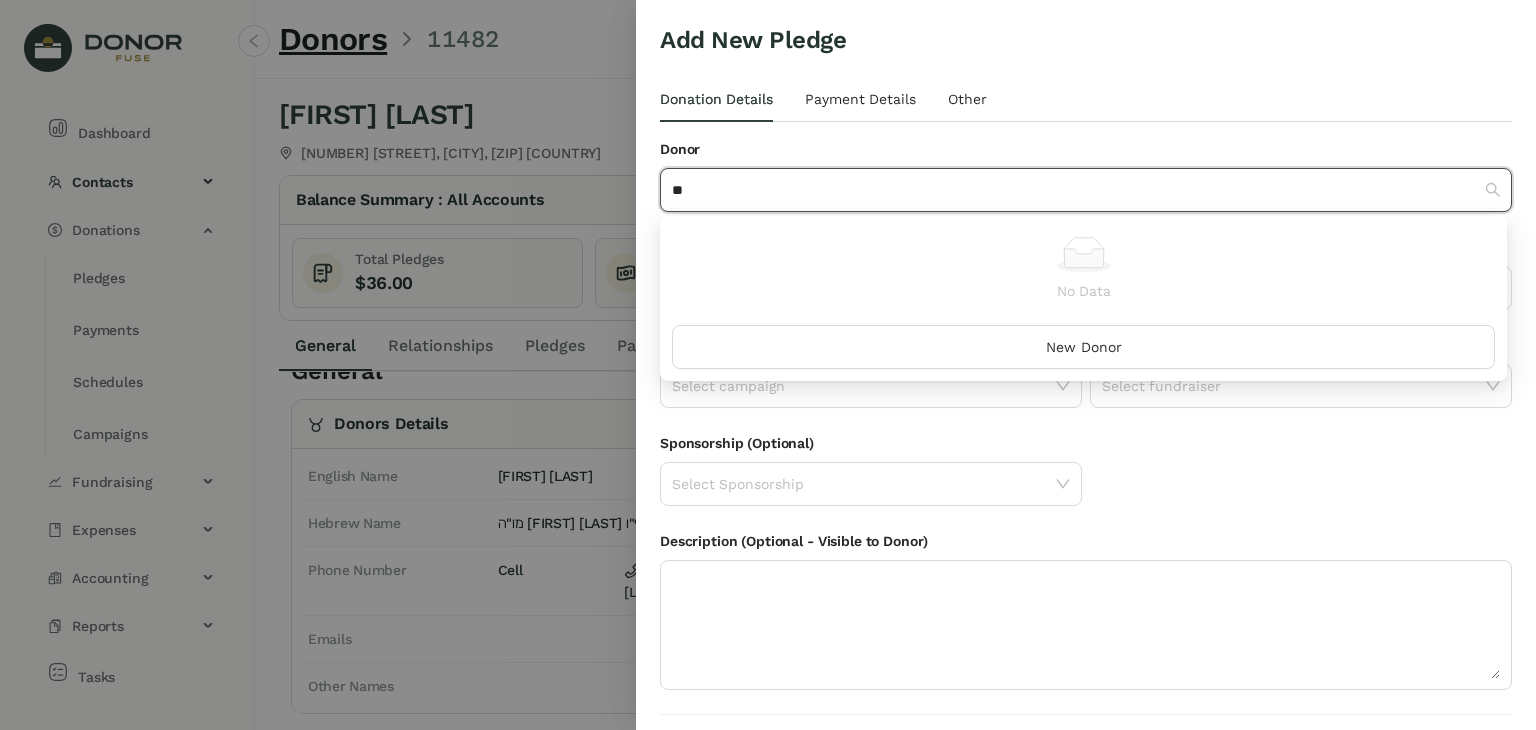 type on "*" 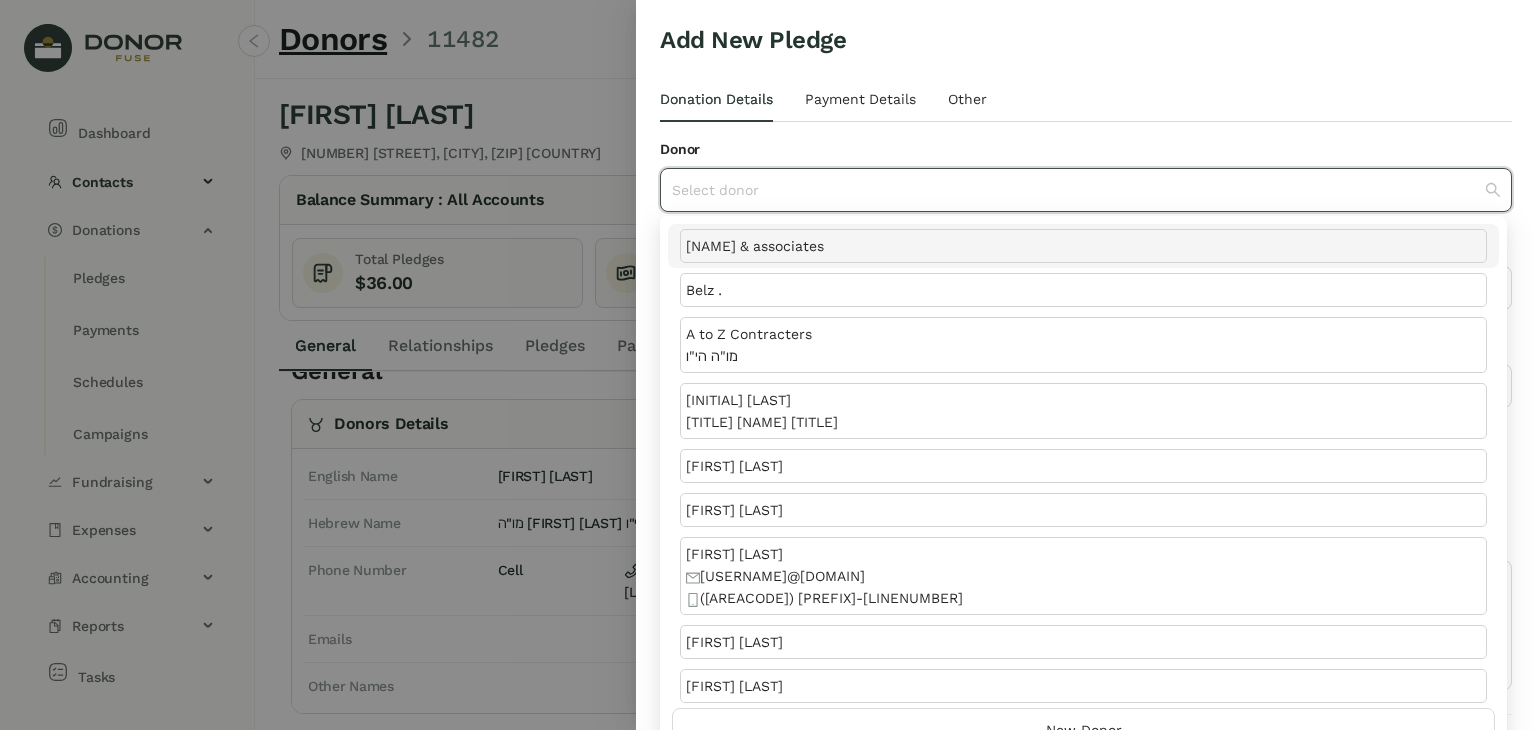 type on "*" 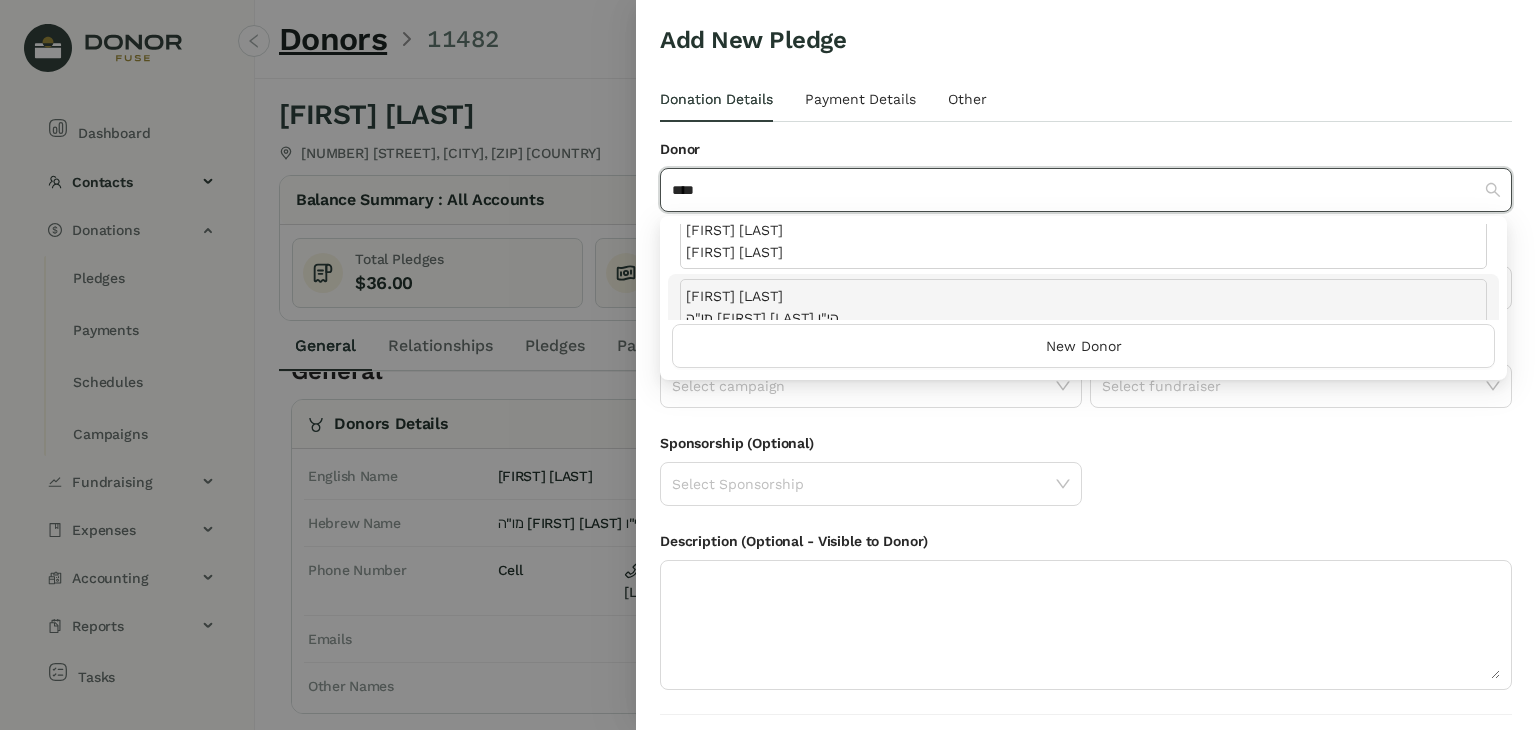 scroll, scrollTop: 0, scrollLeft: 0, axis: both 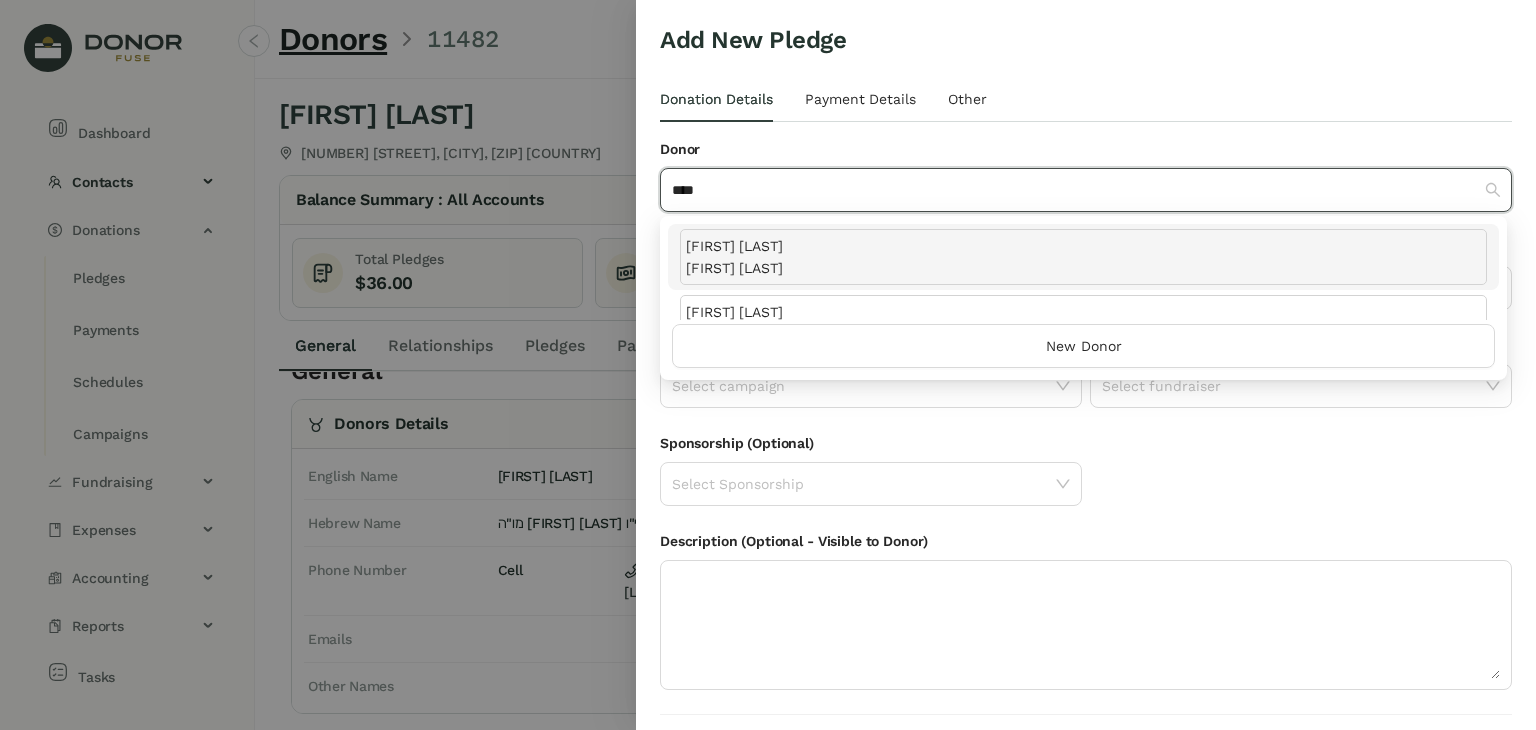 type on "****" 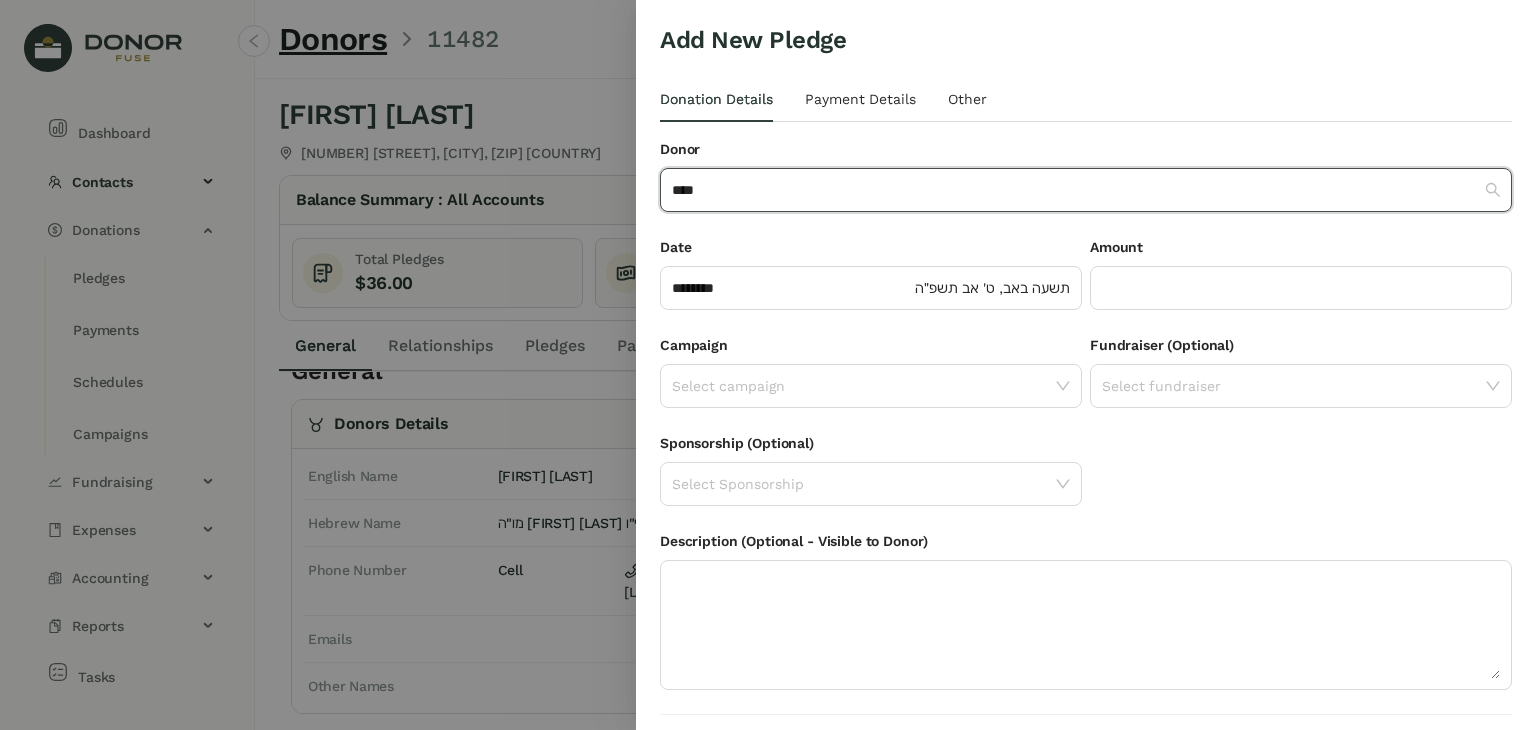 type 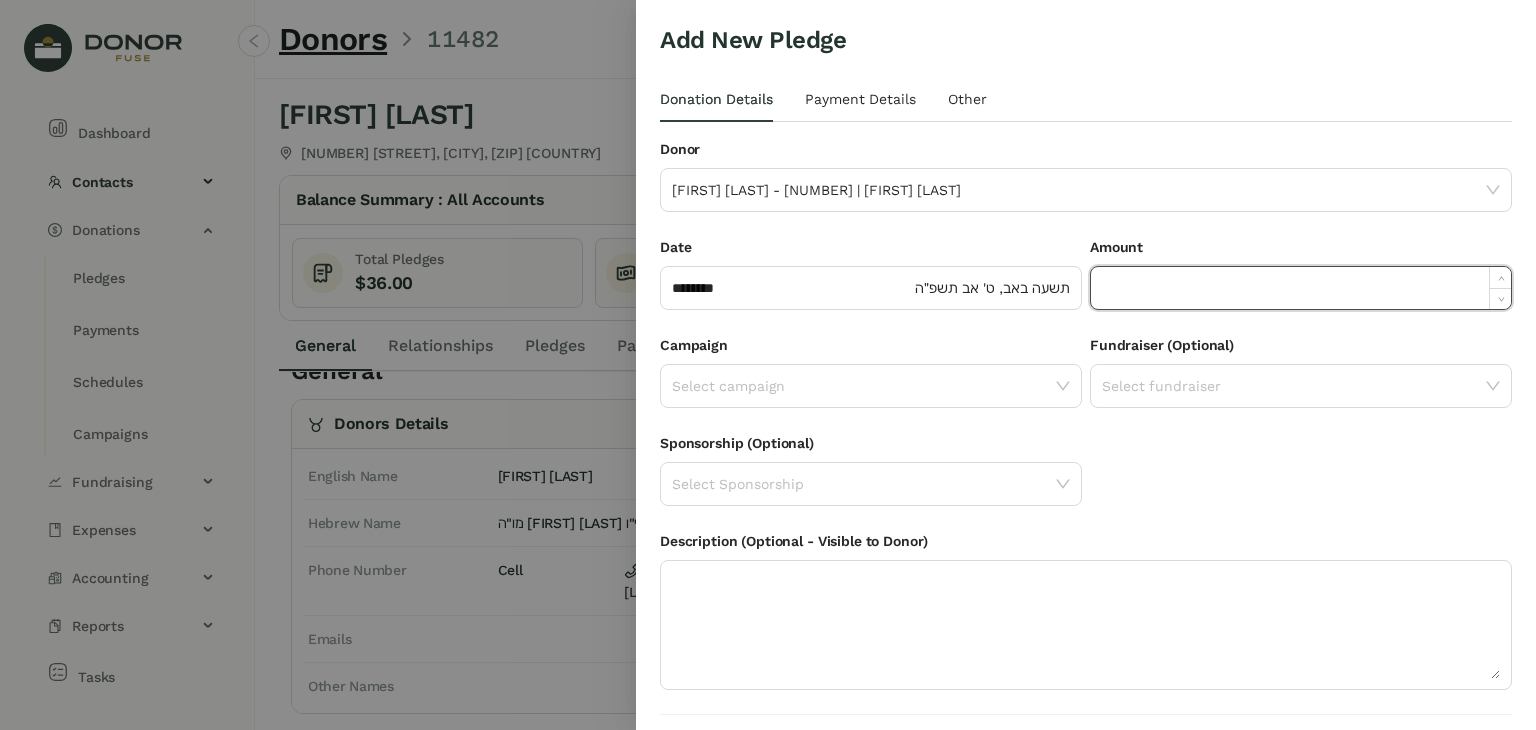 click 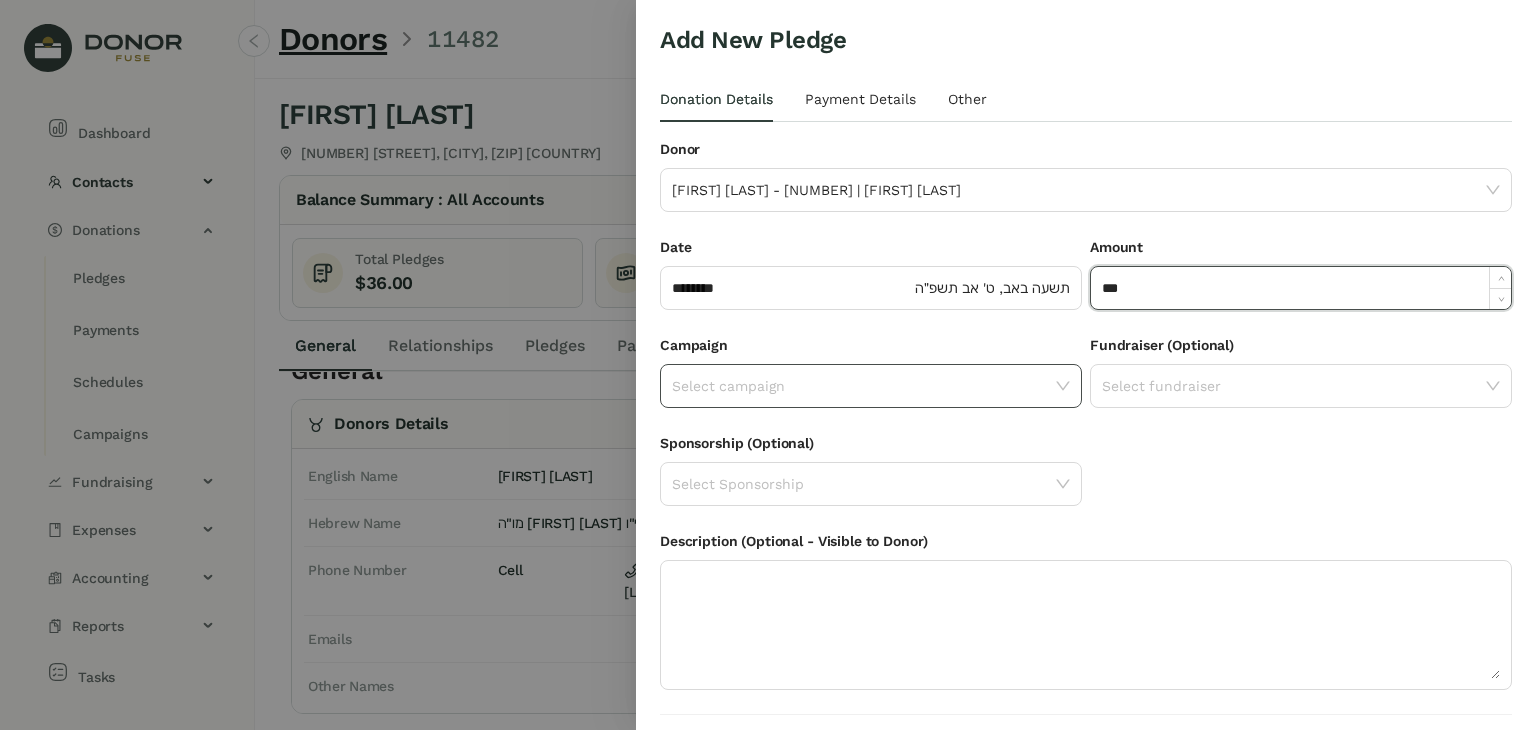 type on "*******" 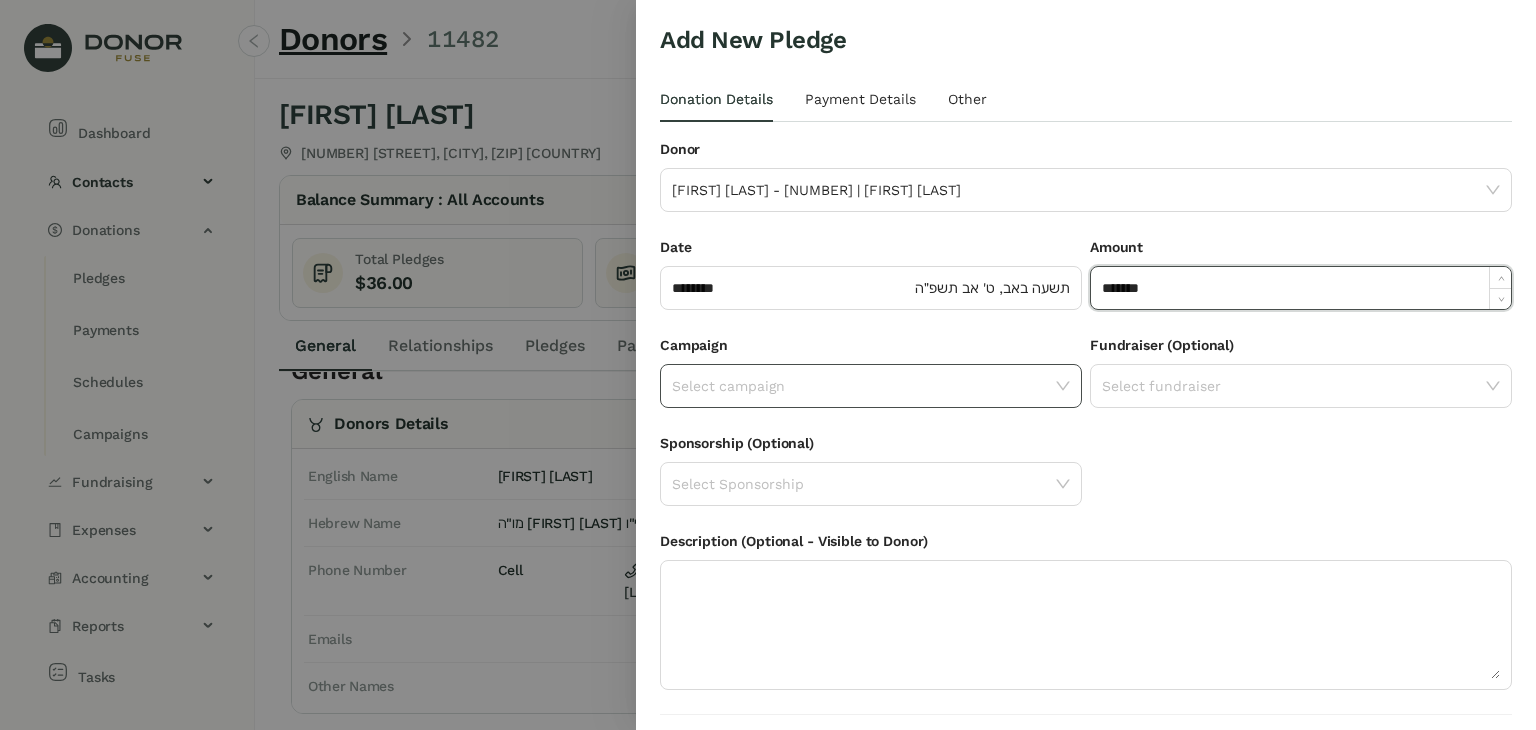 click 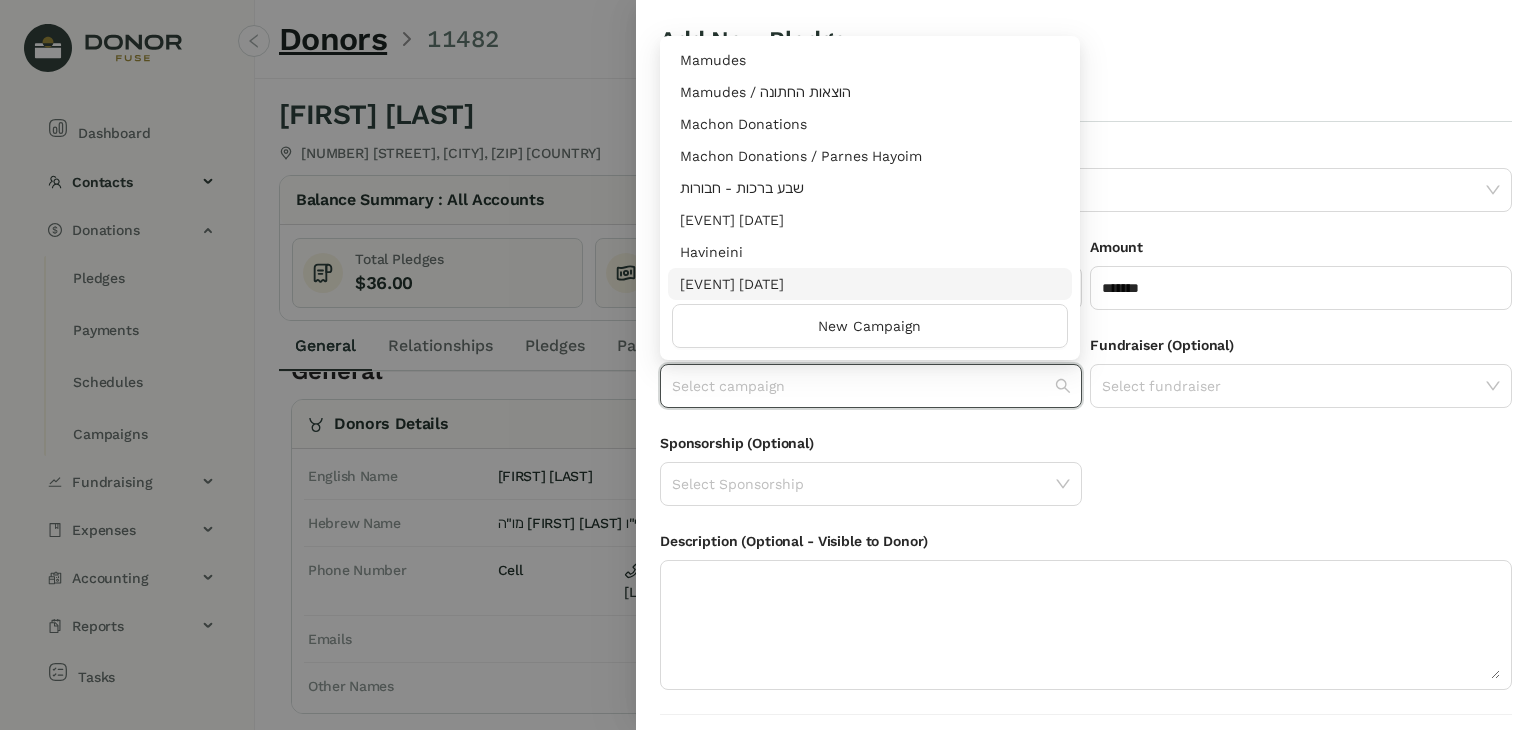 scroll, scrollTop: 416, scrollLeft: 0, axis: vertical 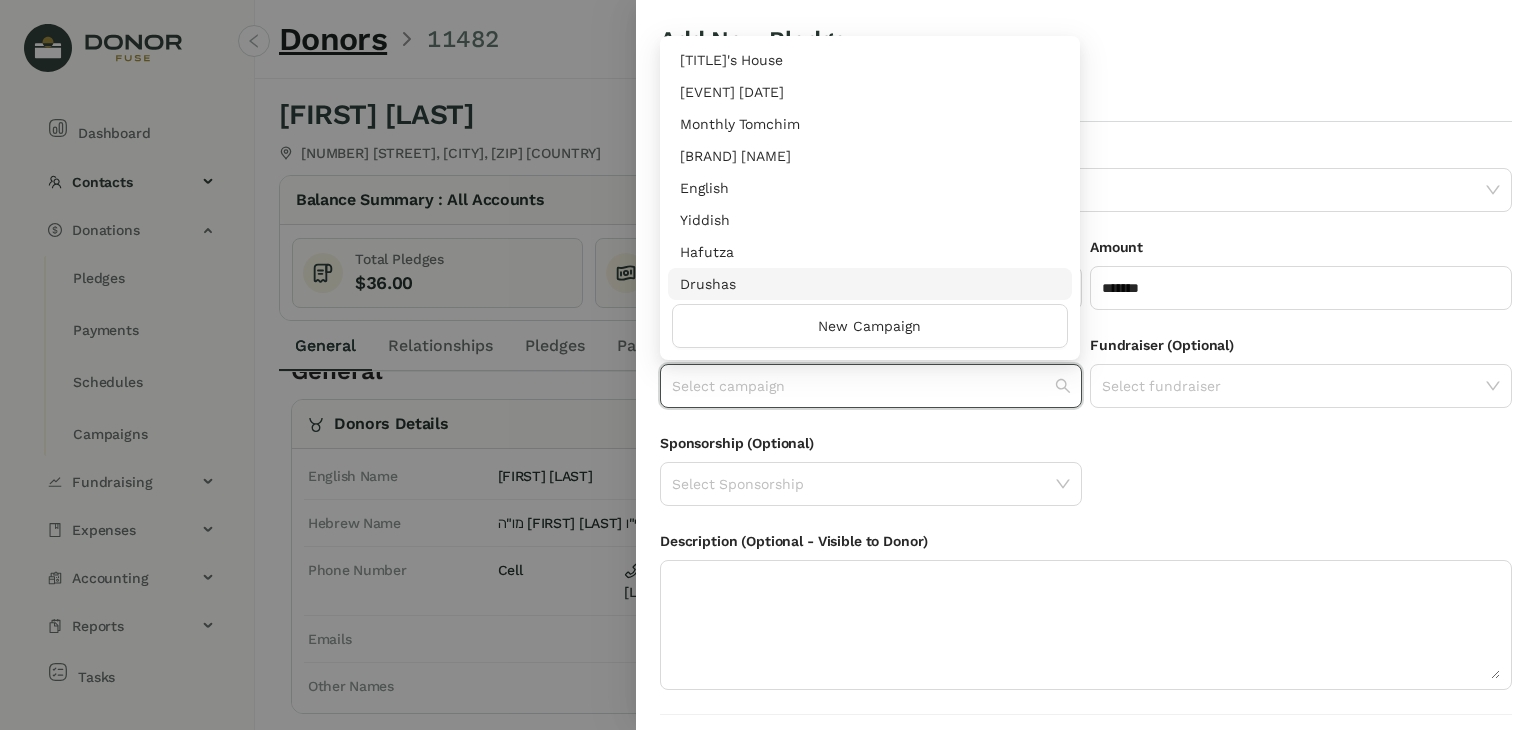click on "Drushas" at bounding box center (870, 284) 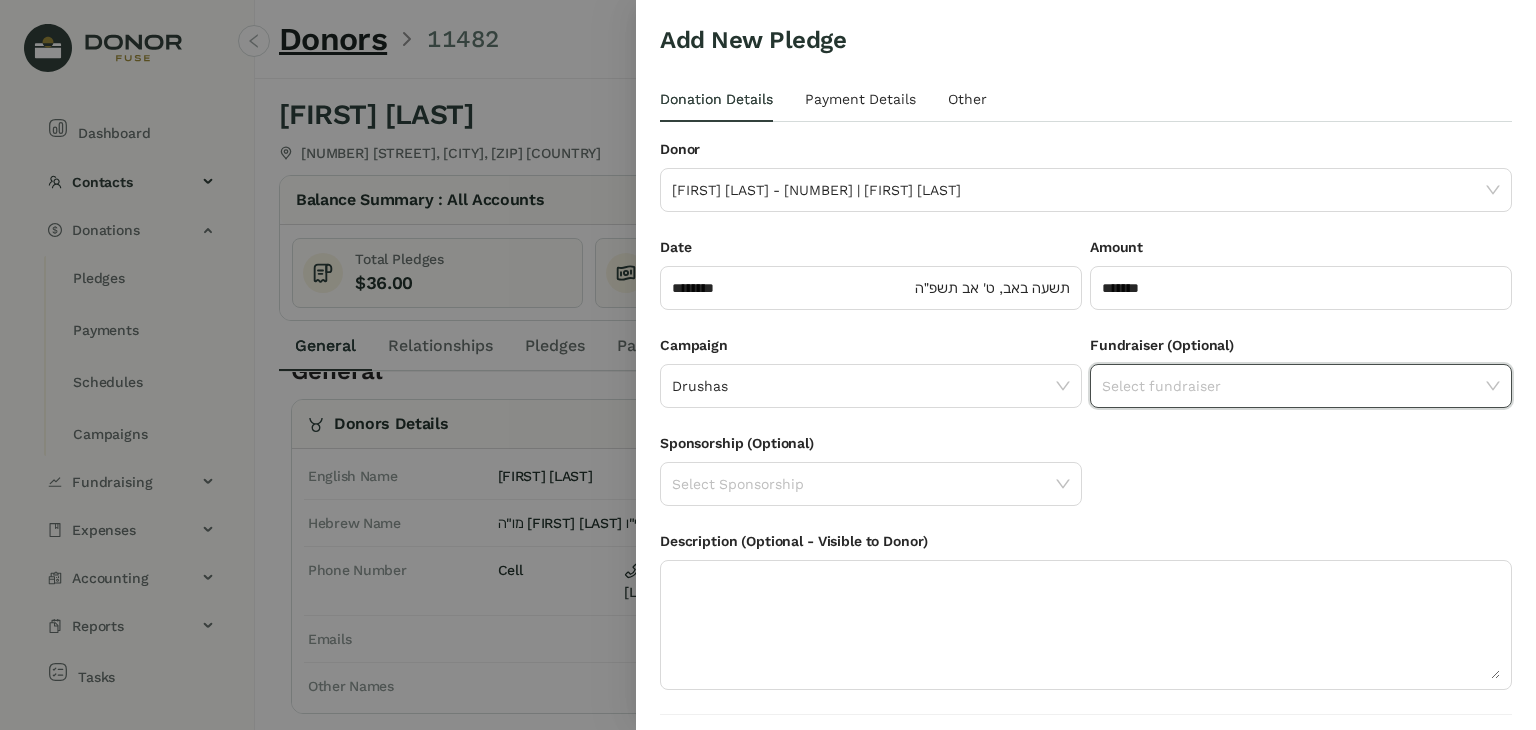 click 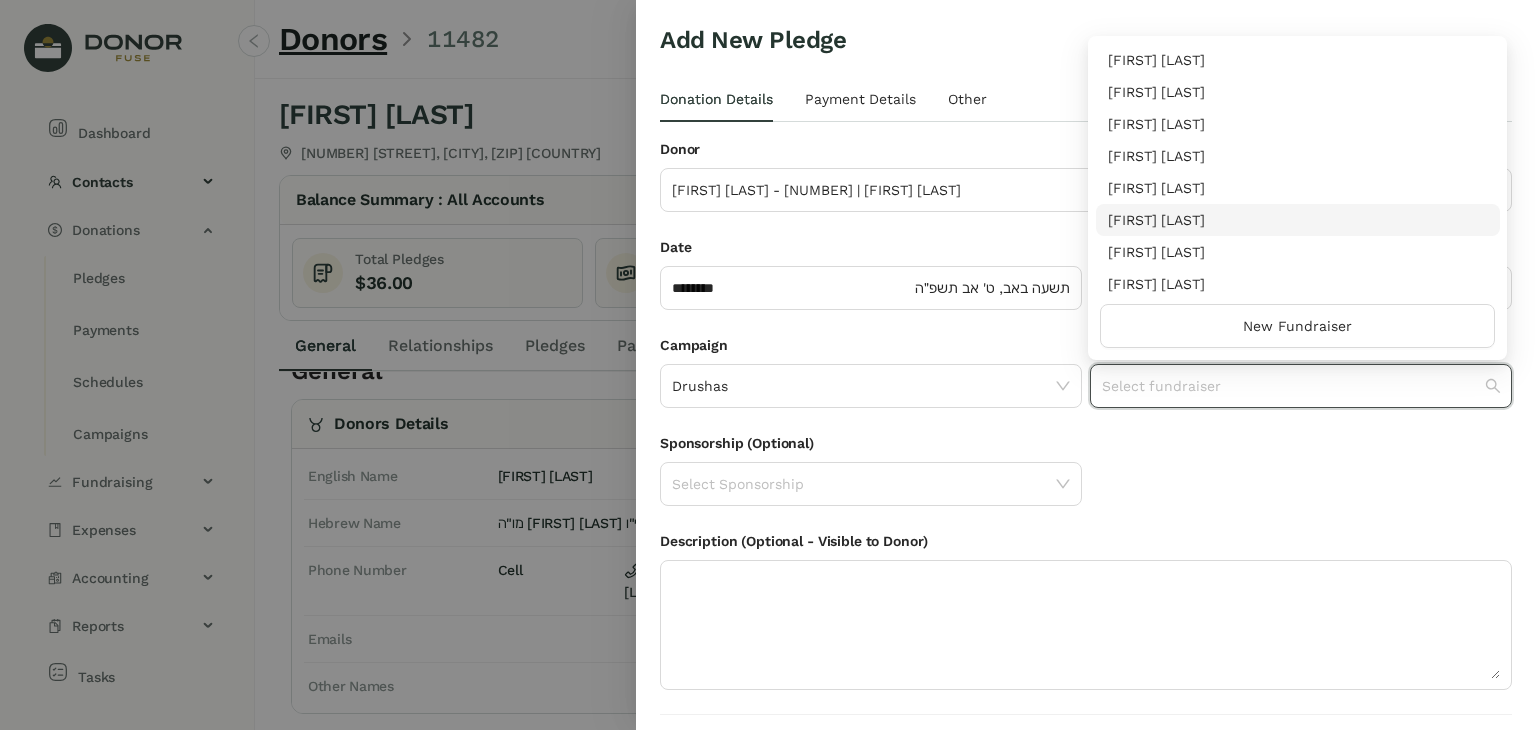 scroll, scrollTop: 64, scrollLeft: 0, axis: vertical 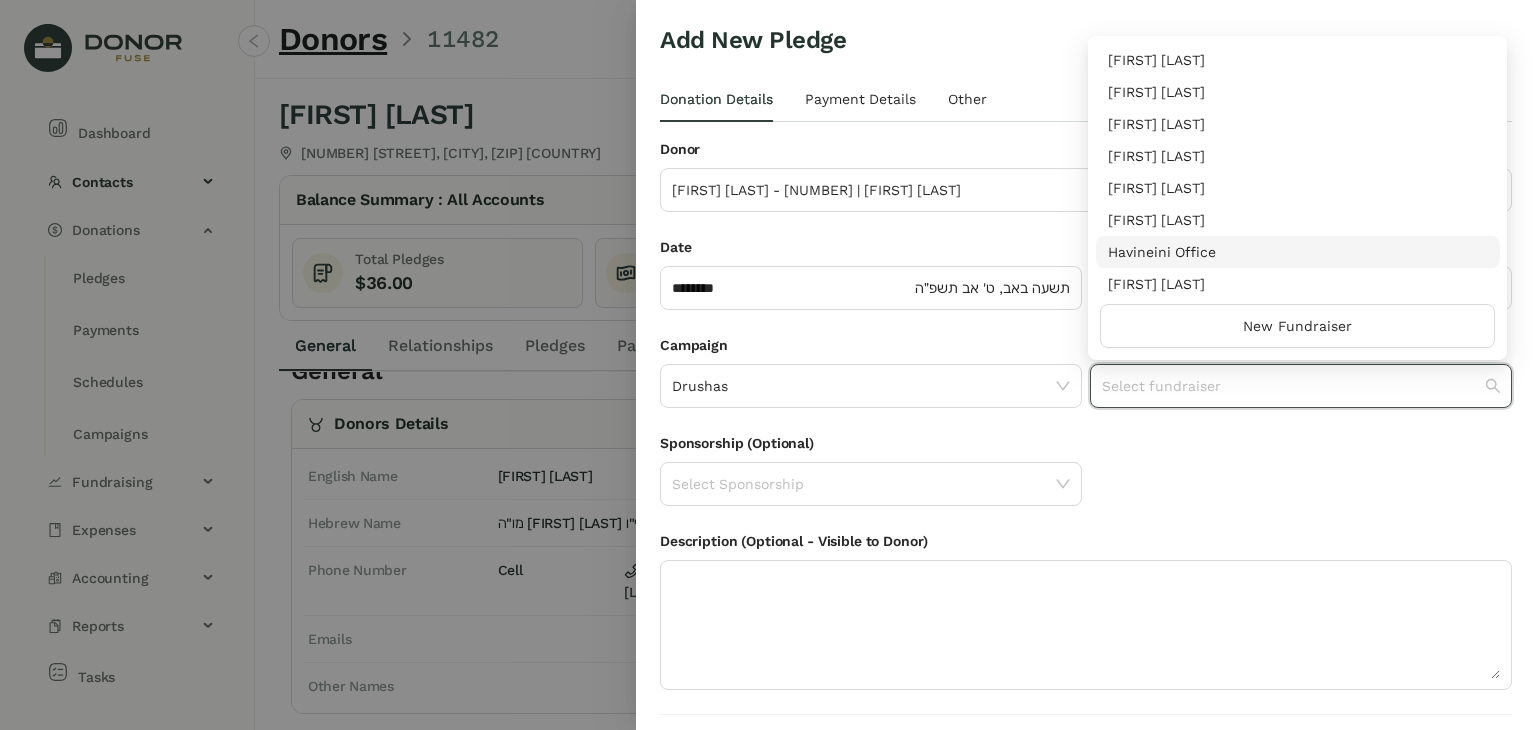 click on "Havineini Office" at bounding box center (1298, 252) 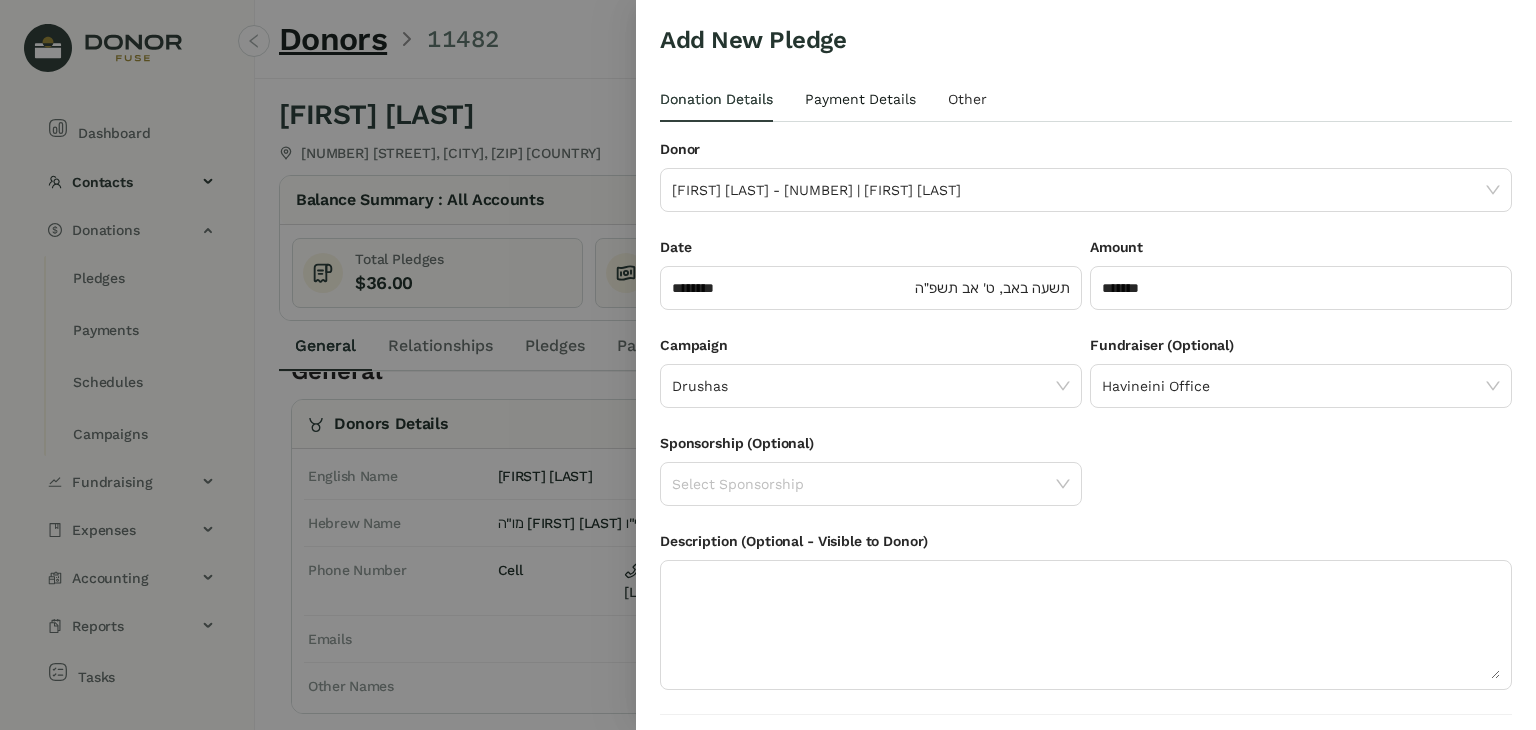 click on "Payment Details" at bounding box center (860, 99) 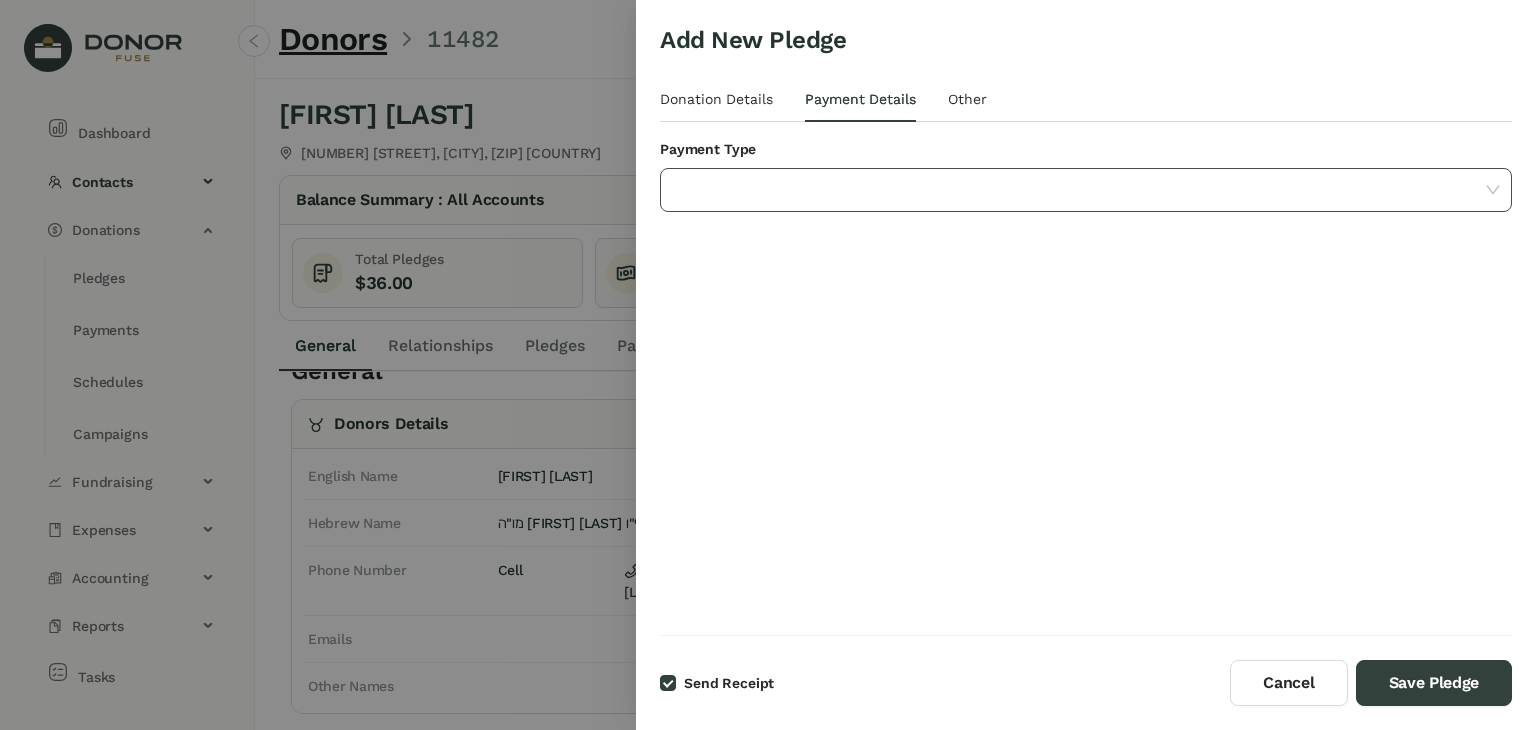 click 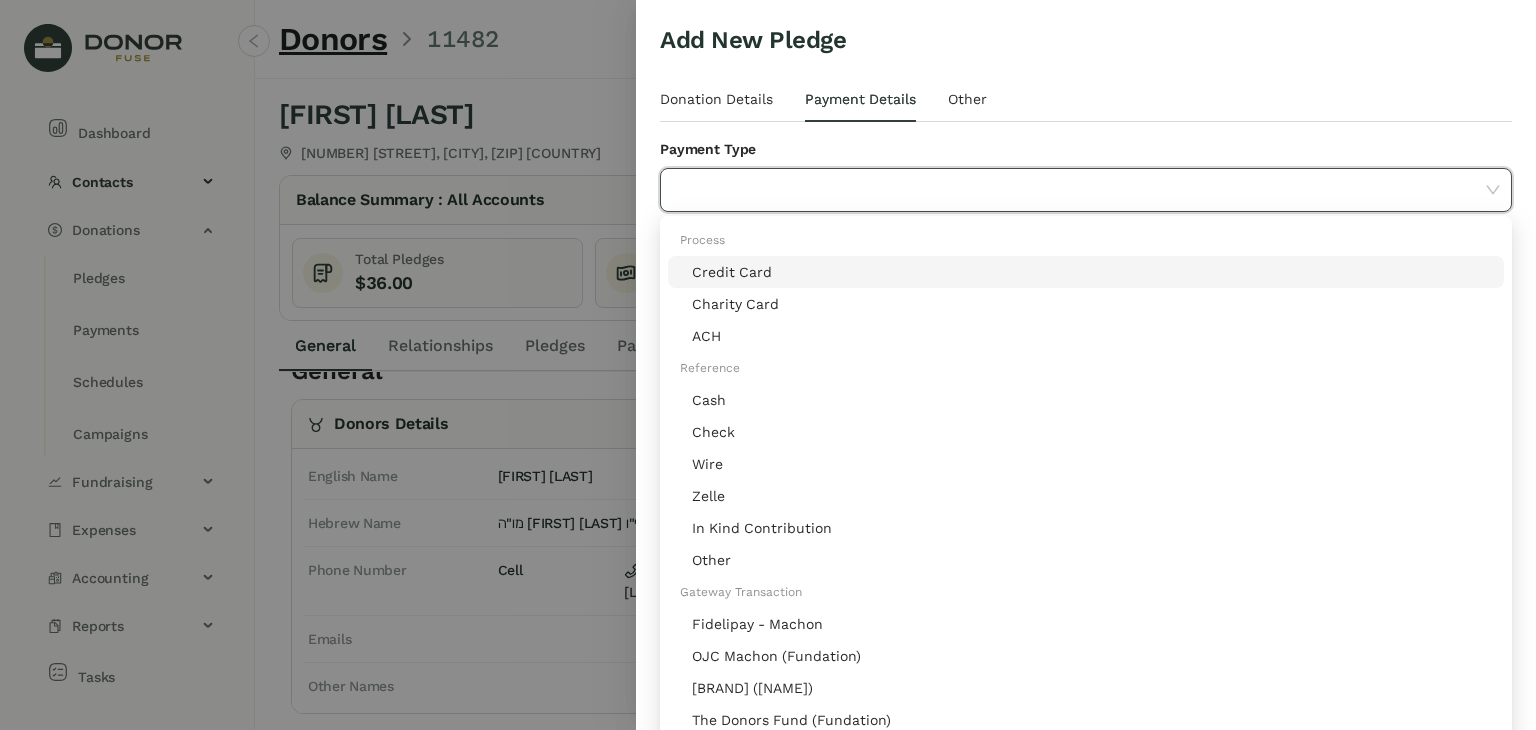 click on "Credit Card" 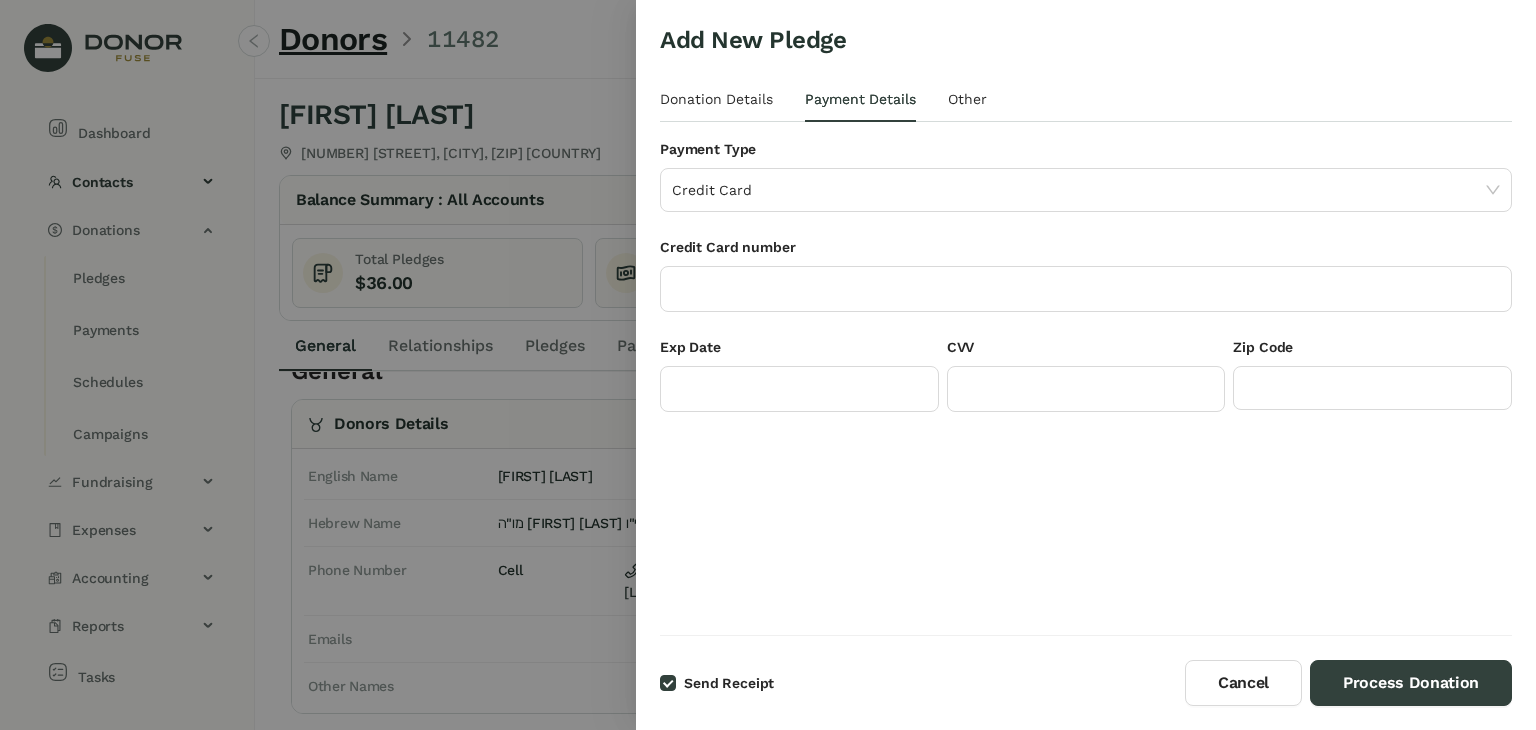 click on "Add New Pledge Donation Details Payment Details Other Donor [FIRST] [LAST] - [NUMBER] | [FIRST] [LAST] Date ******** [DATE] Amount ******* Campaign [NAME] (Optional) [NAME] Office Sponsorship (Optional) Select Sponsorship Description (Optional - Visible to Donor) Payment Type Credit Card Credit Card number Exp Date CVV Zip Code ID Date Type Applied Amount Payment Type Payment Method Info Reference No No Data Raisers Name Amount No Data Expected Type Tags Please select Notes Attachments Upload Time User Field Old Value New Value No Data Account Amount Debit Amount Credit Fund No Data" at bounding box center (1086, 329) 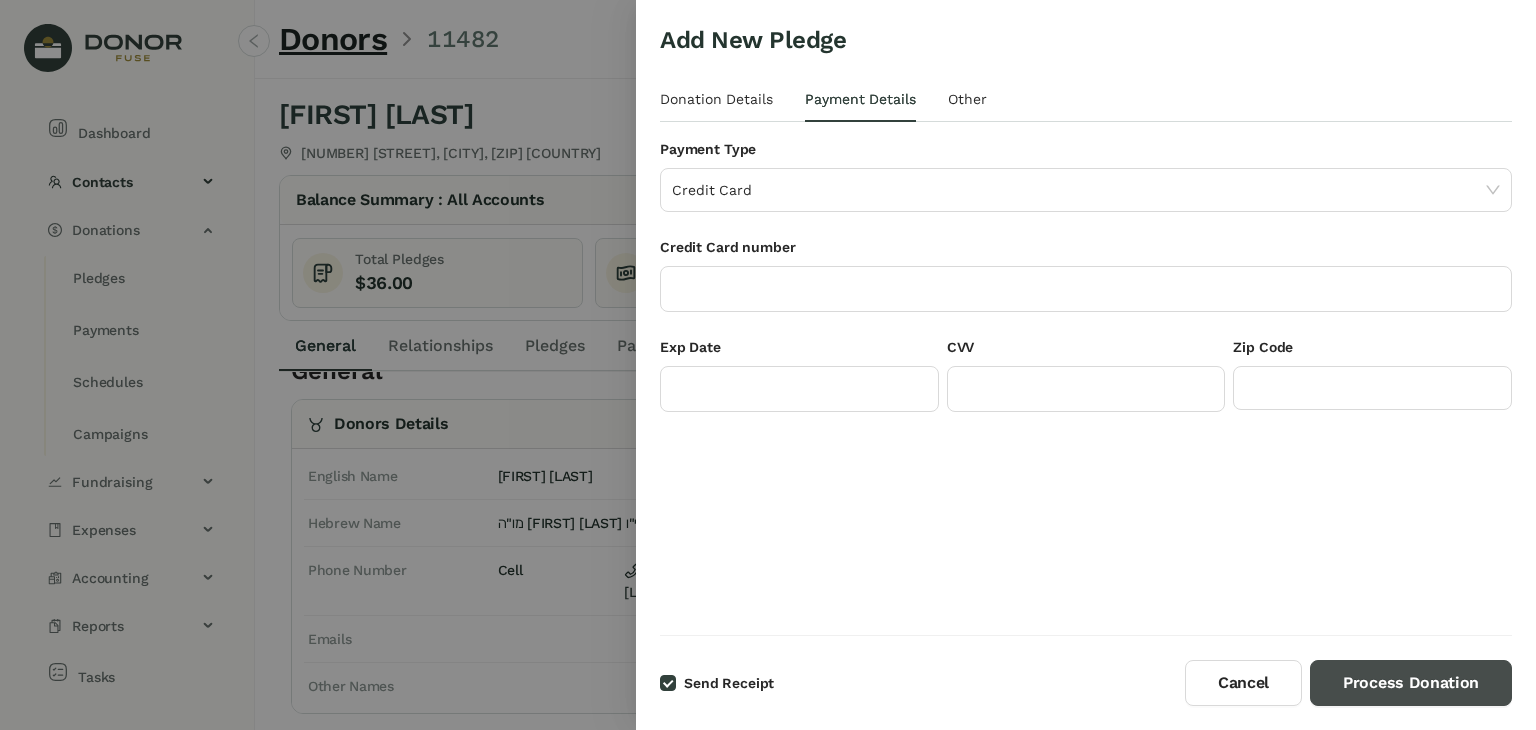 click on "Process Donation" at bounding box center [1411, 683] 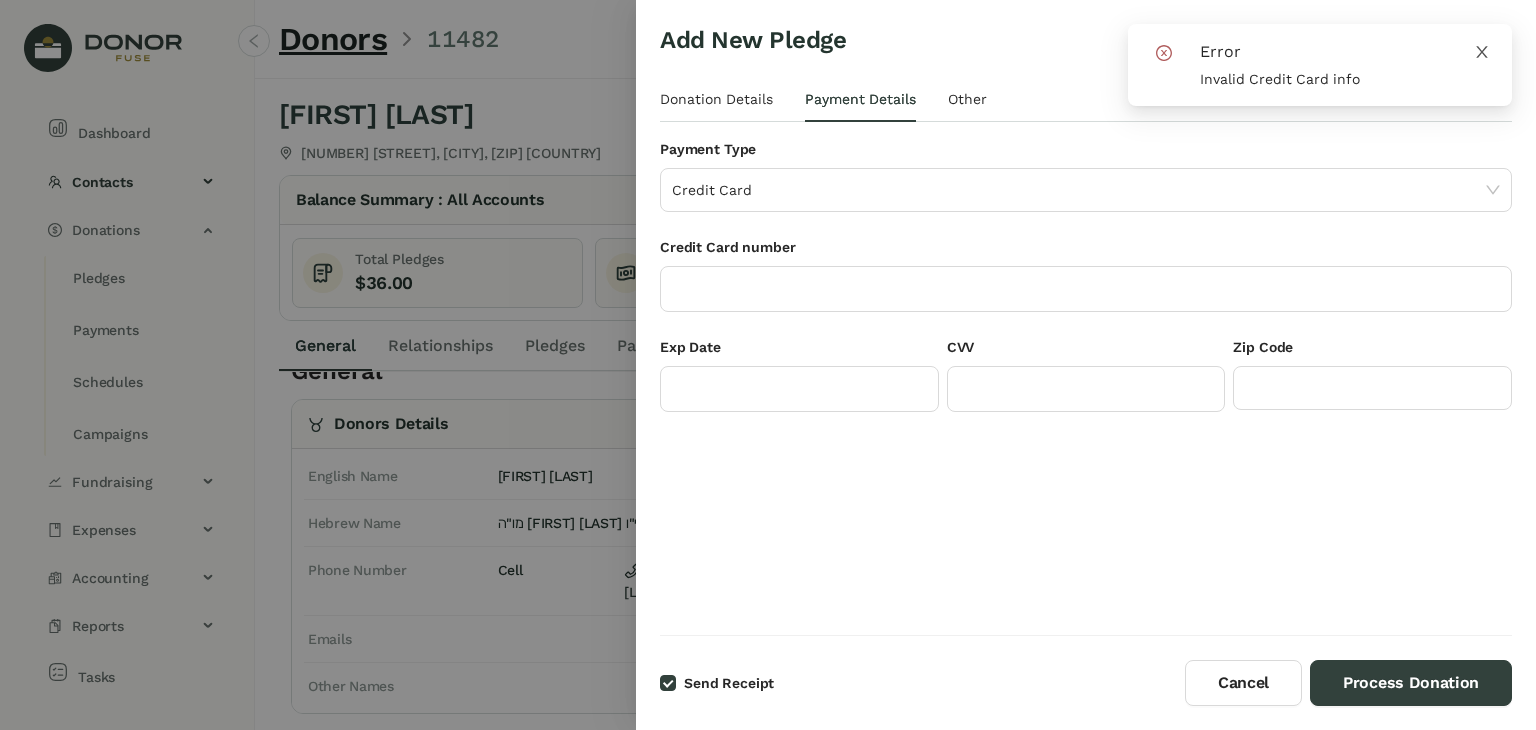 click at bounding box center [1482, 51] 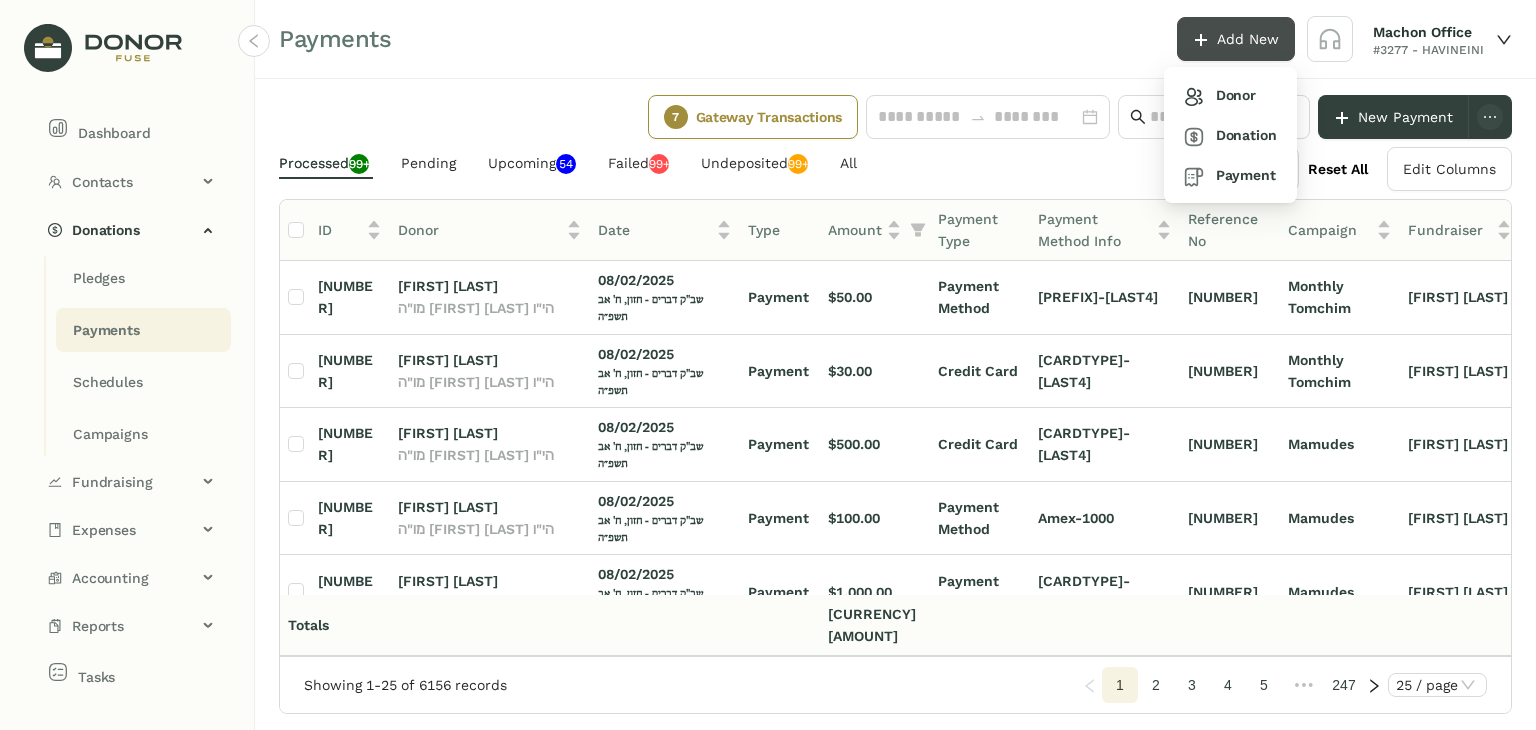 click on "Add New" 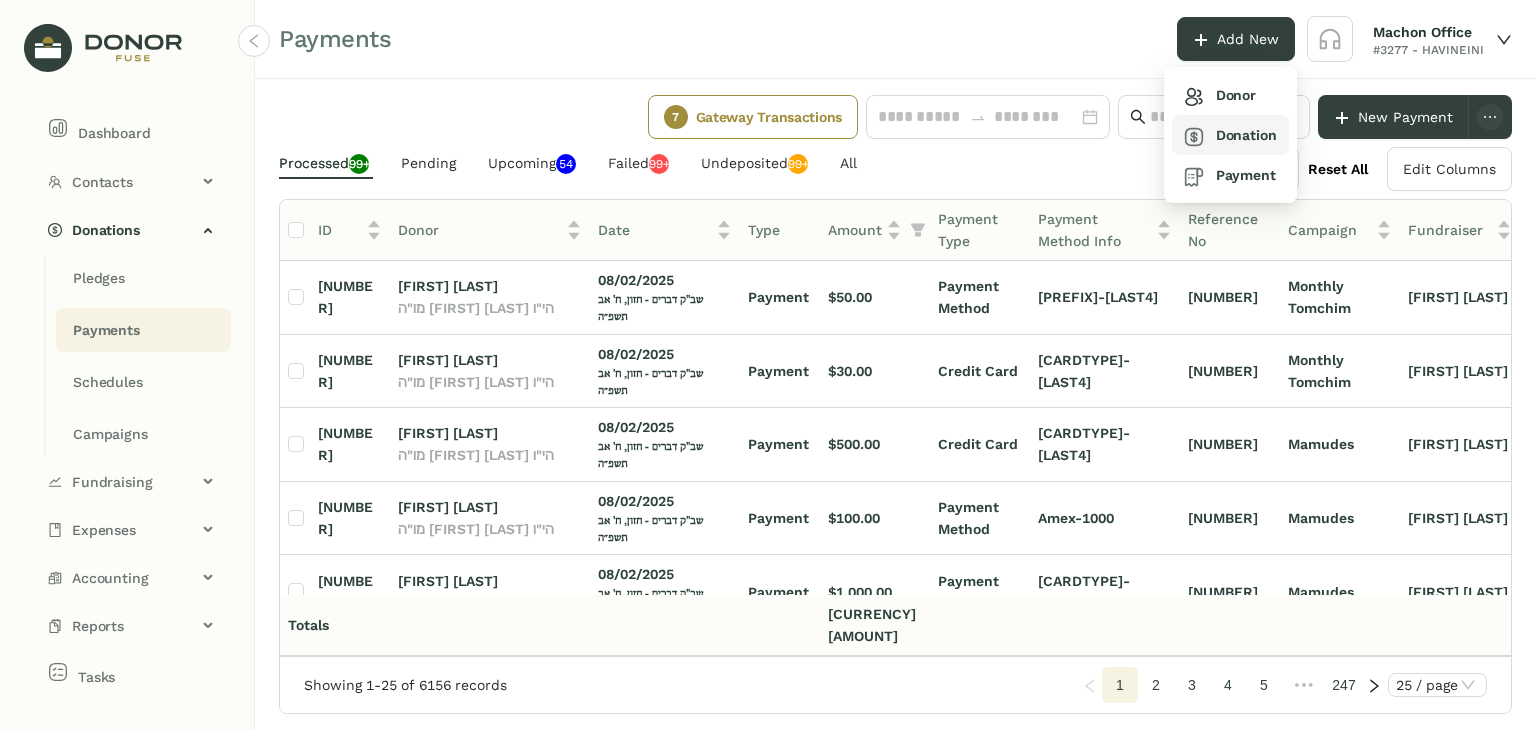 click on "Donation" at bounding box center [1230, 135] 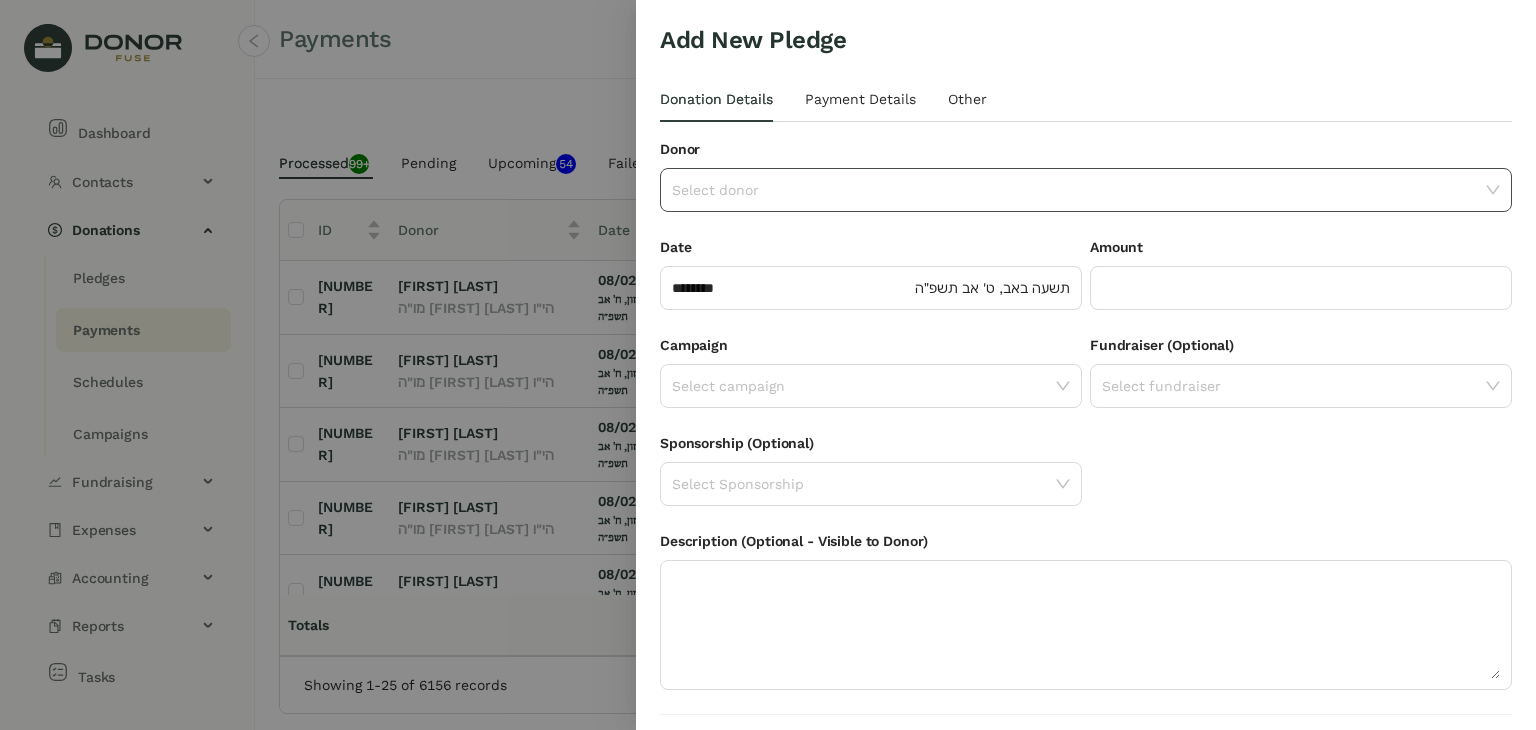 click 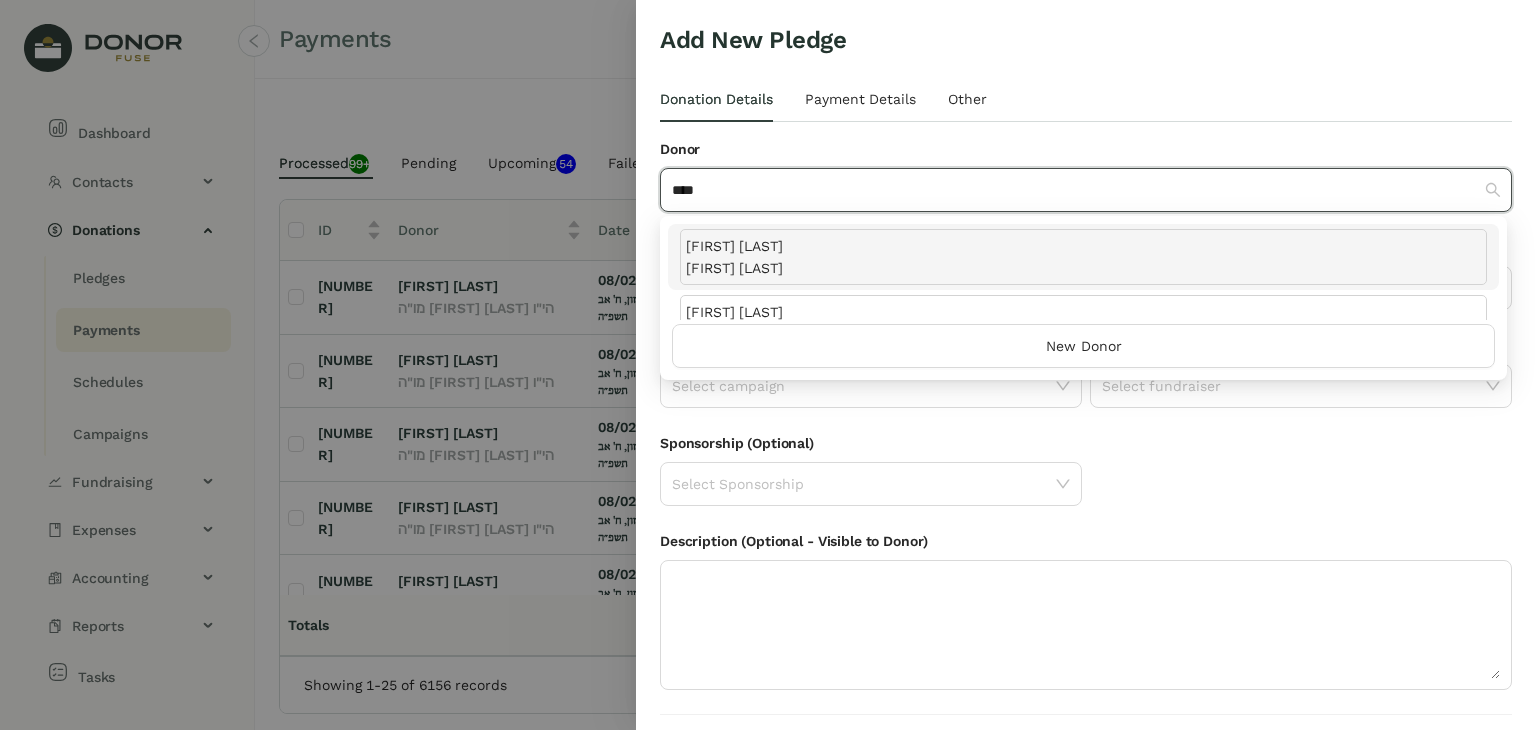 type on "****" 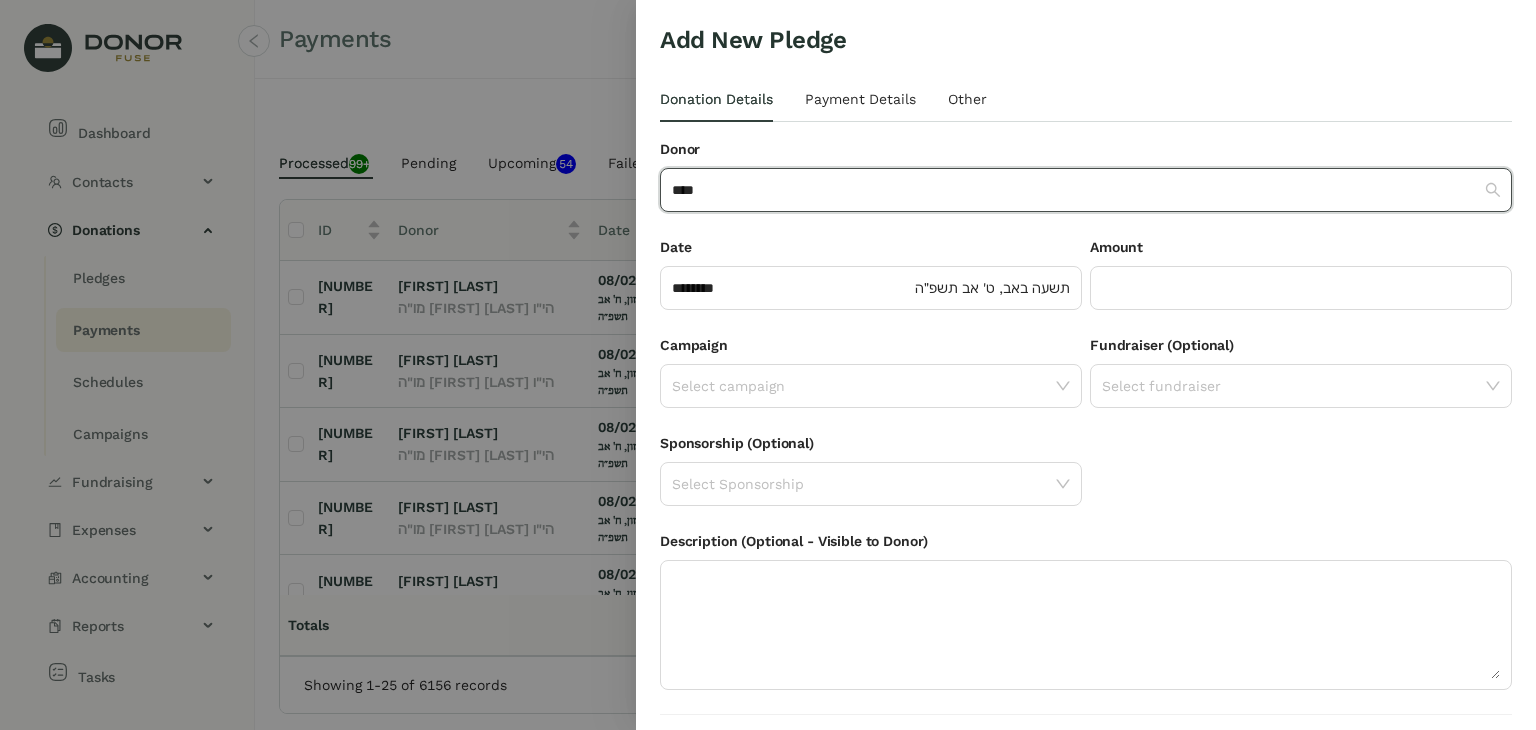 type 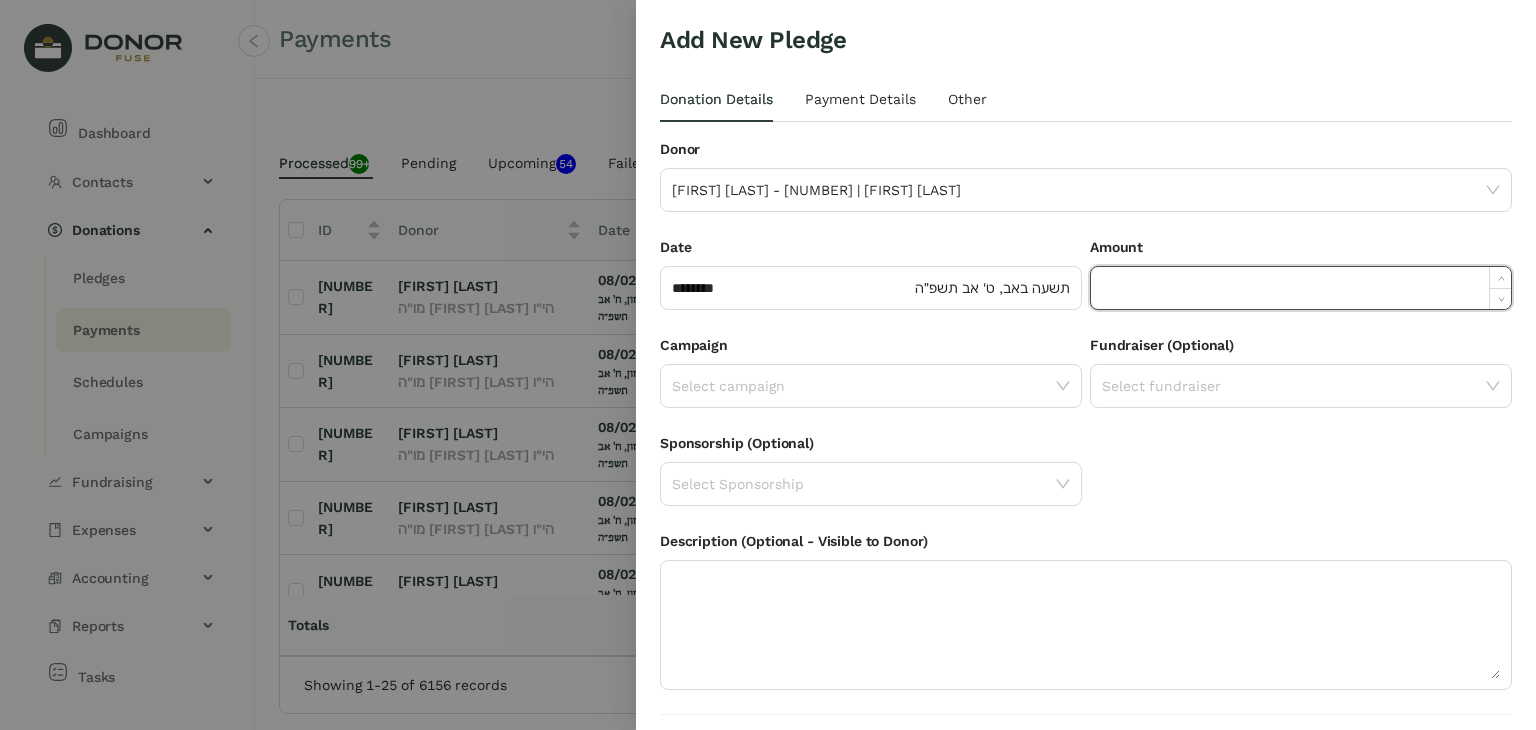 click 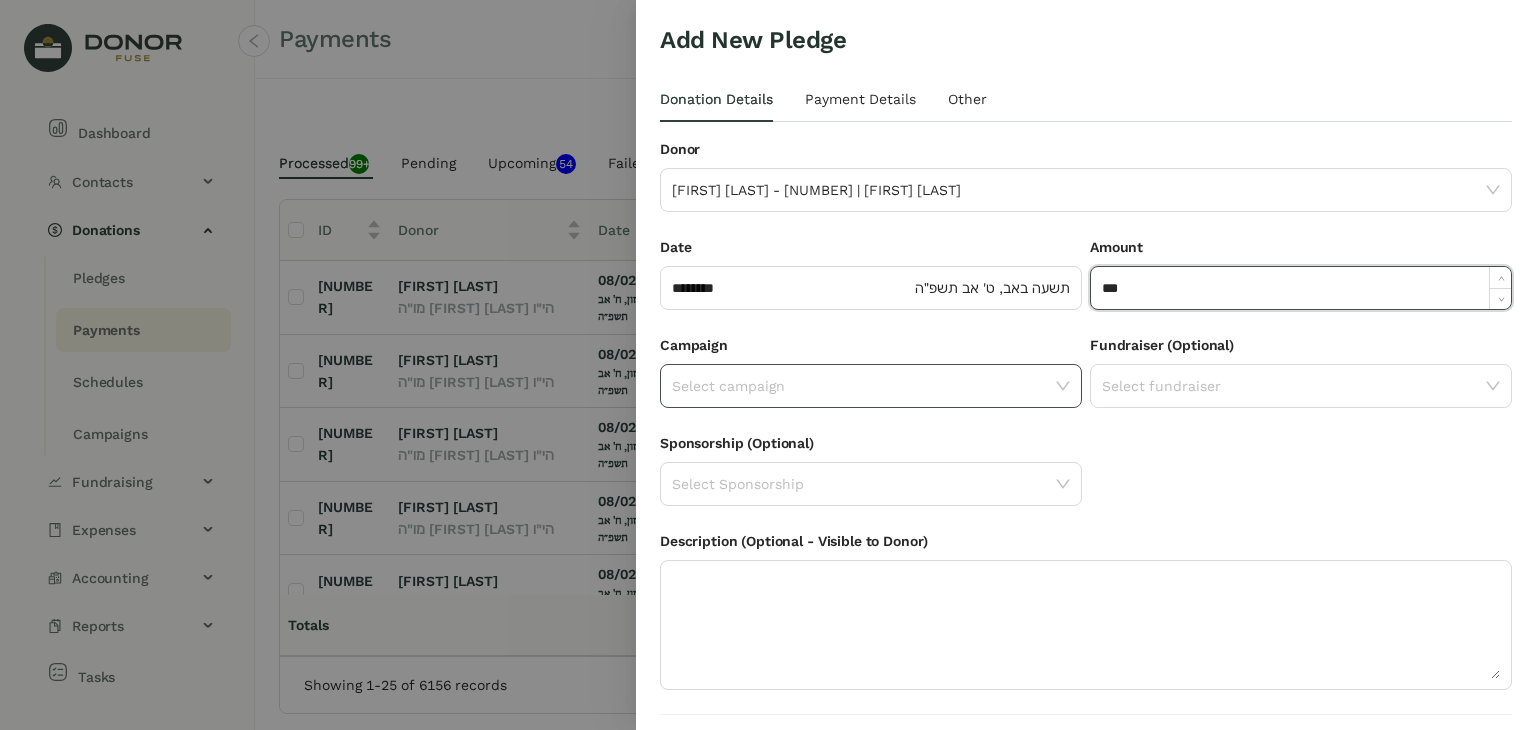 type on "*******" 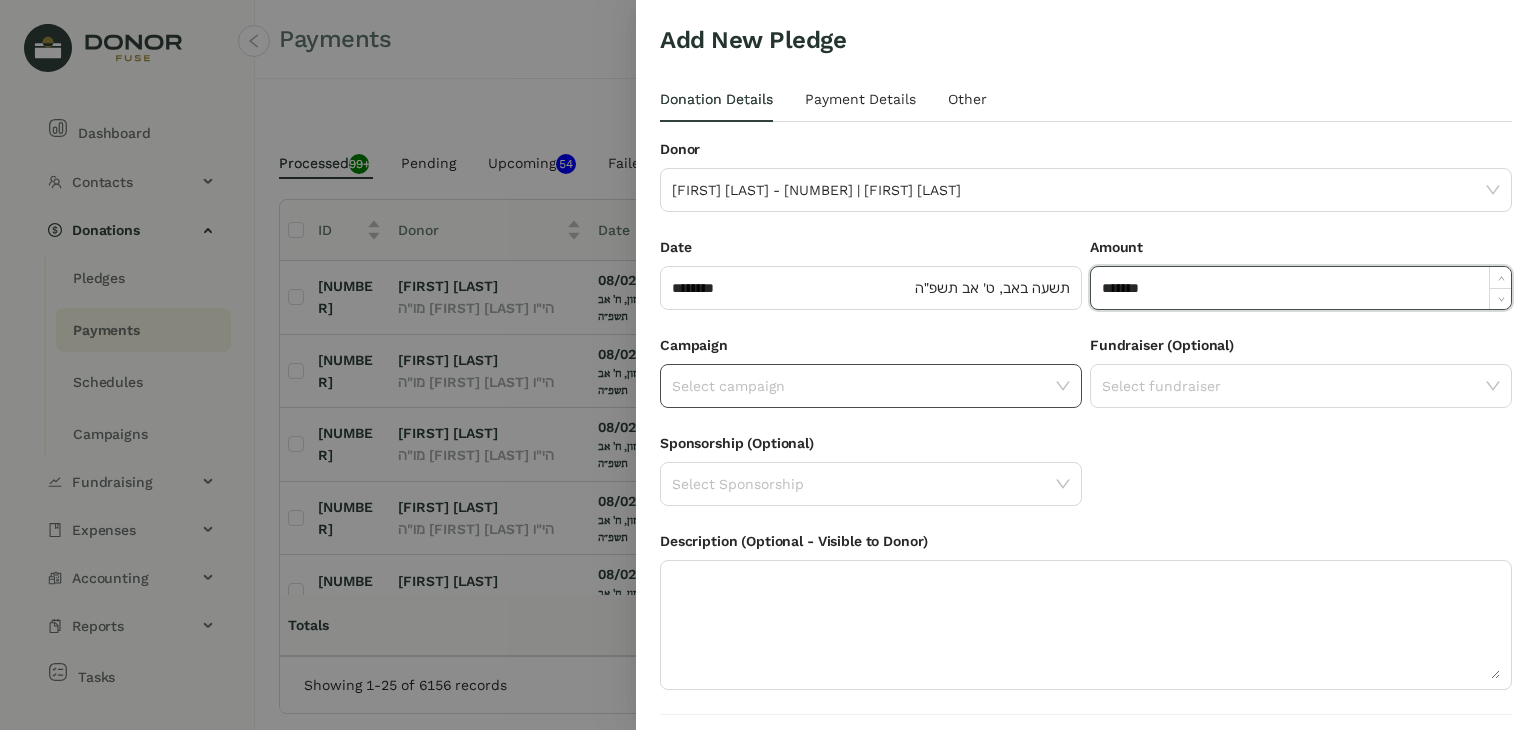 click 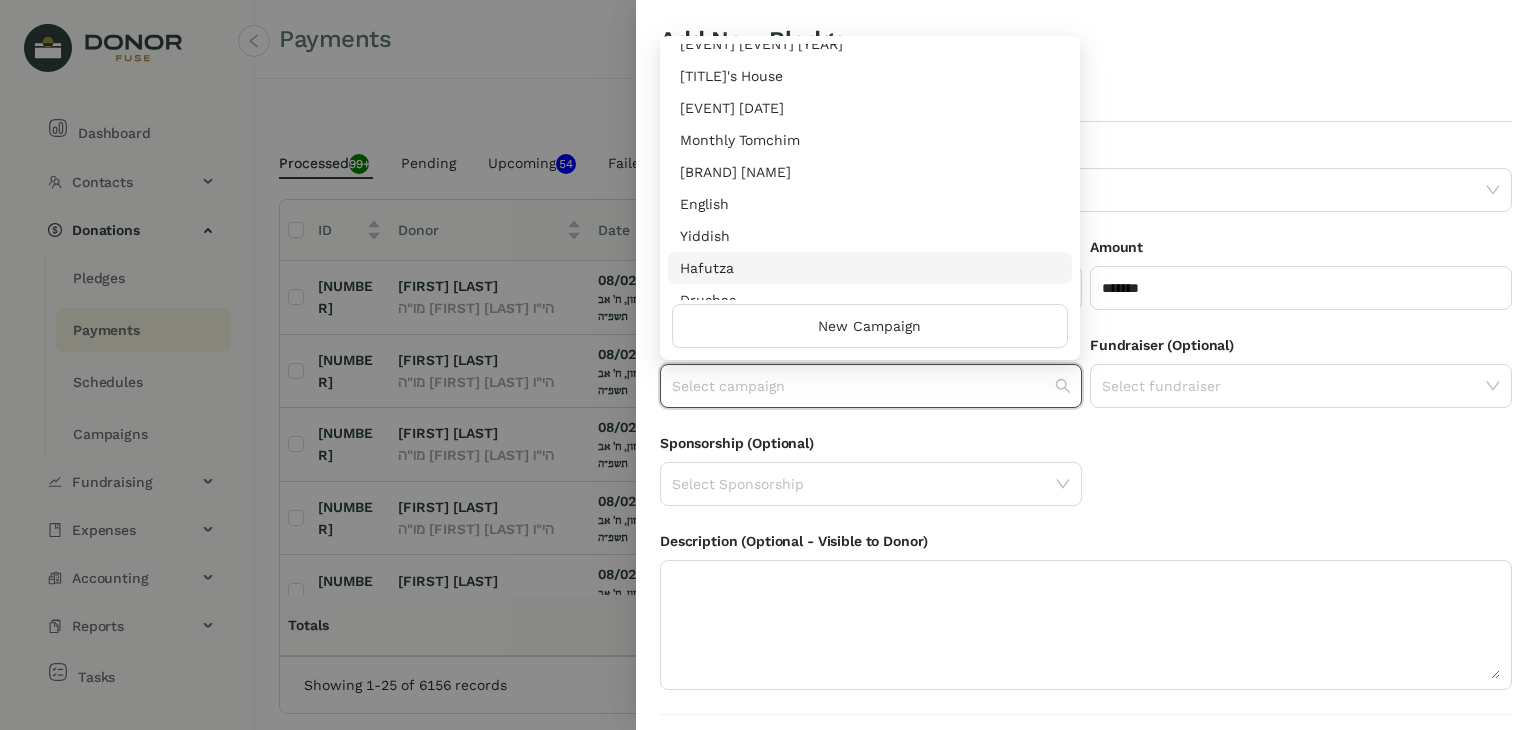 scroll, scrollTop: 416, scrollLeft: 0, axis: vertical 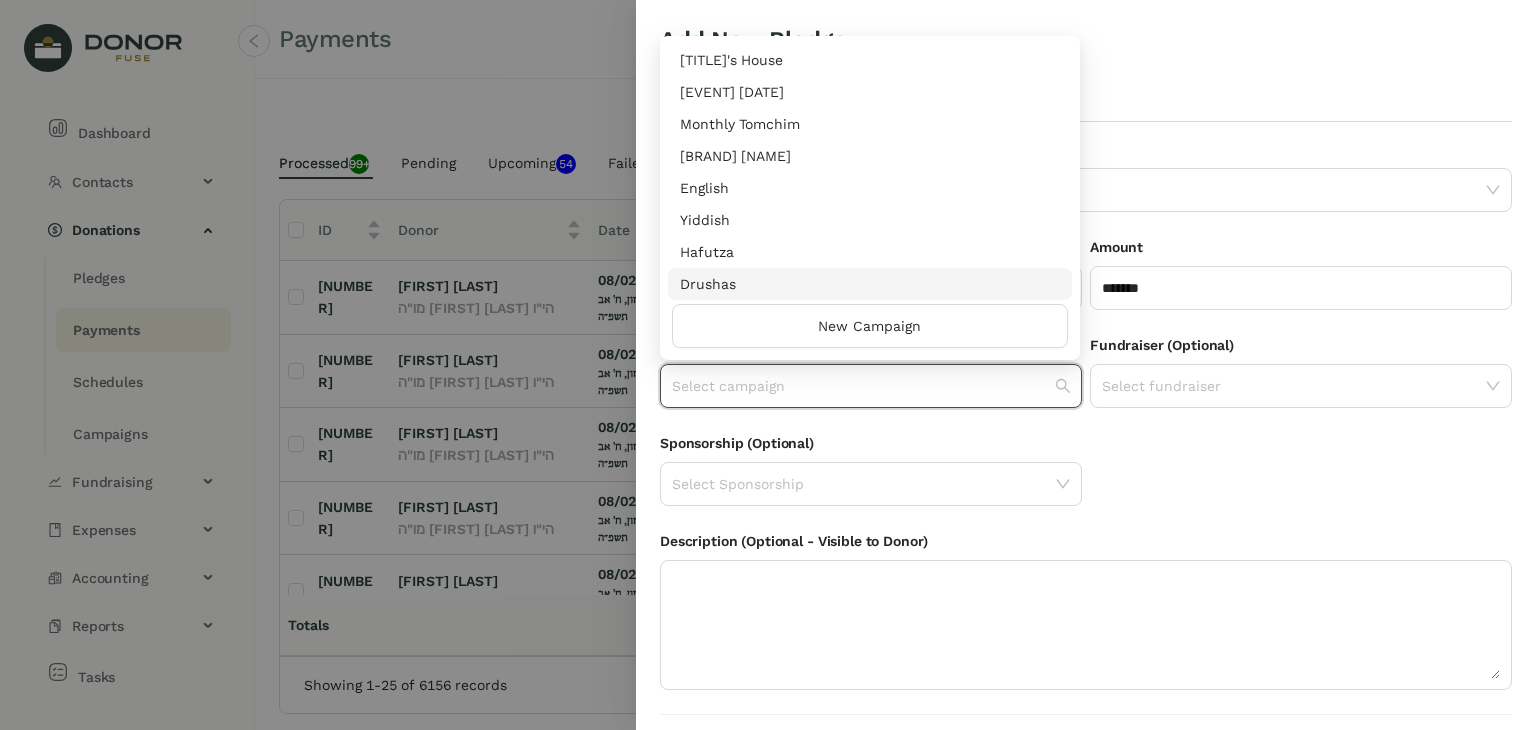 click on "Drushas" at bounding box center (870, 284) 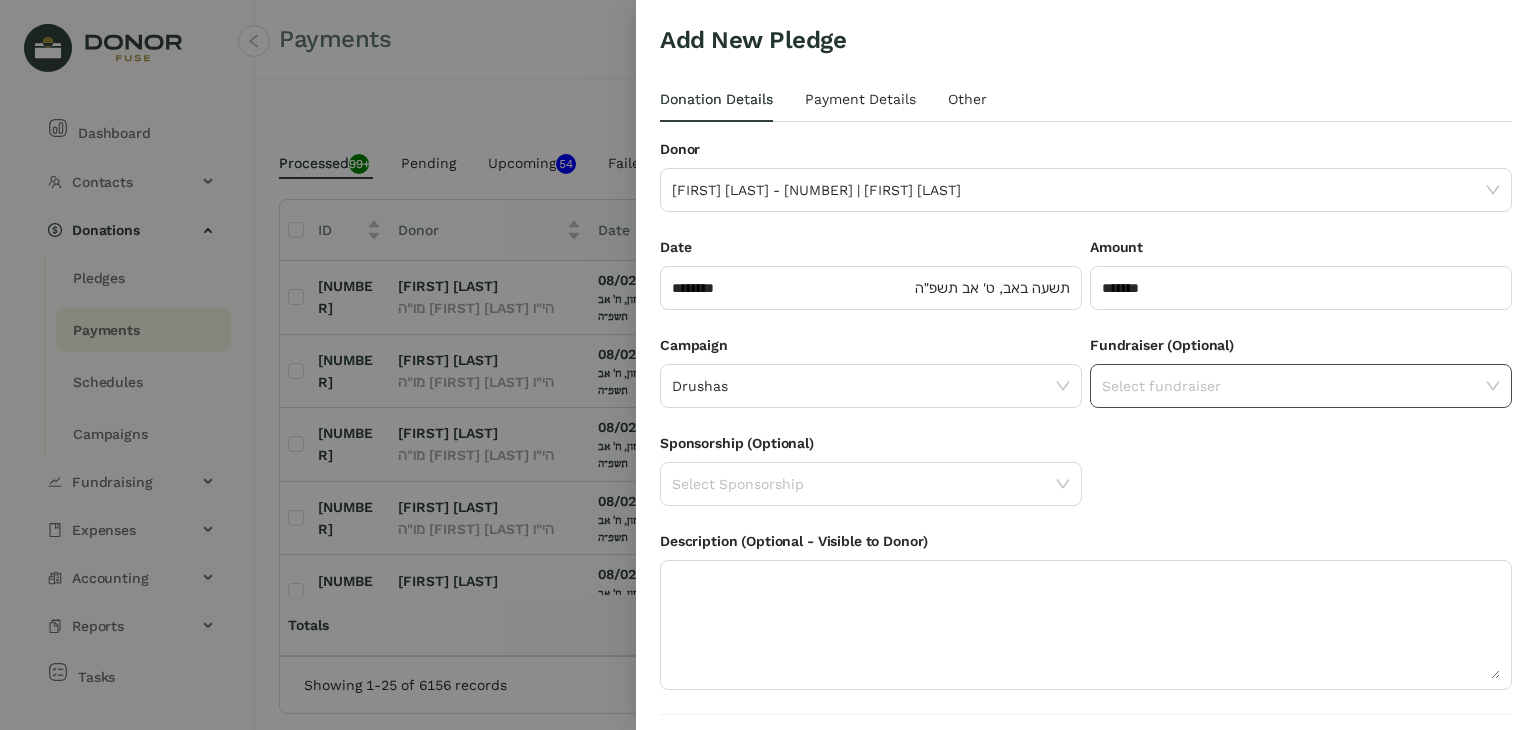 click 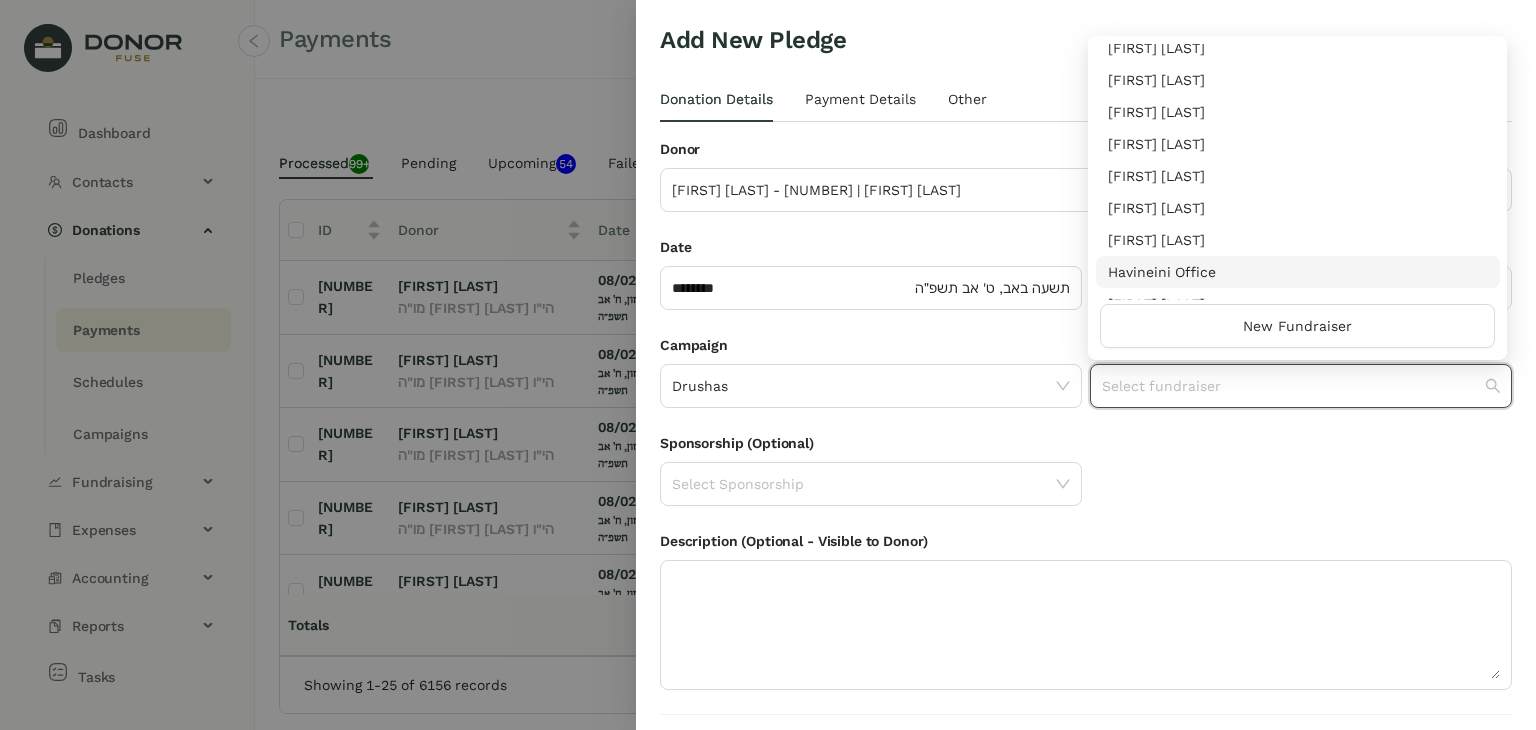scroll, scrollTop: 64, scrollLeft: 0, axis: vertical 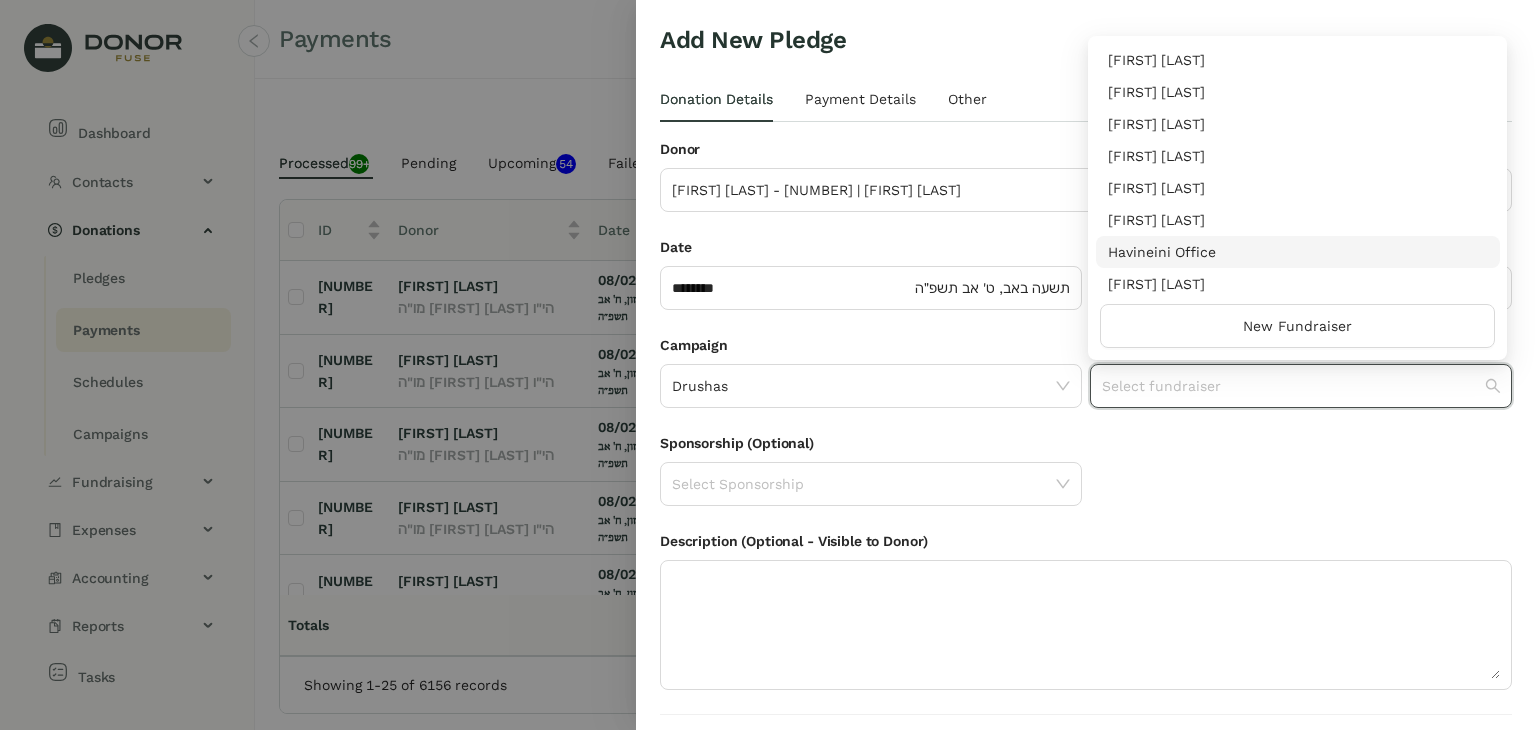 click on "Havineini Office" at bounding box center (1298, 252) 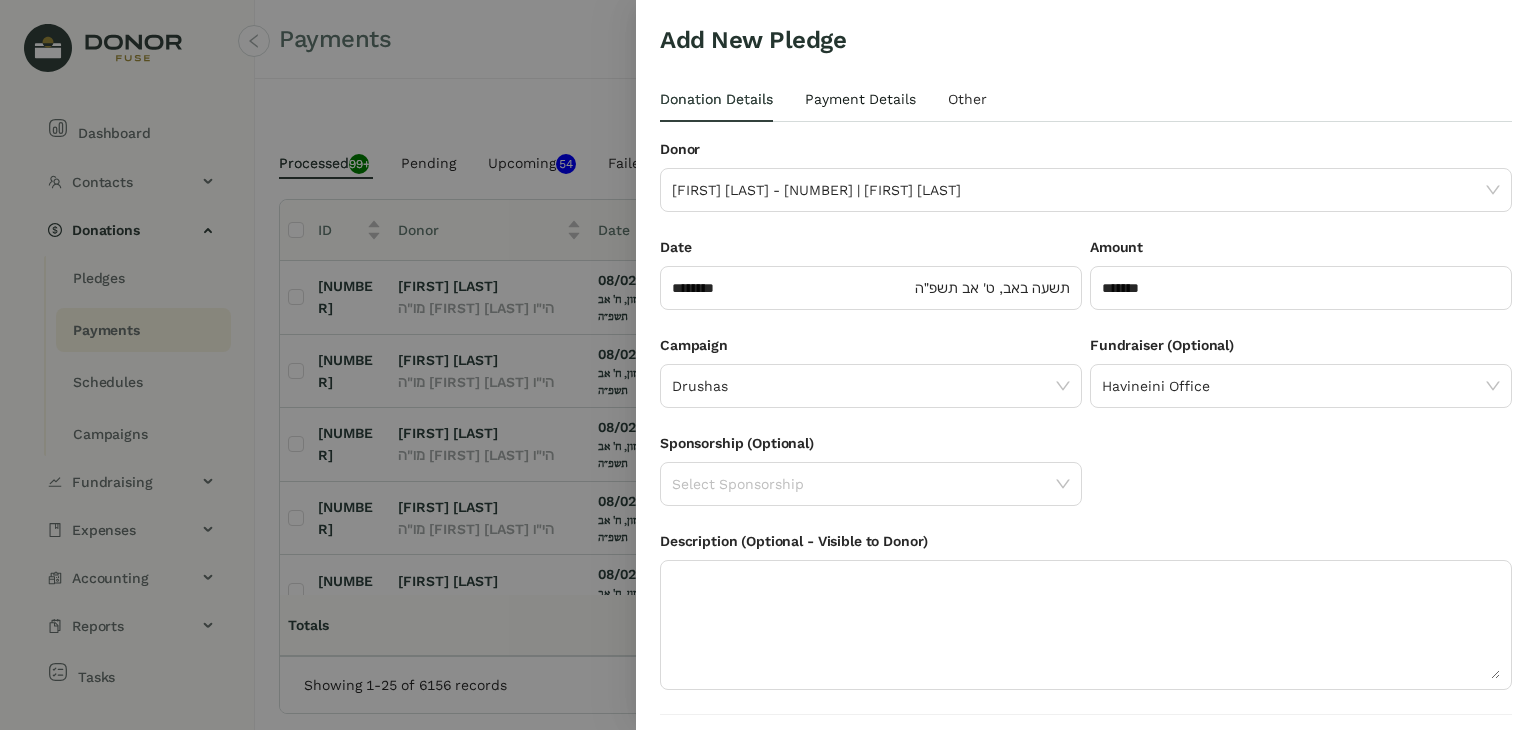 click on "Payment Details" at bounding box center (860, 99) 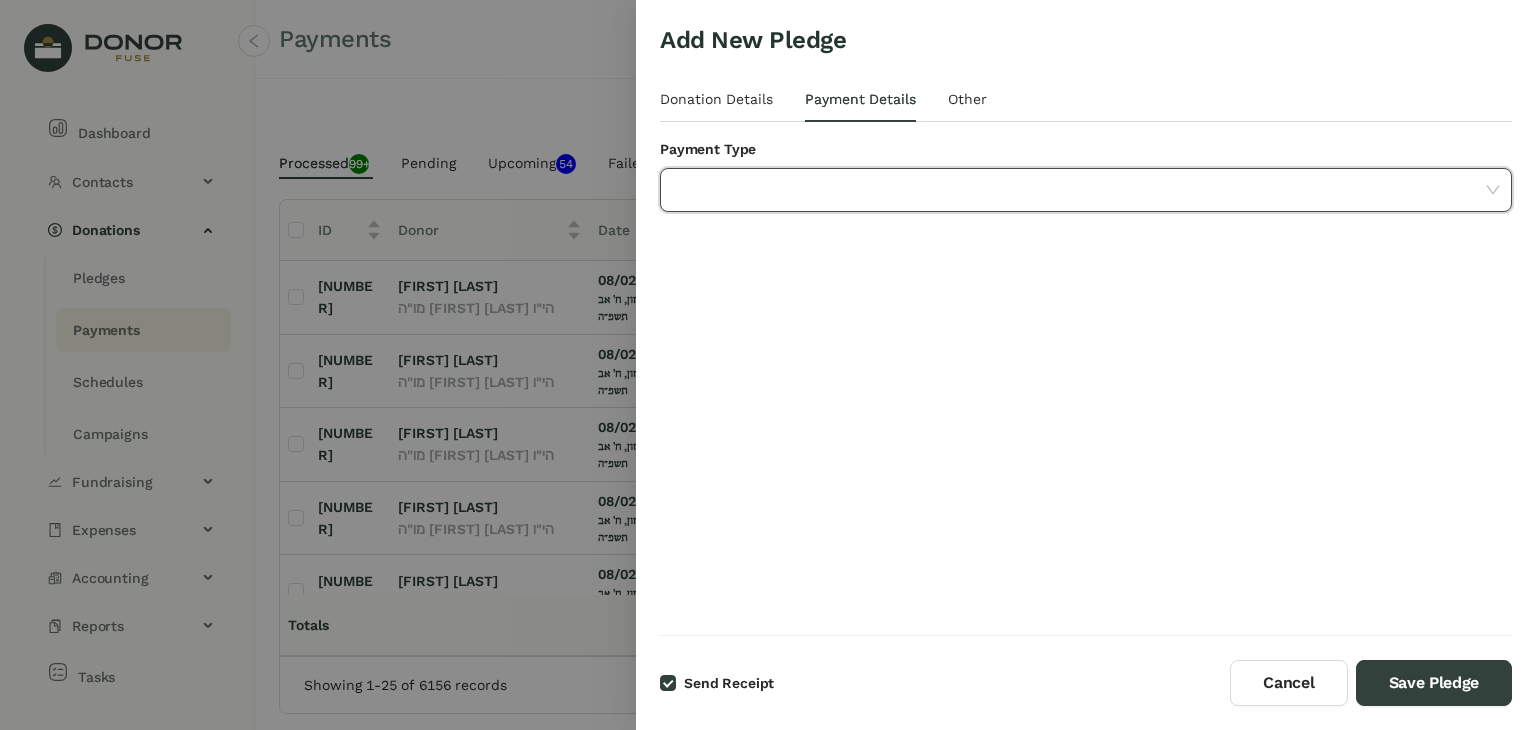 click 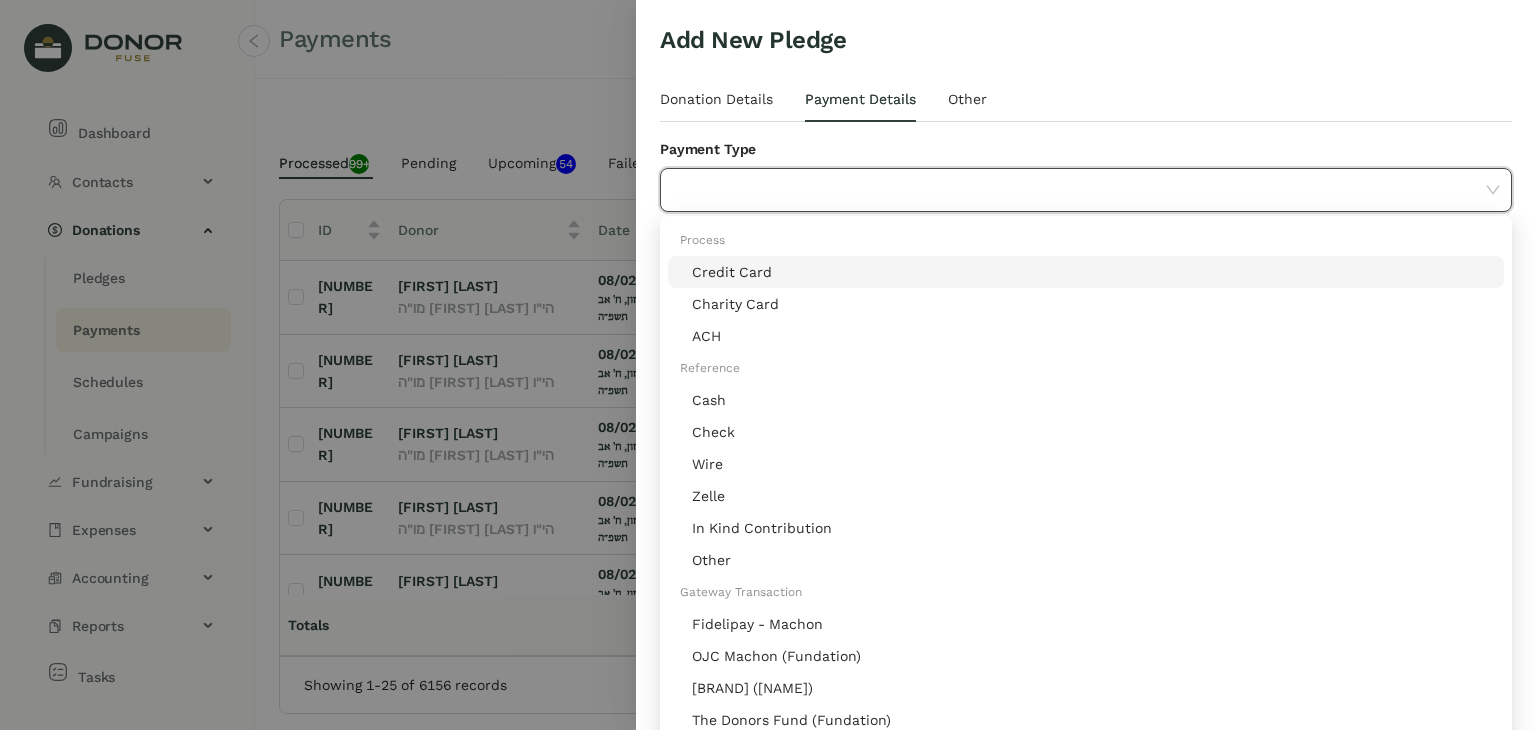click on "Credit Card" 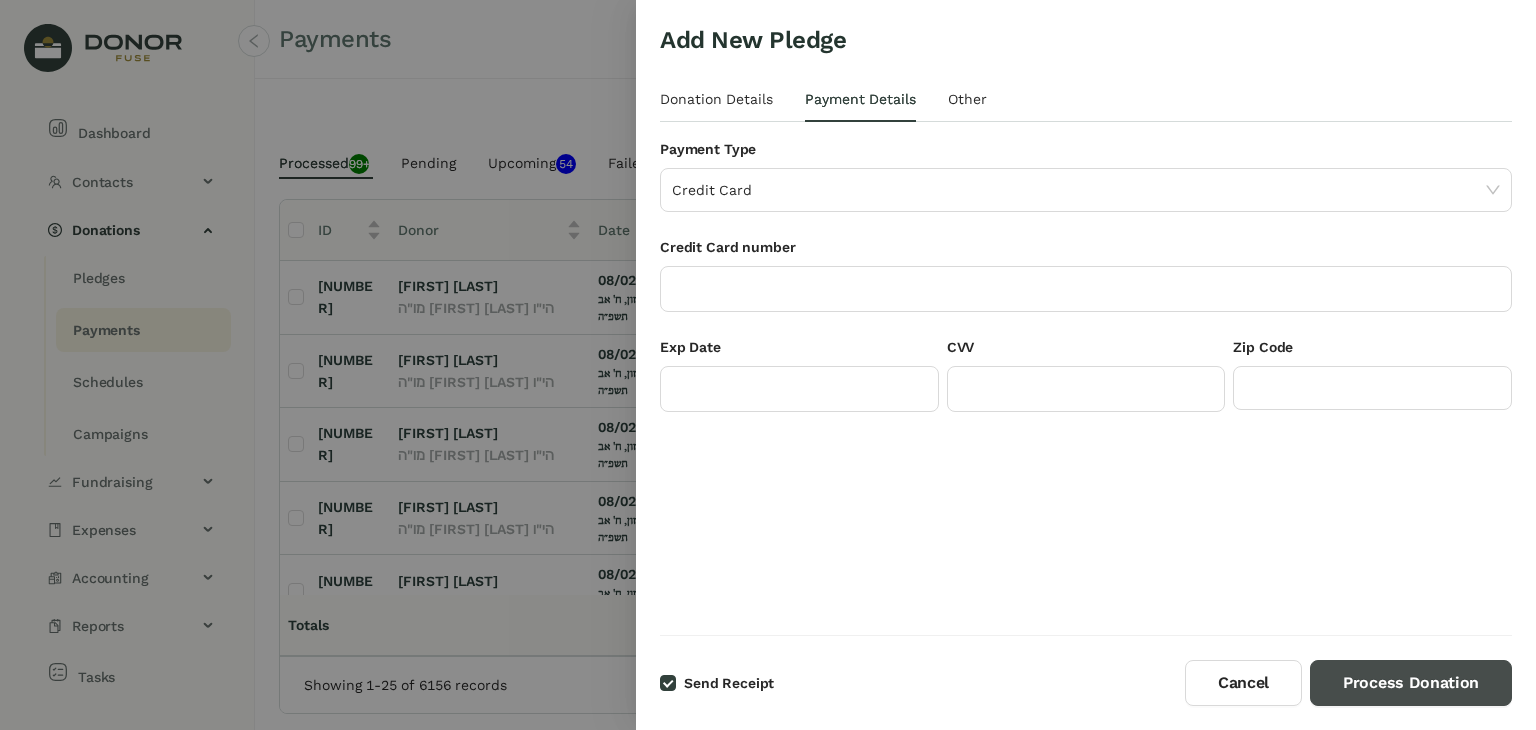 click on "Process Donation" at bounding box center (1411, 683) 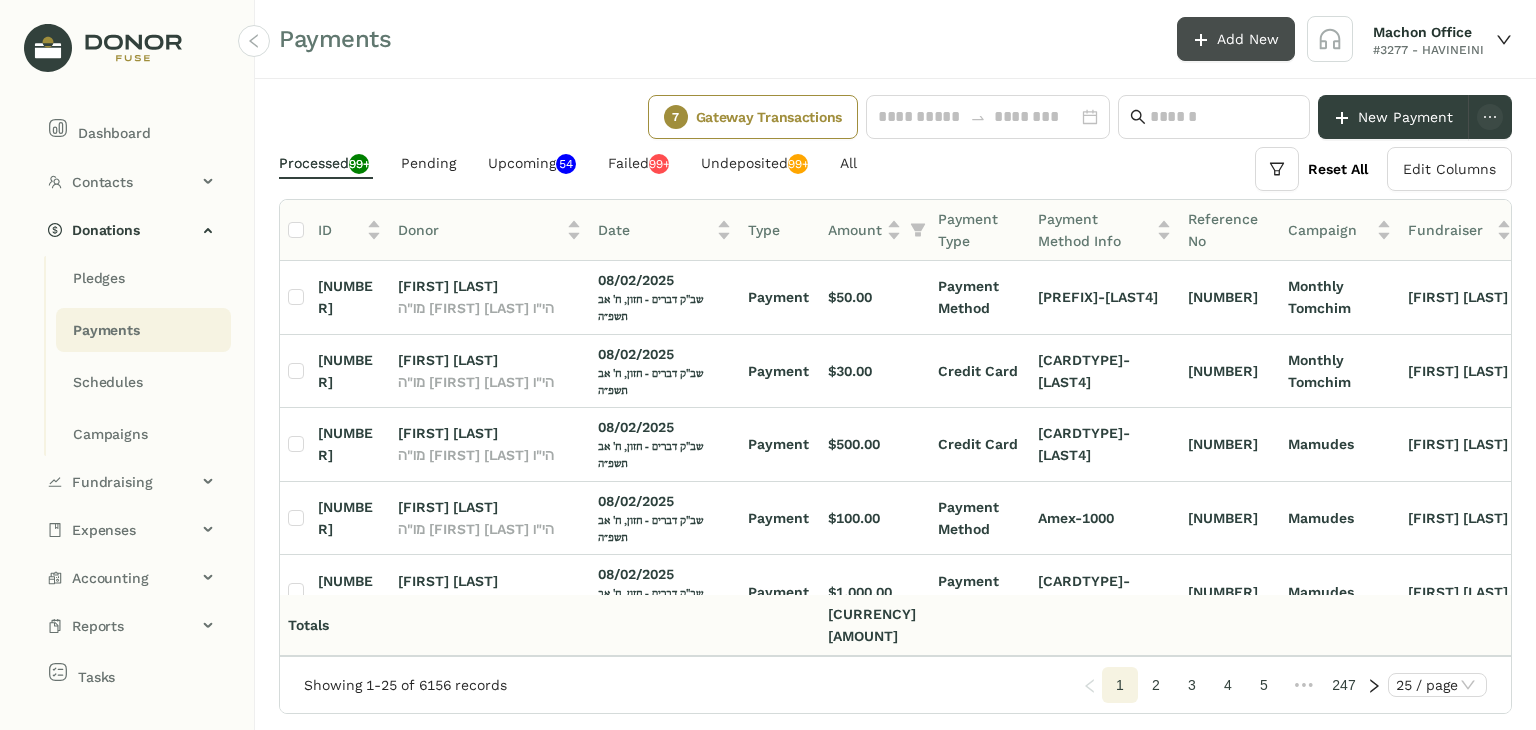 click on "Add New" 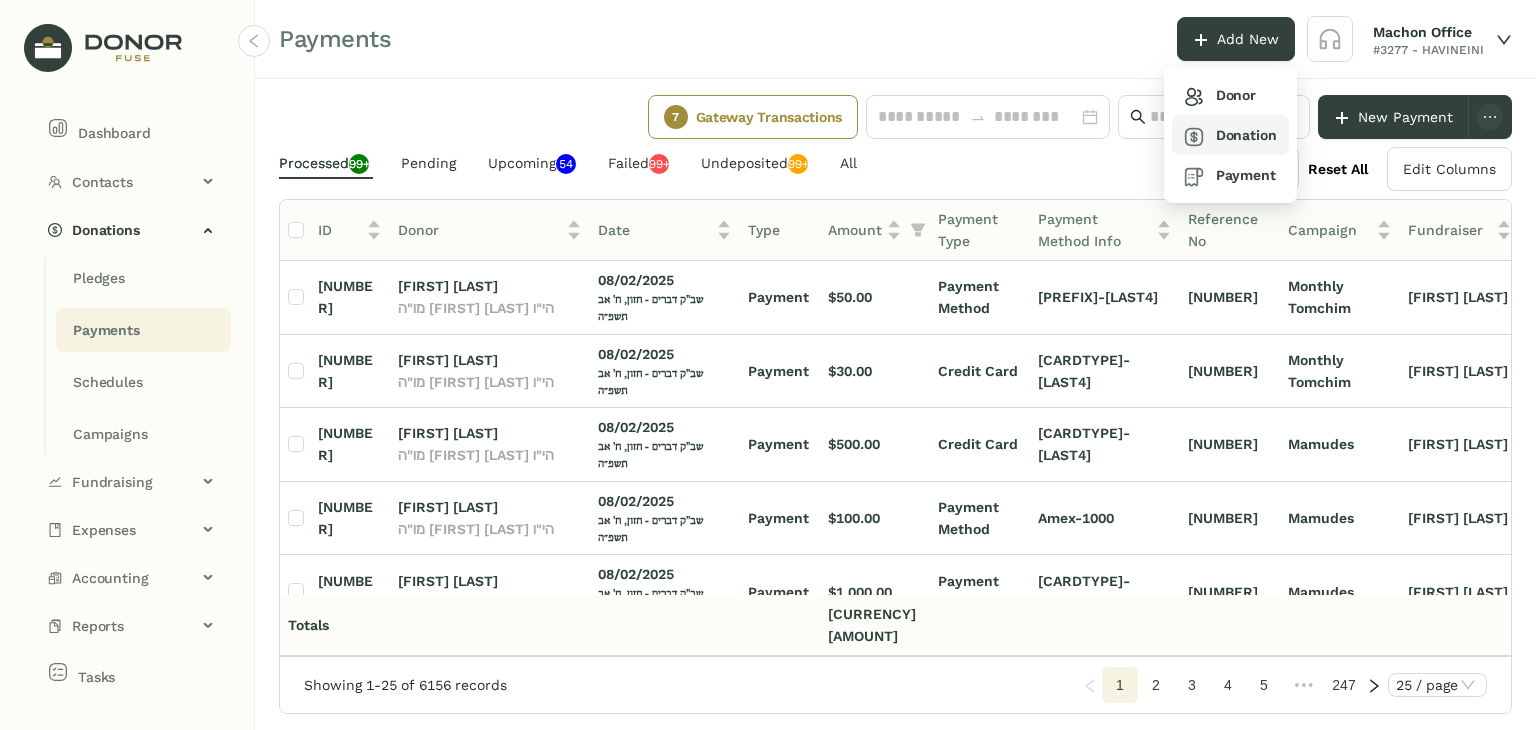 click on "Donation" at bounding box center (1230, 135) 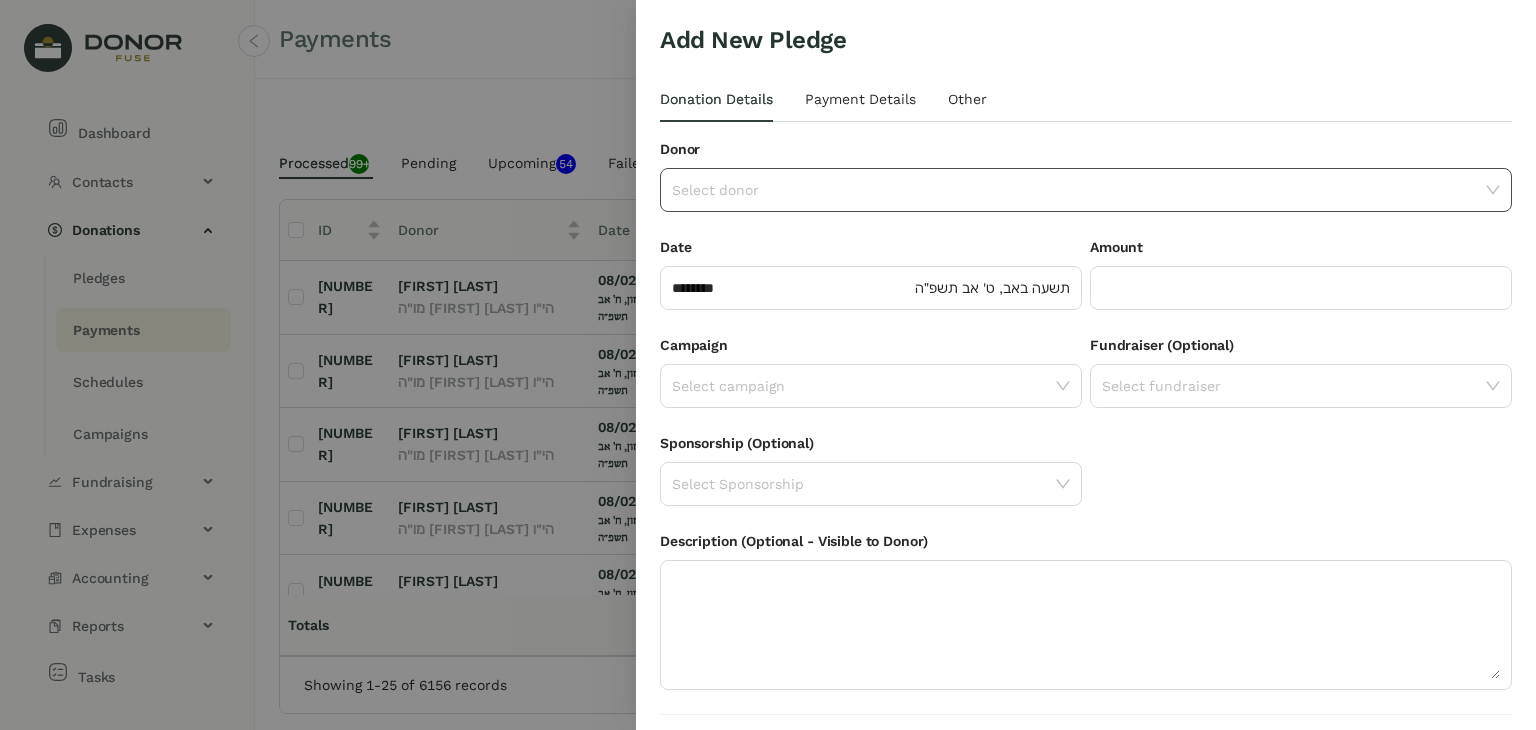 click 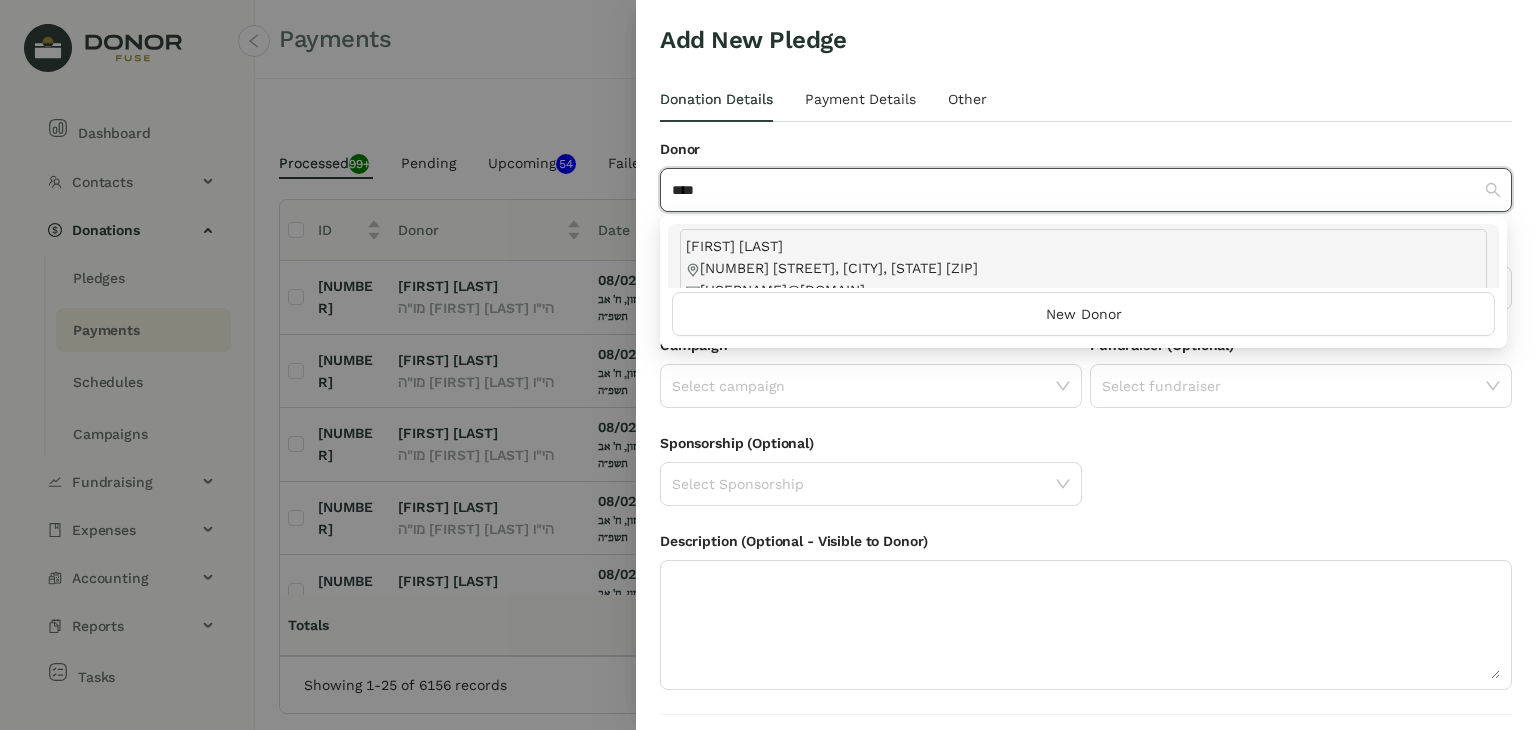 scroll, scrollTop: 100, scrollLeft: 0, axis: vertical 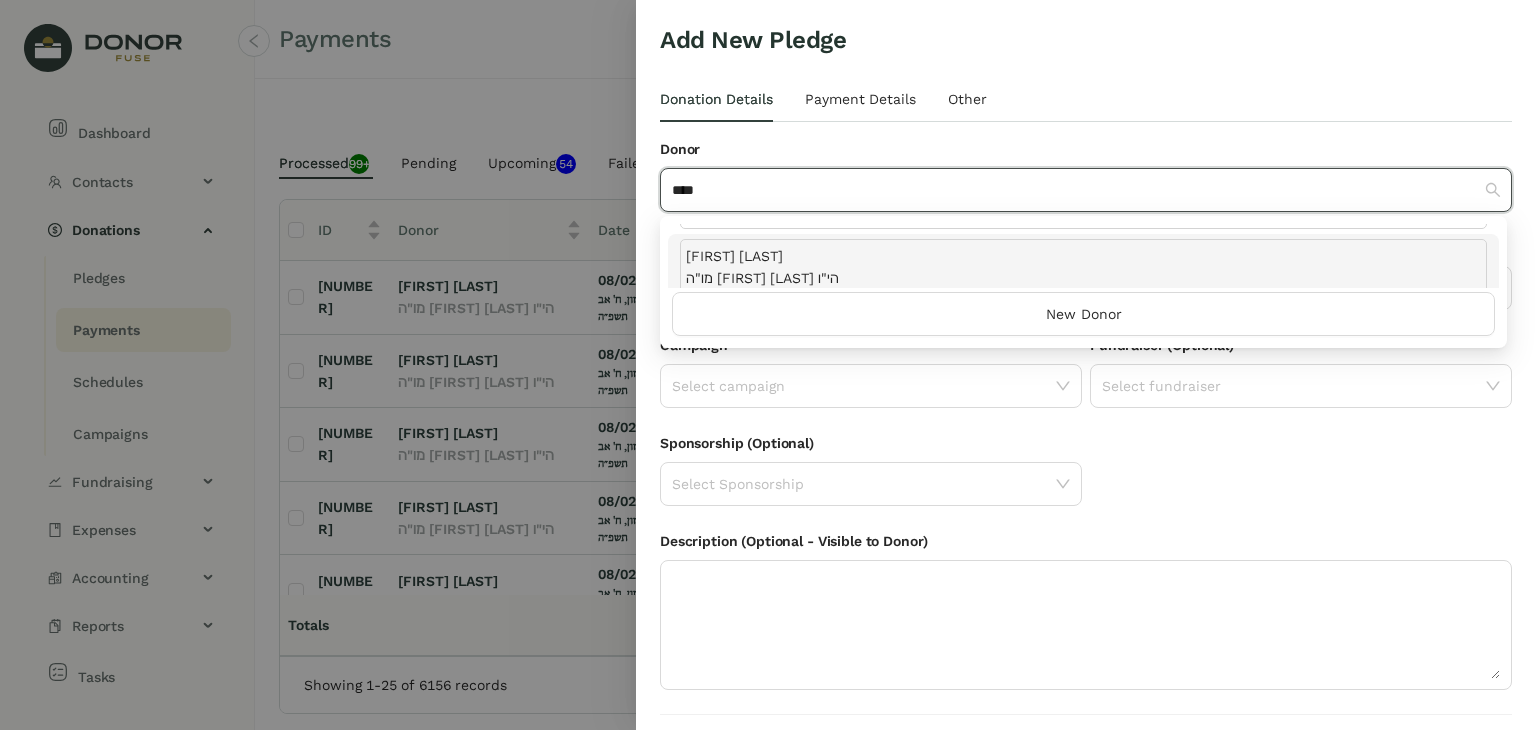 type on "****" 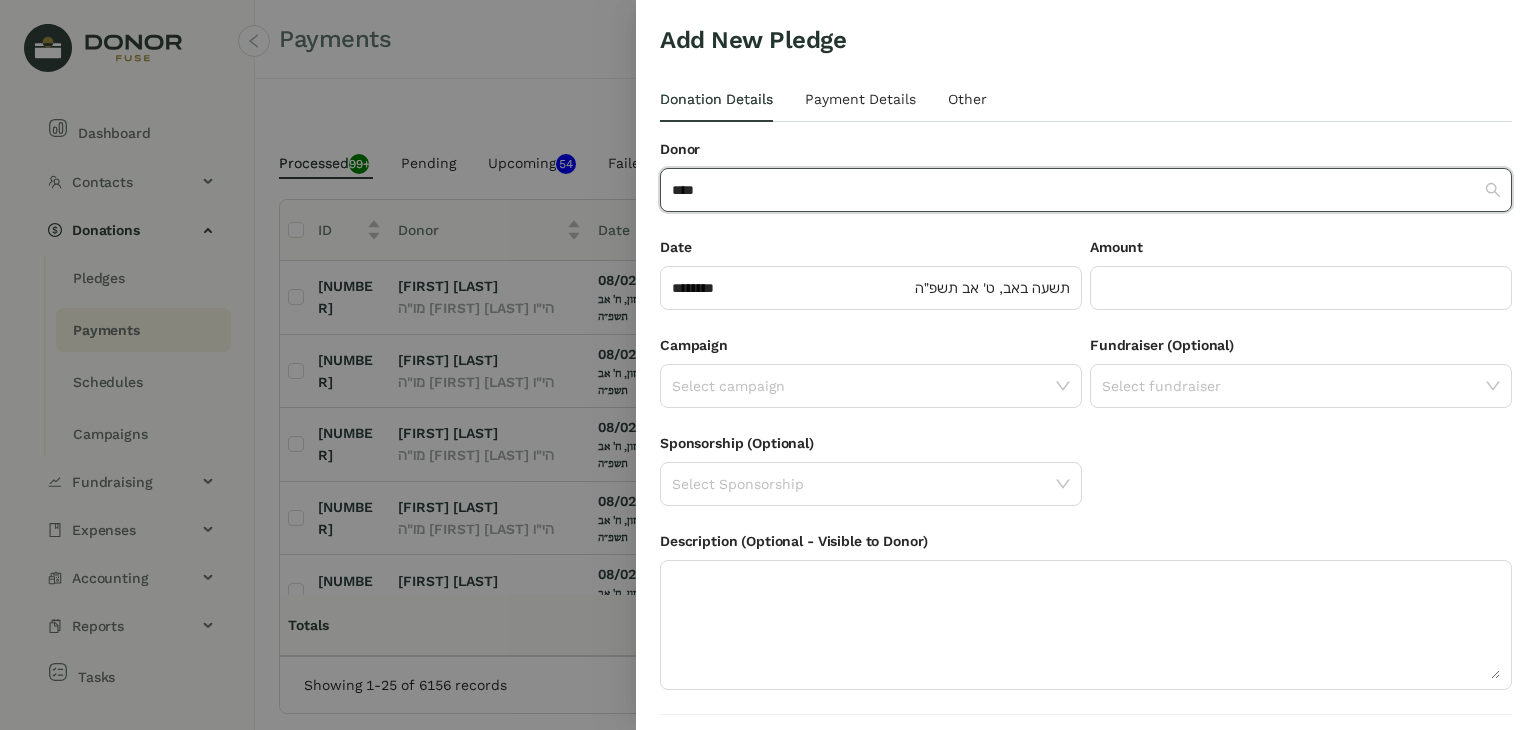 type 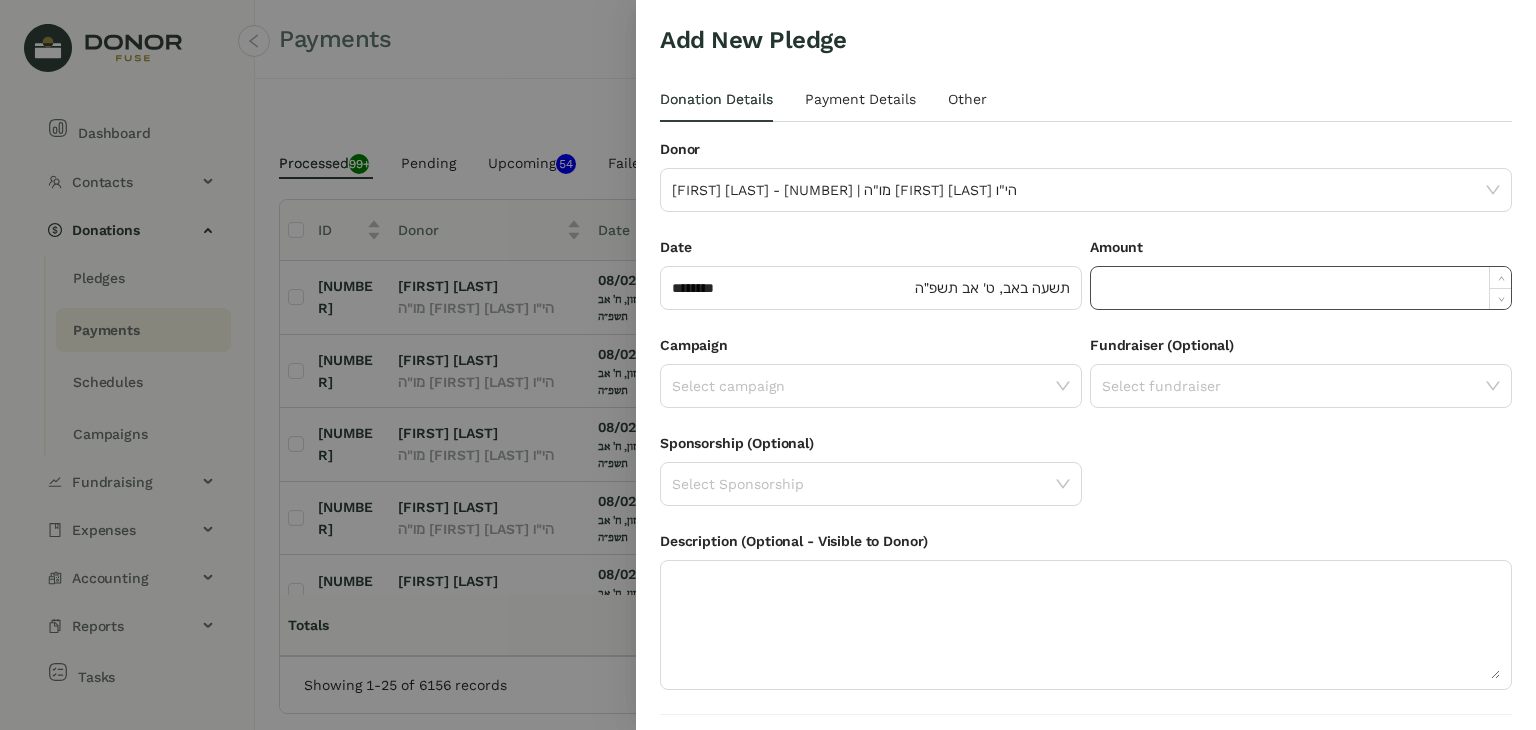 click 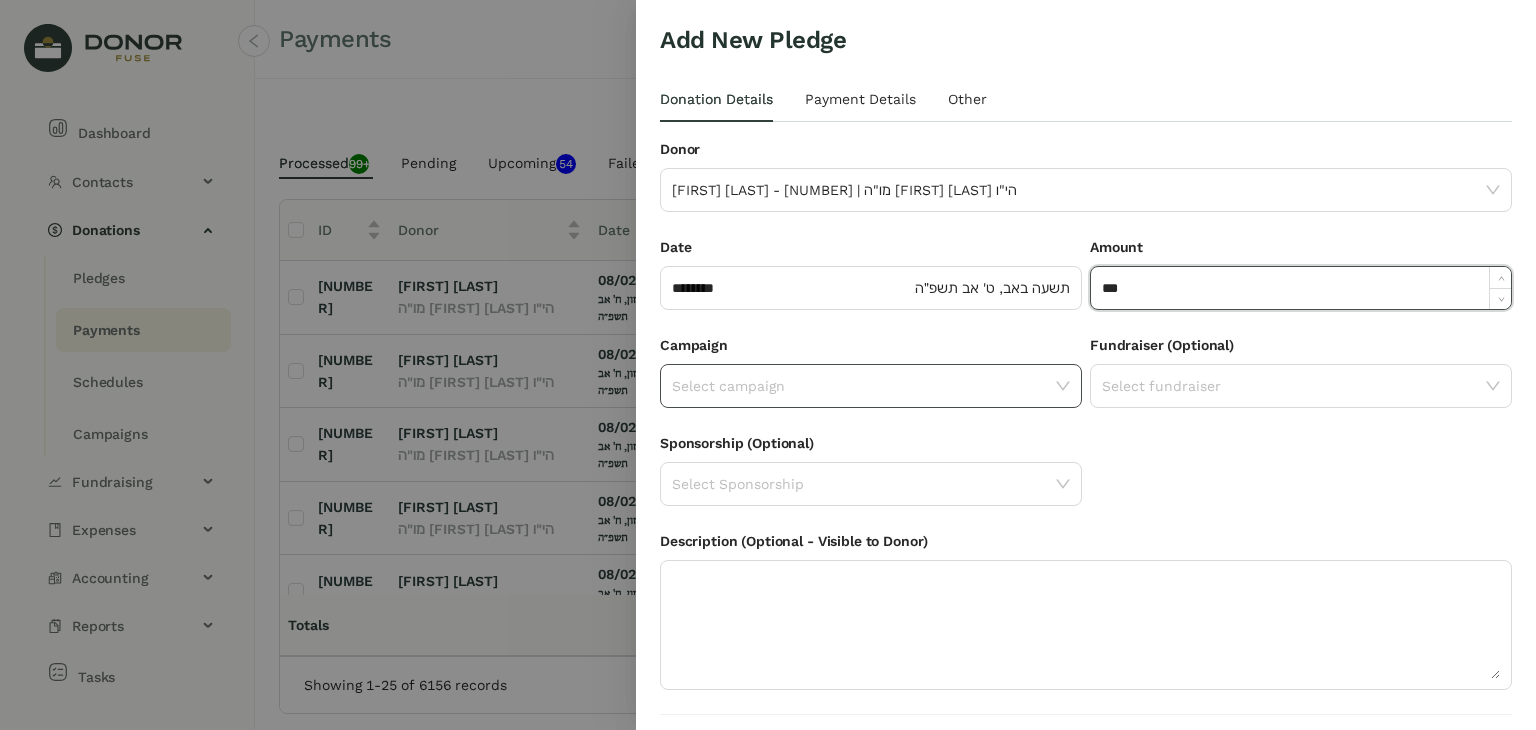 type on "*******" 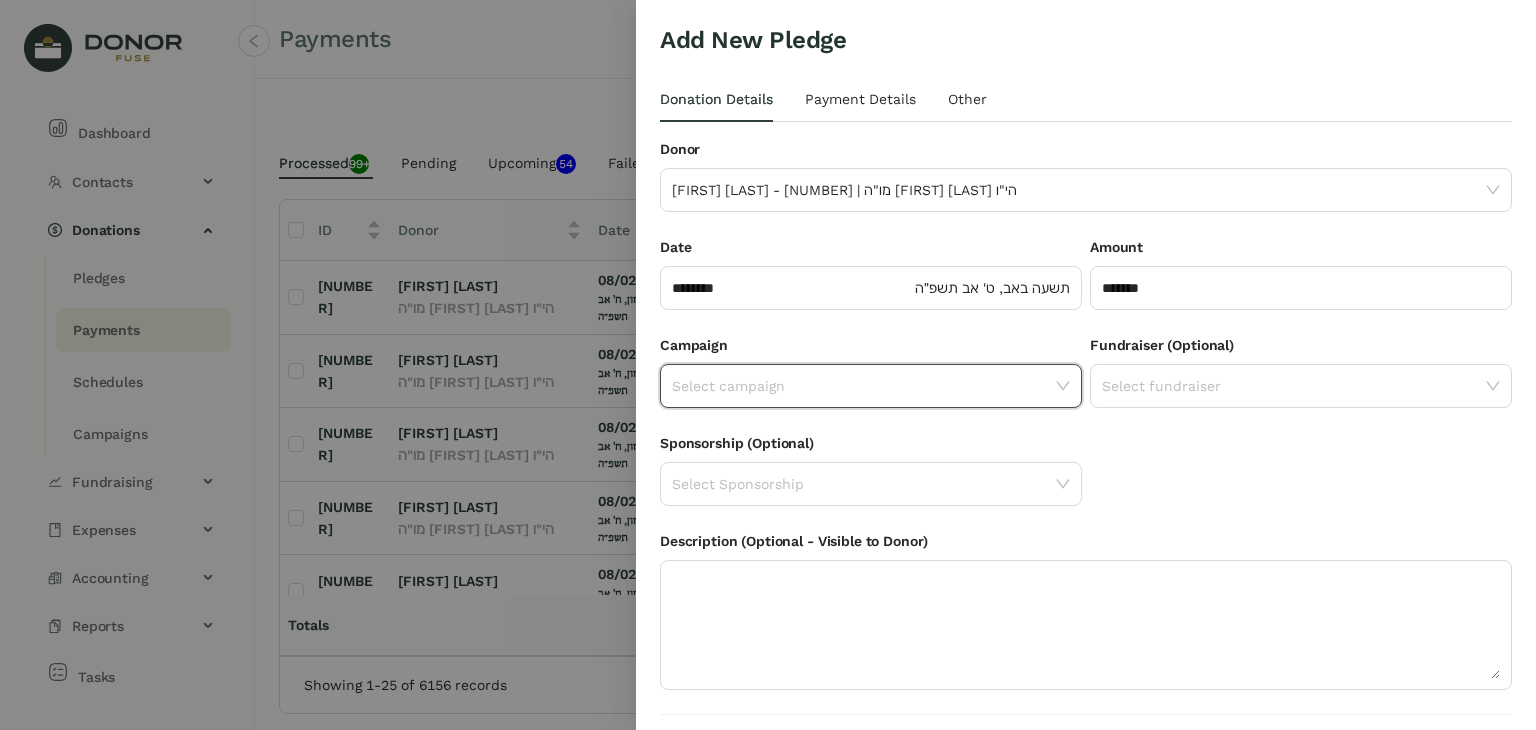 click 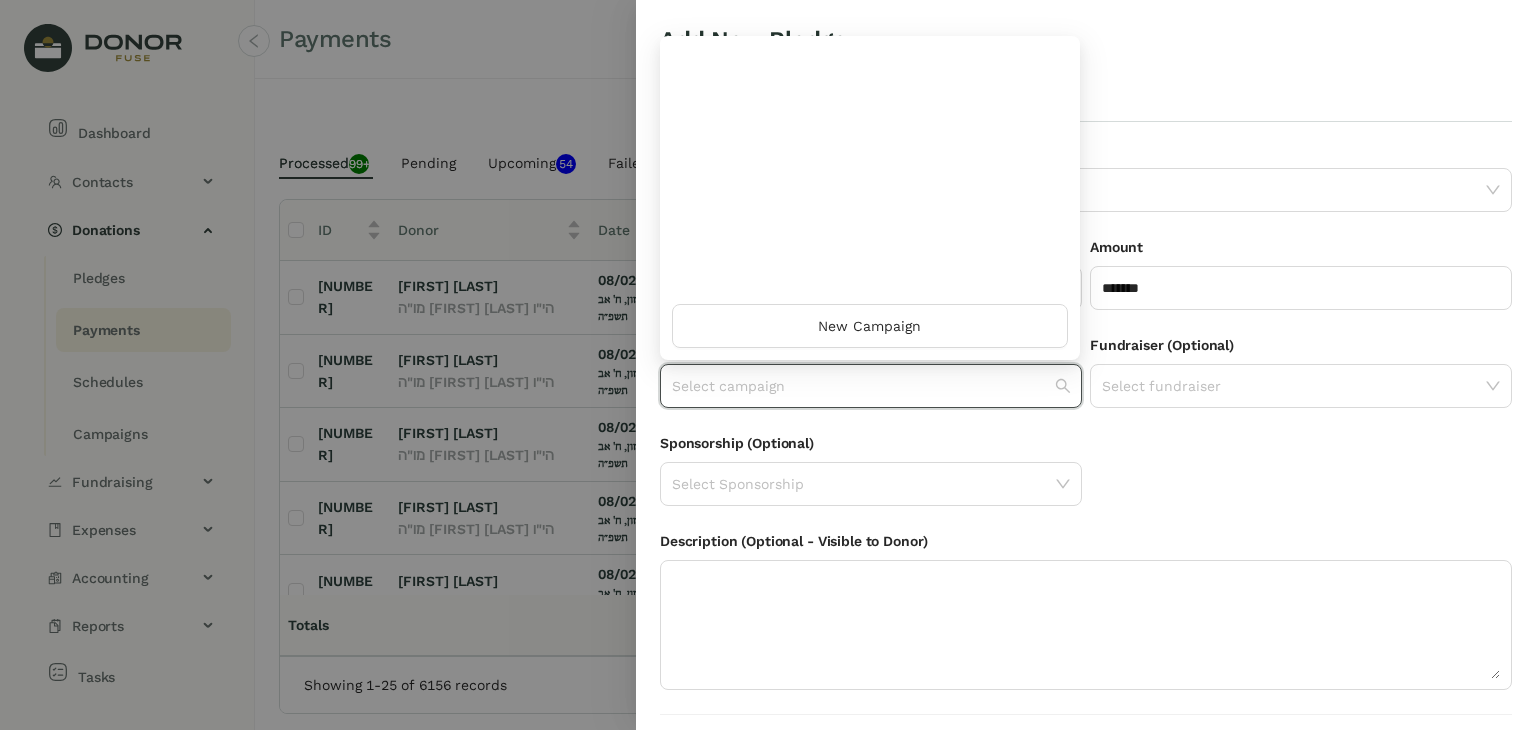 scroll, scrollTop: 416, scrollLeft: 0, axis: vertical 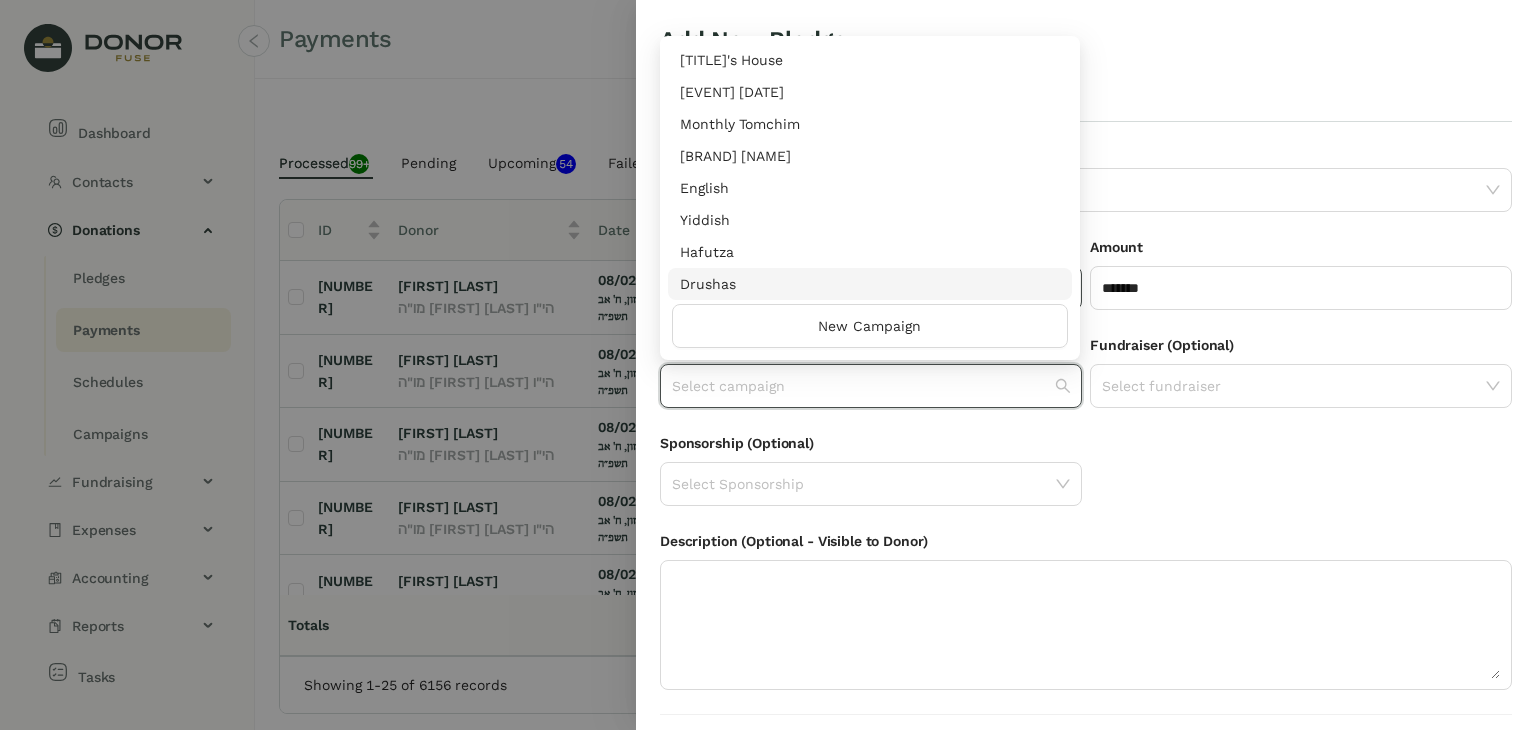 click on "Drushas" at bounding box center (870, 284) 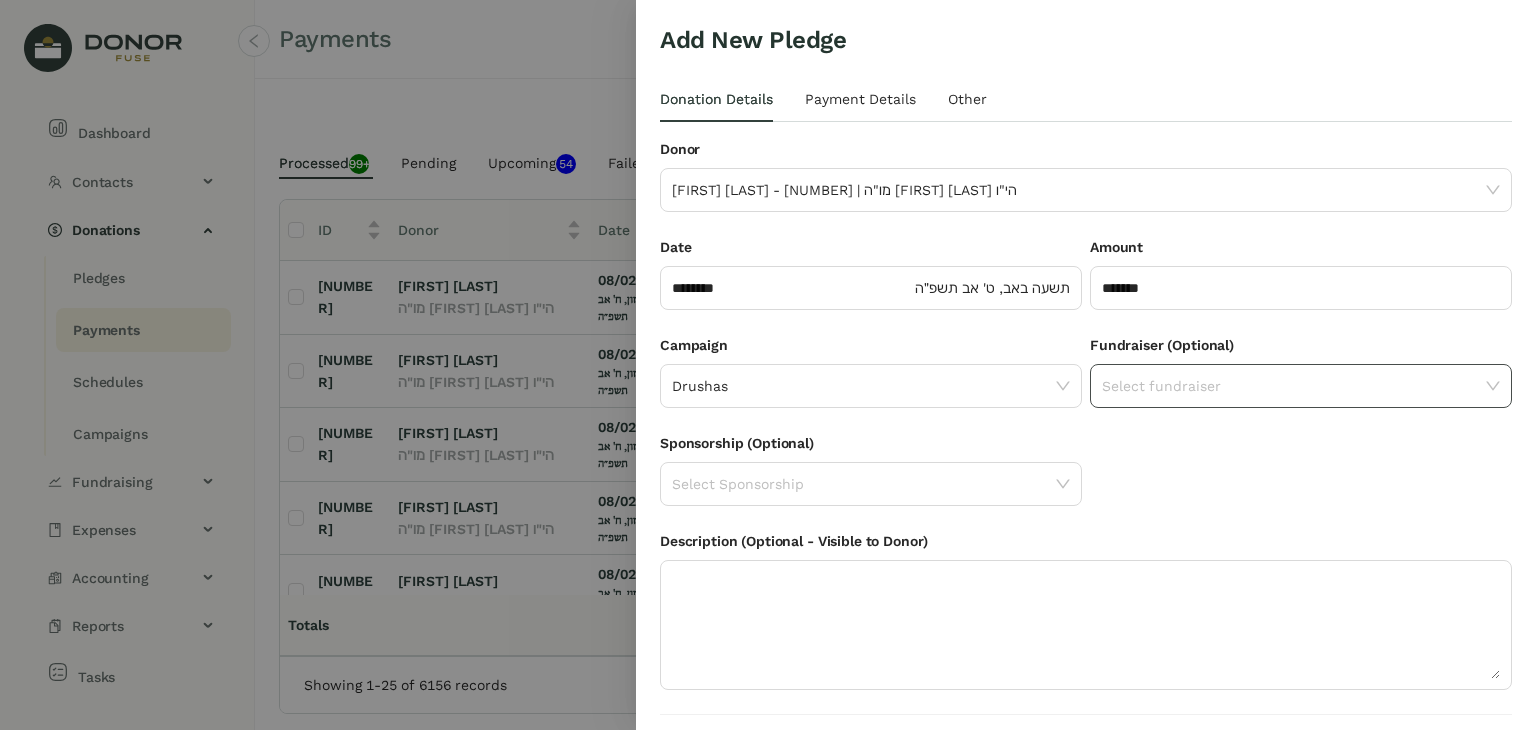 click 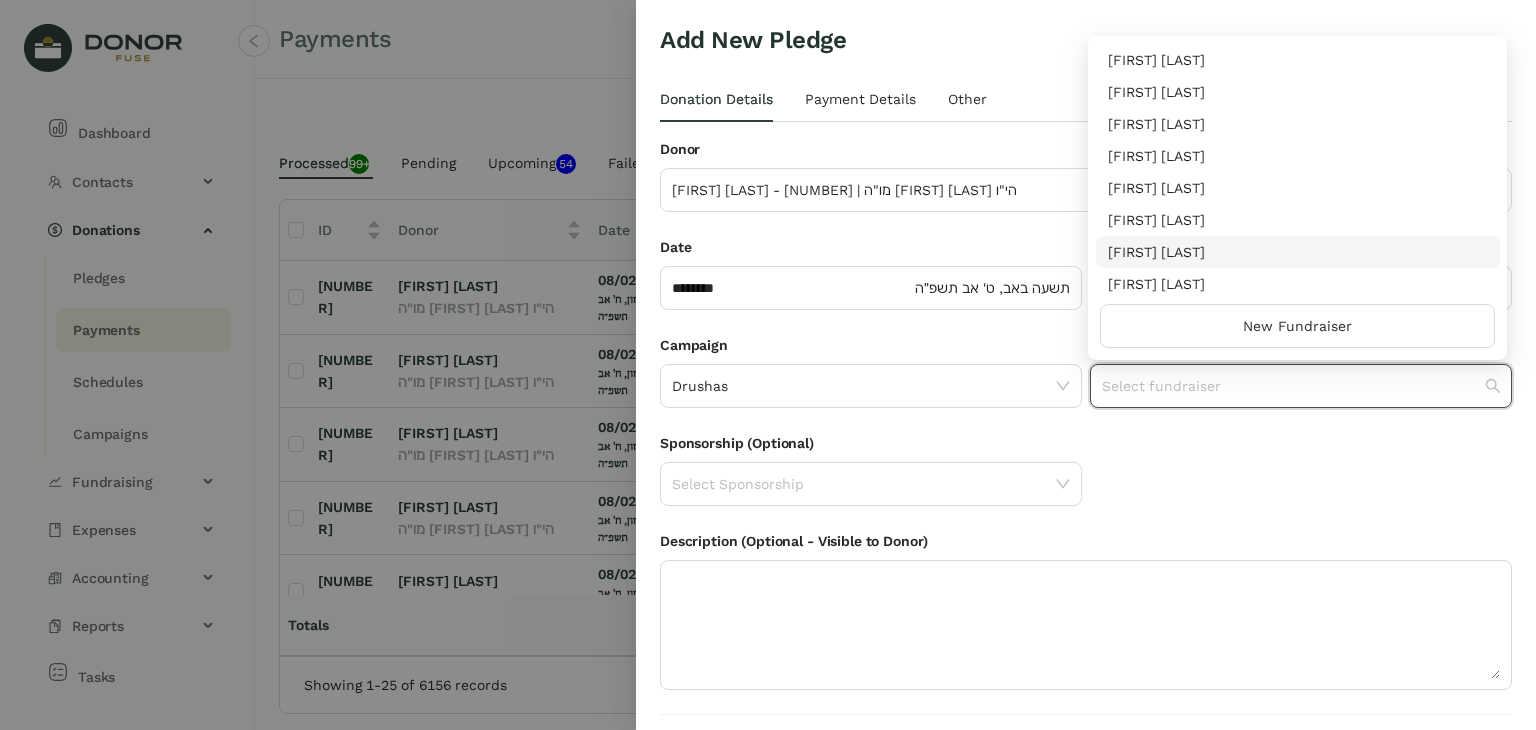 scroll, scrollTop: 64, scrollLeft: 0, axis: vertical 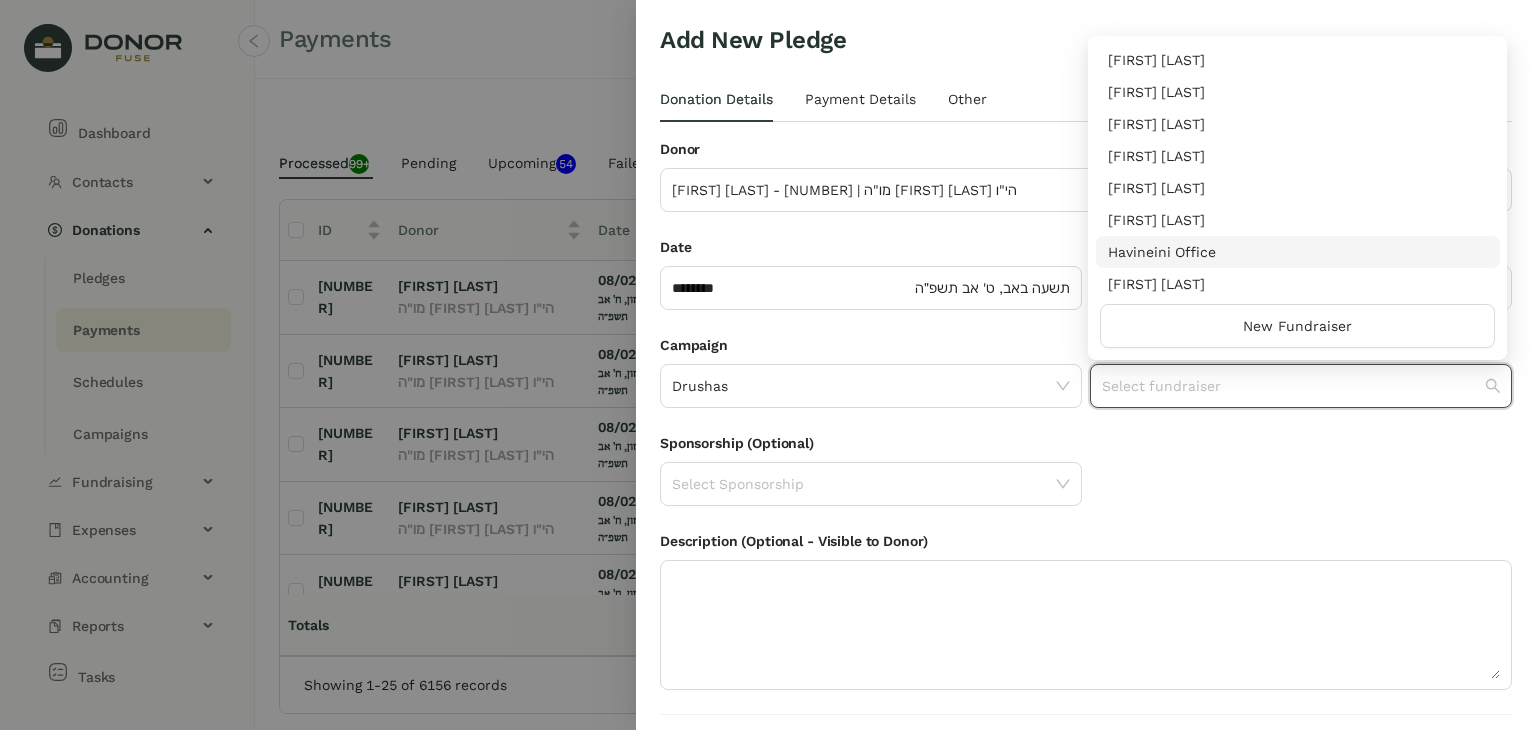 click on "Havineini Office" at bounding box center [1298, 252] 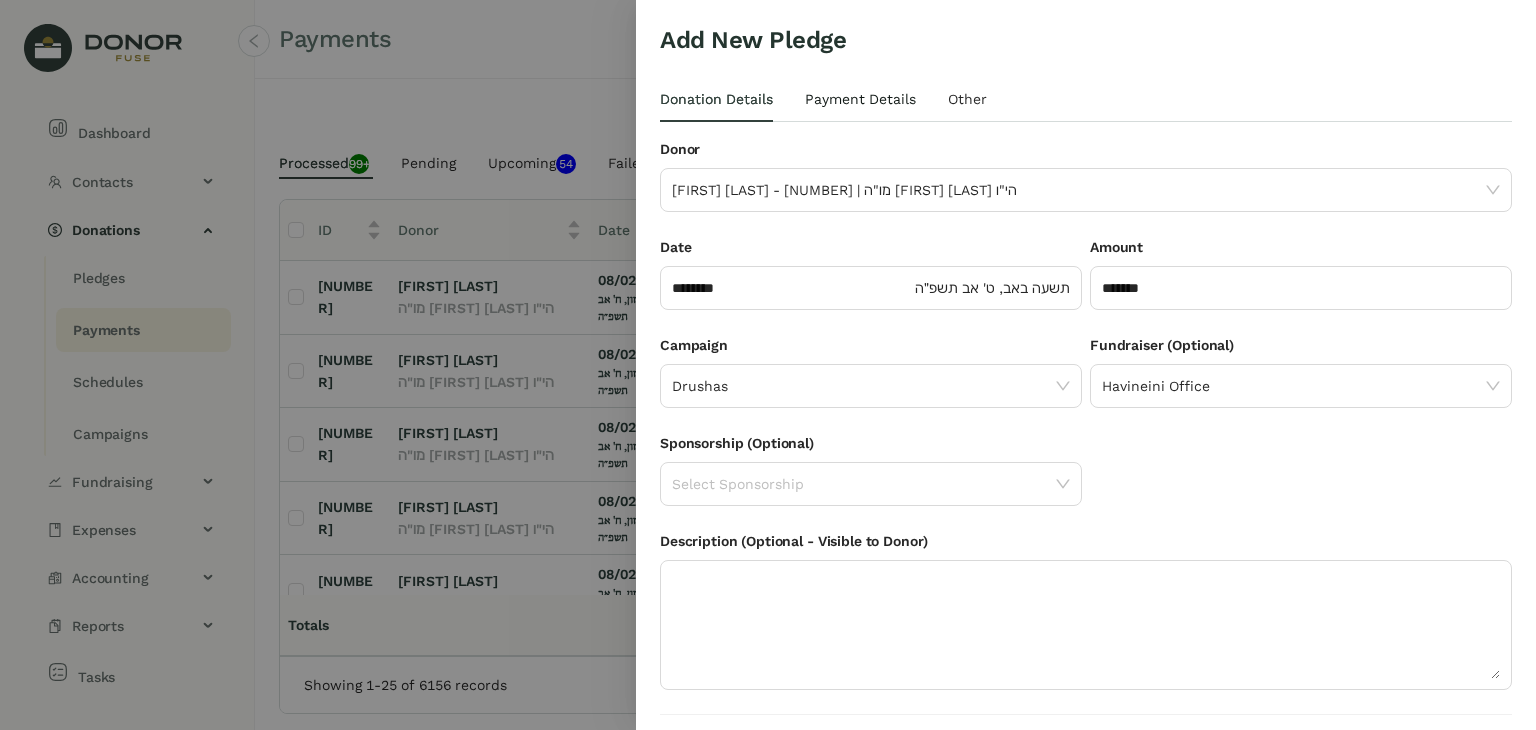 click on "Payment Details" at bounding box center [860, 99] 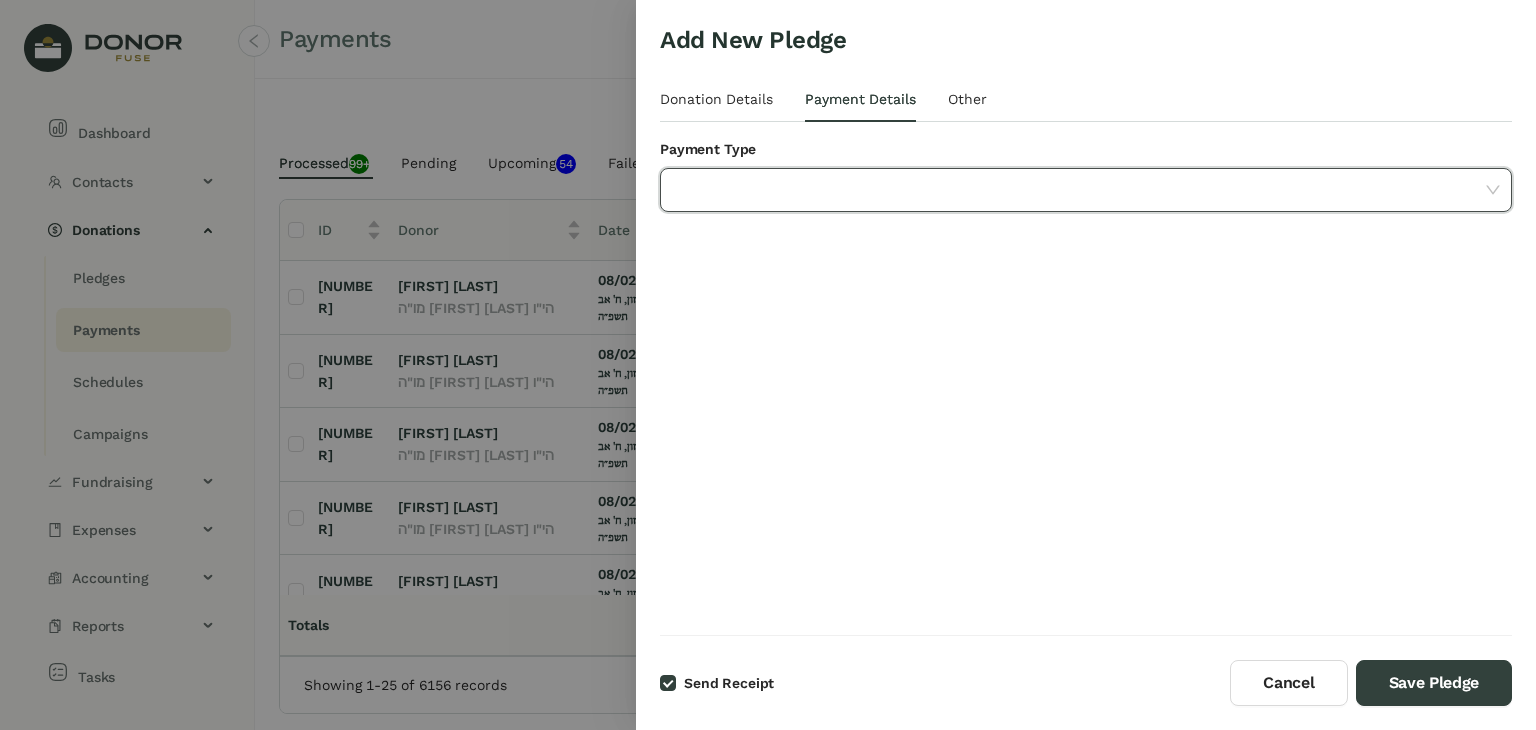 click 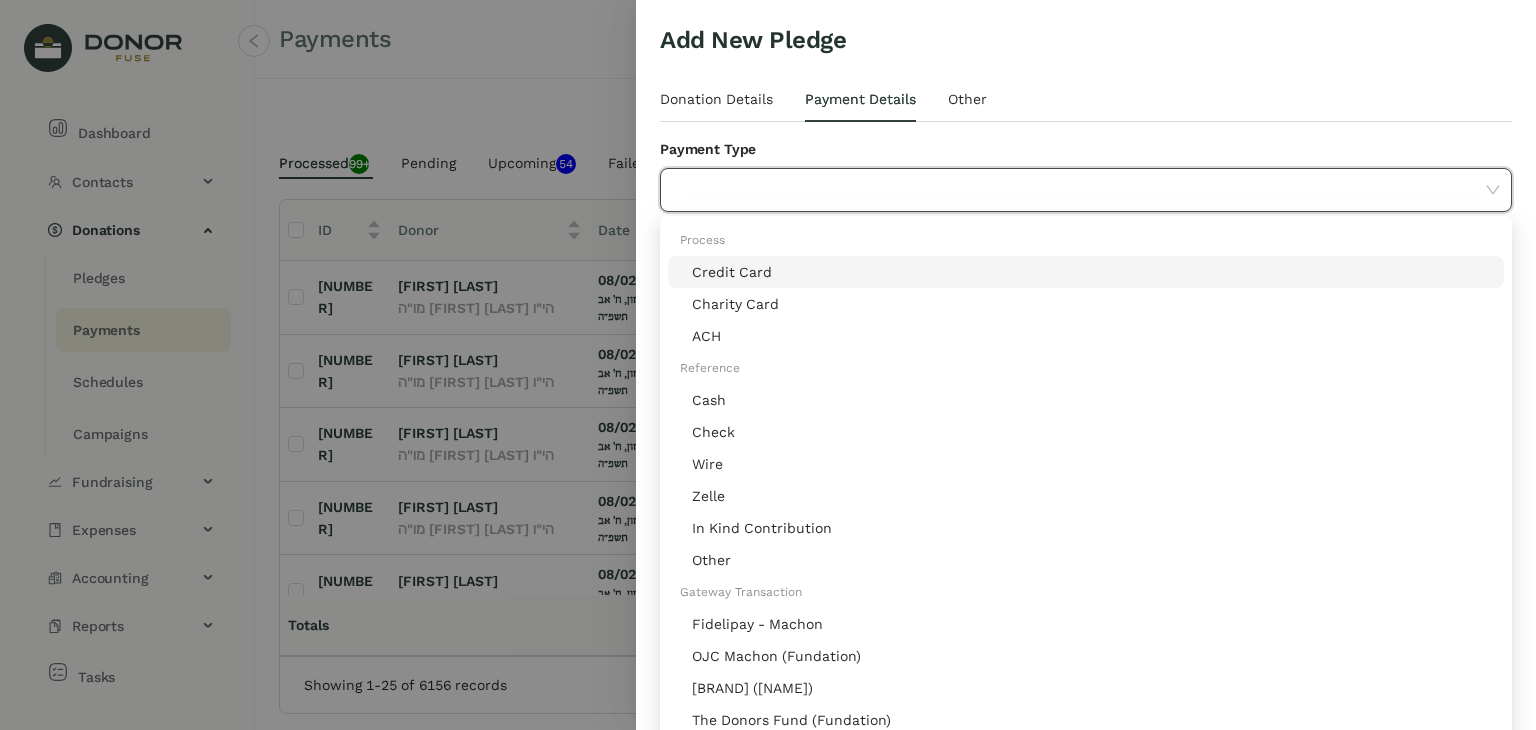 click on "Credit Card" 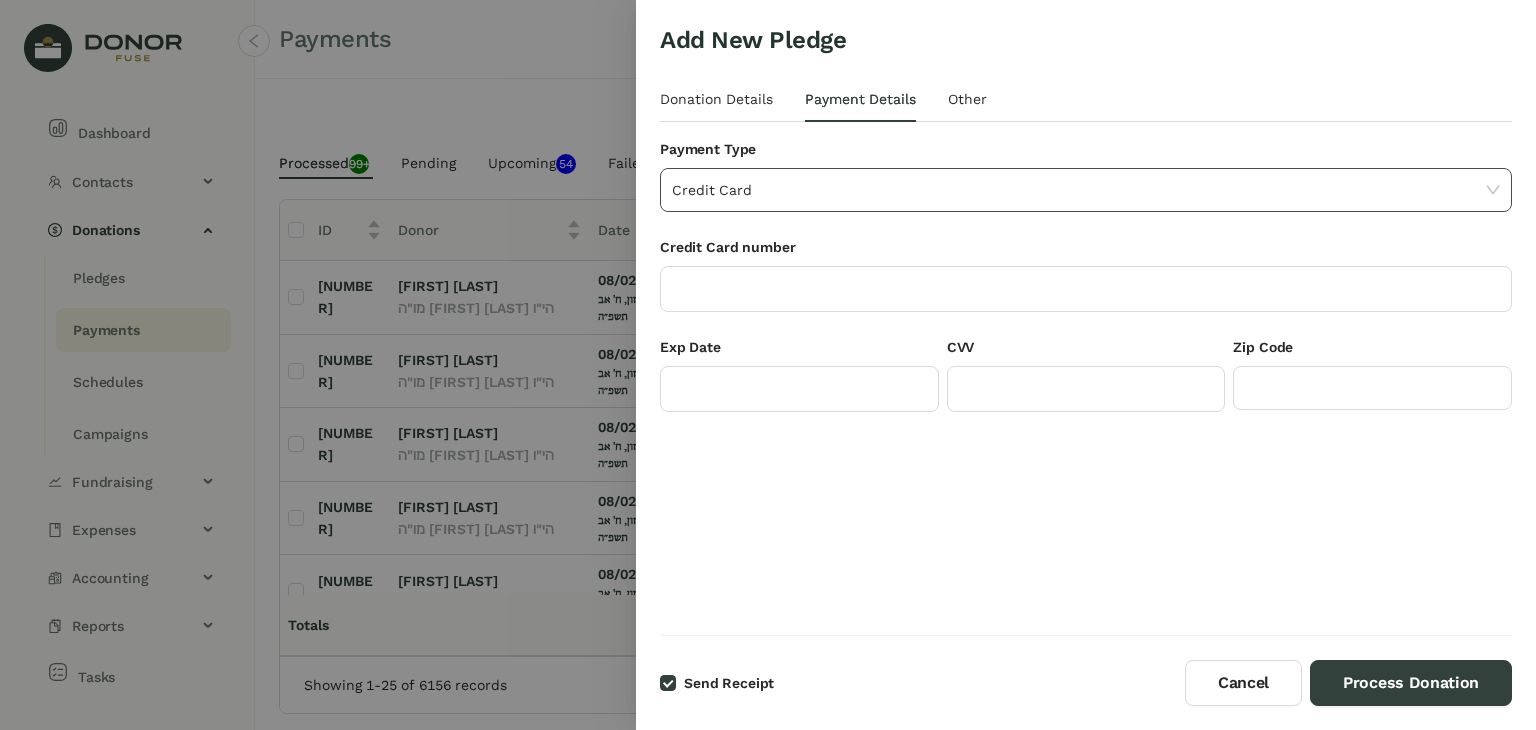 click on "Credit Card" 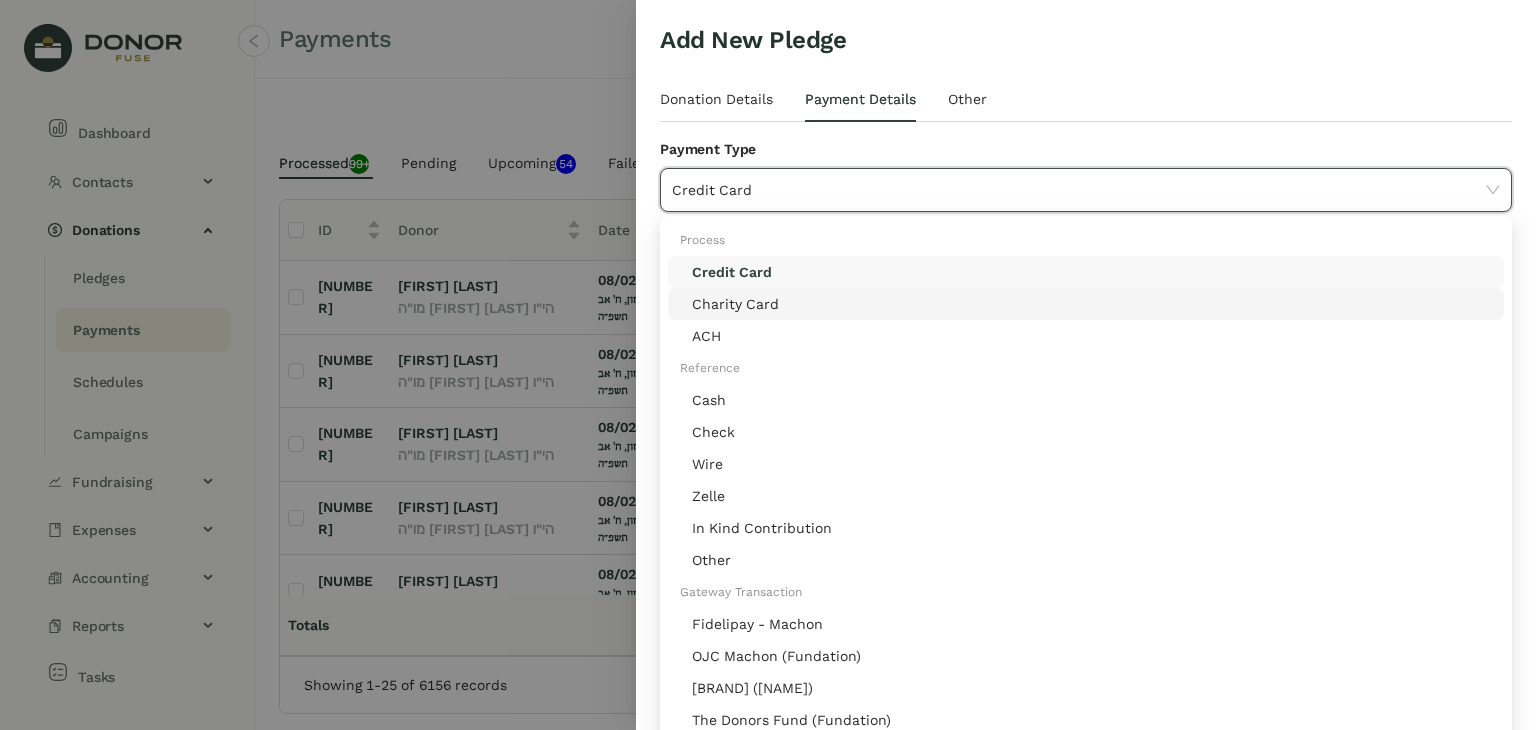 click on "Charity Card" 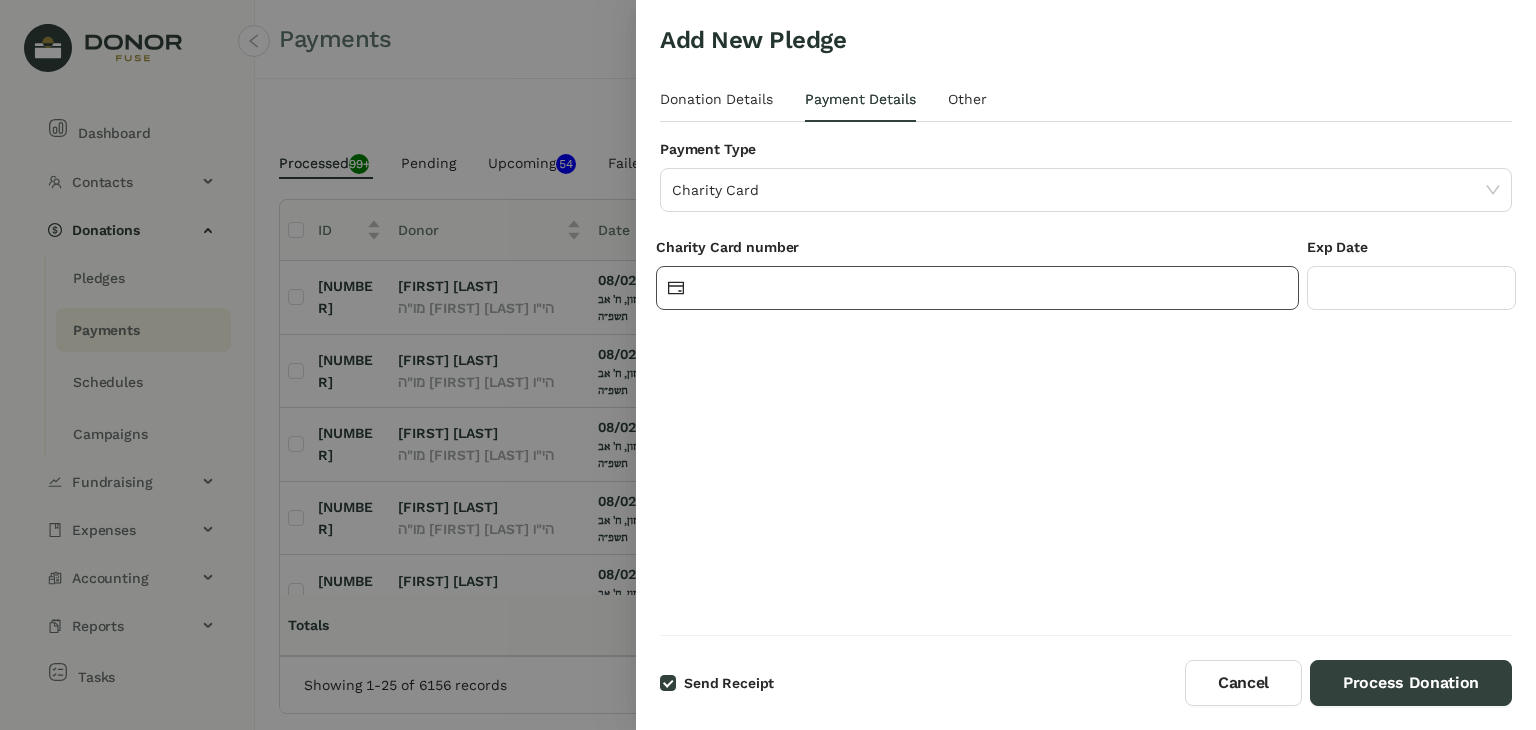 click 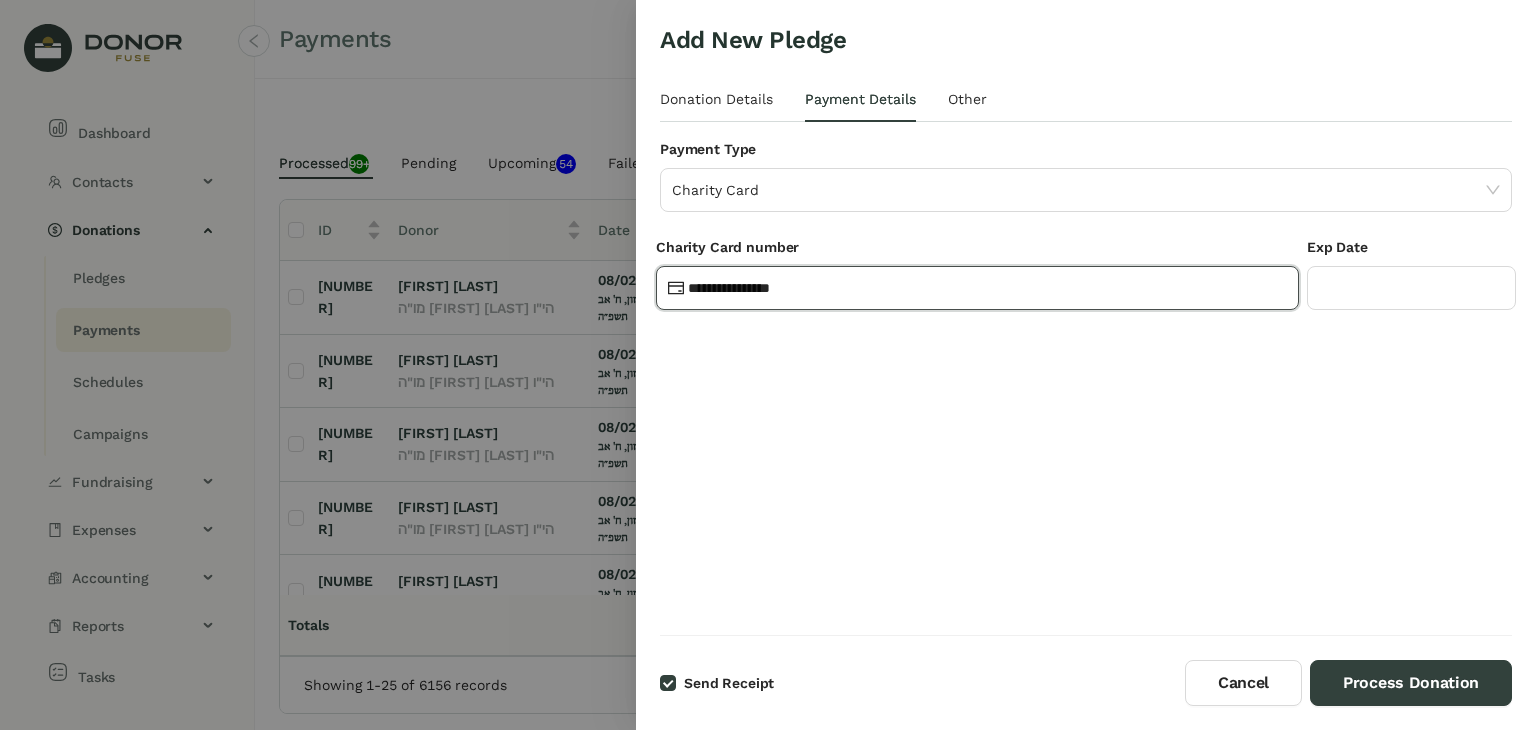 type on "**********" 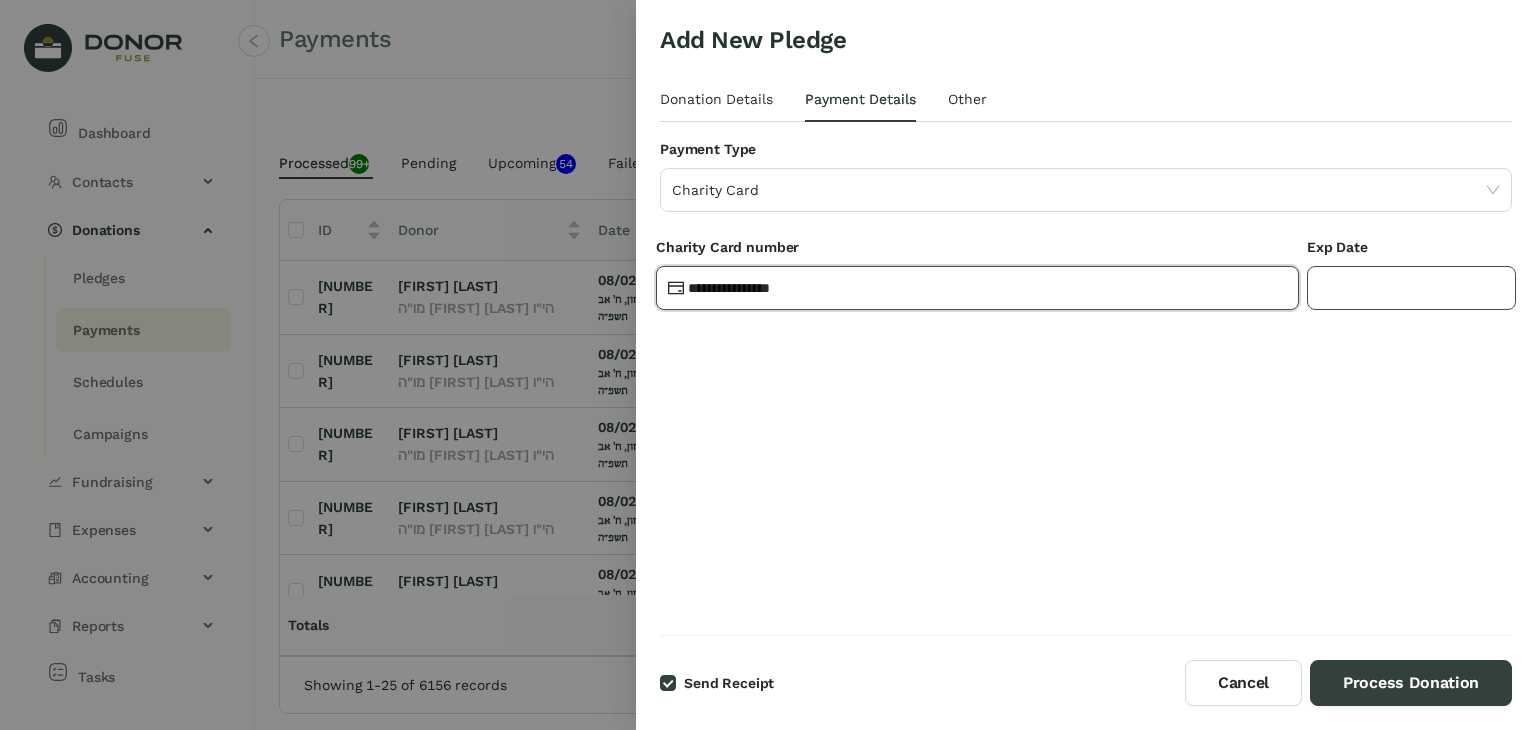 click 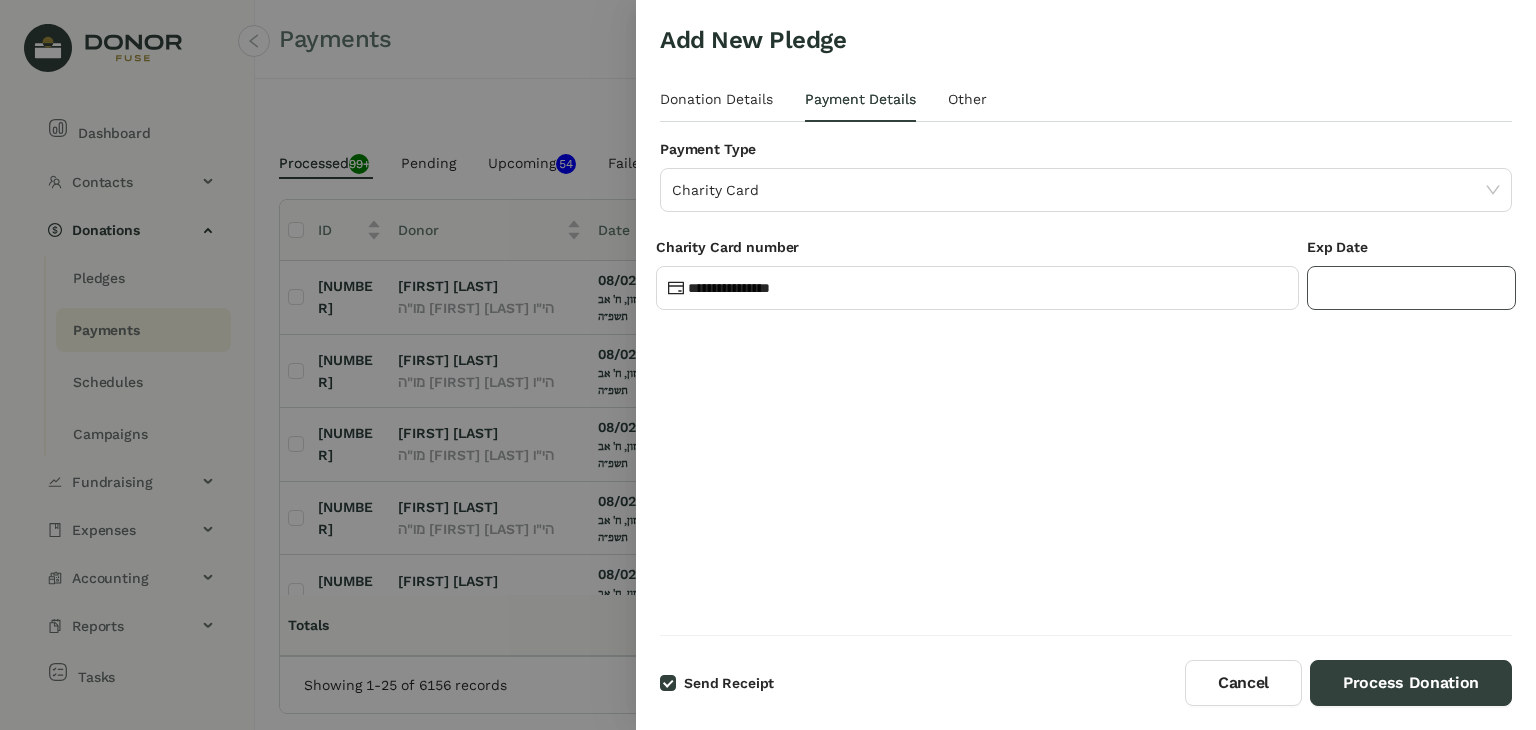 type on "*****" 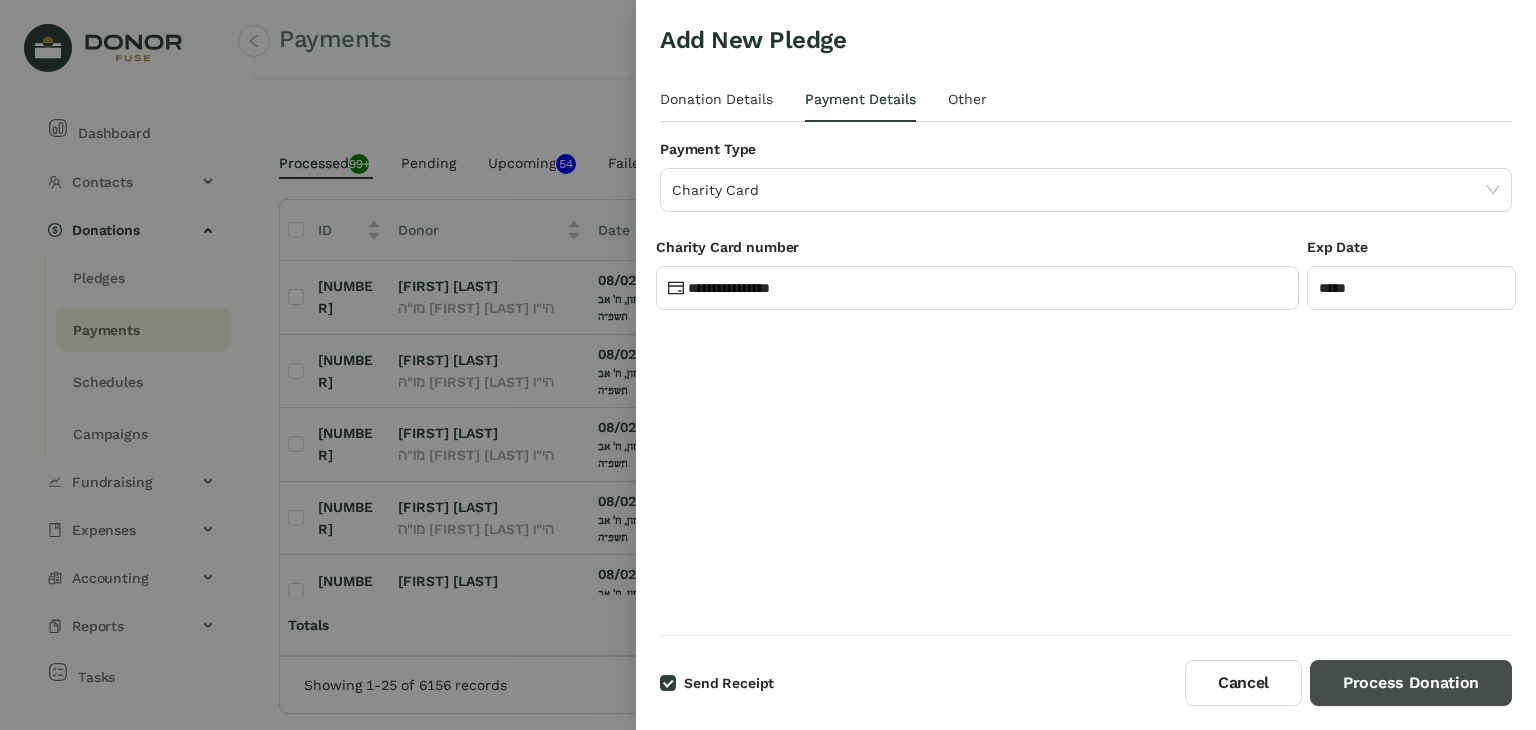 drag, startPoint x: 1391, startPoint y: 698, endPoint x: 1398, endPoint y: 688, distance: 12.206555 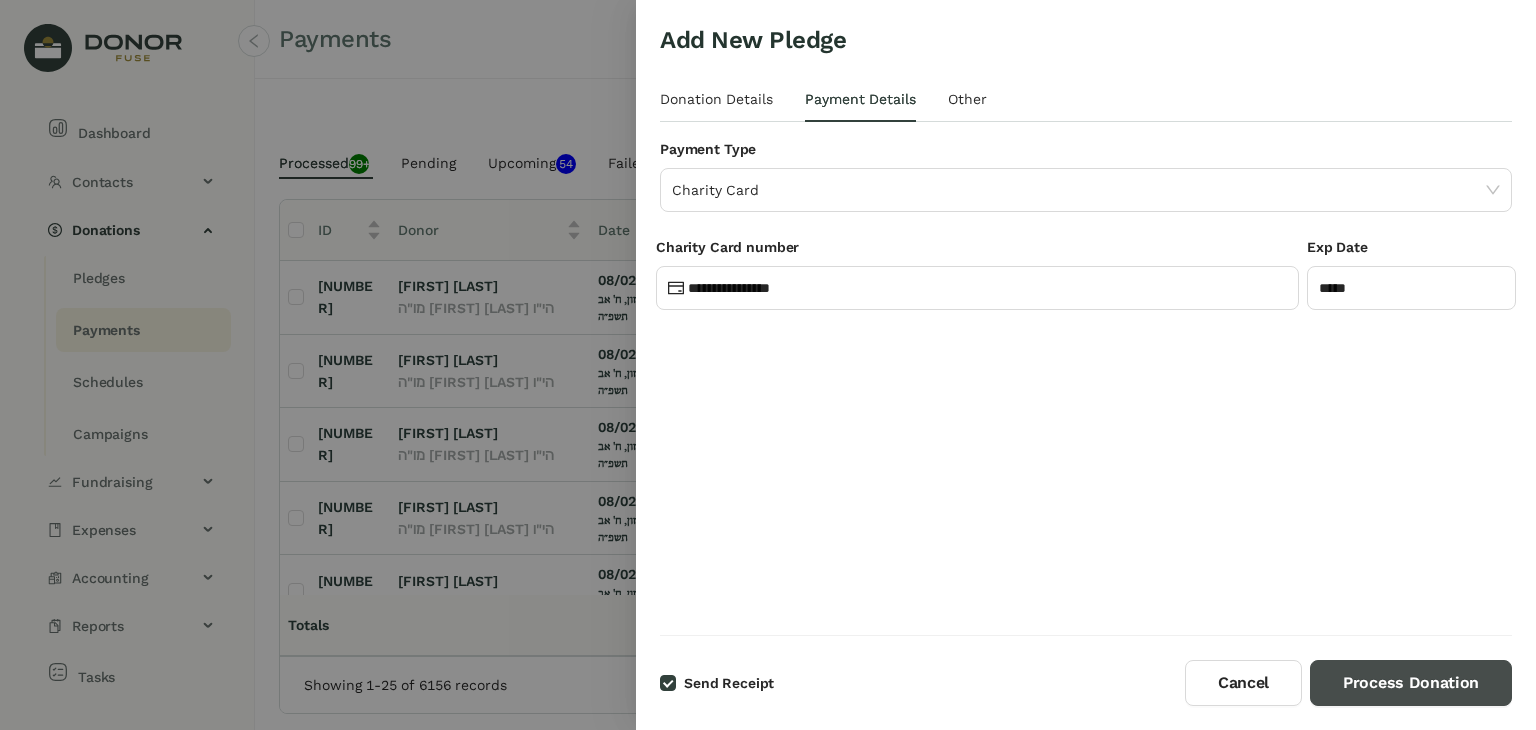 click on "Process Donation" at bounding box center (1411, 683) 